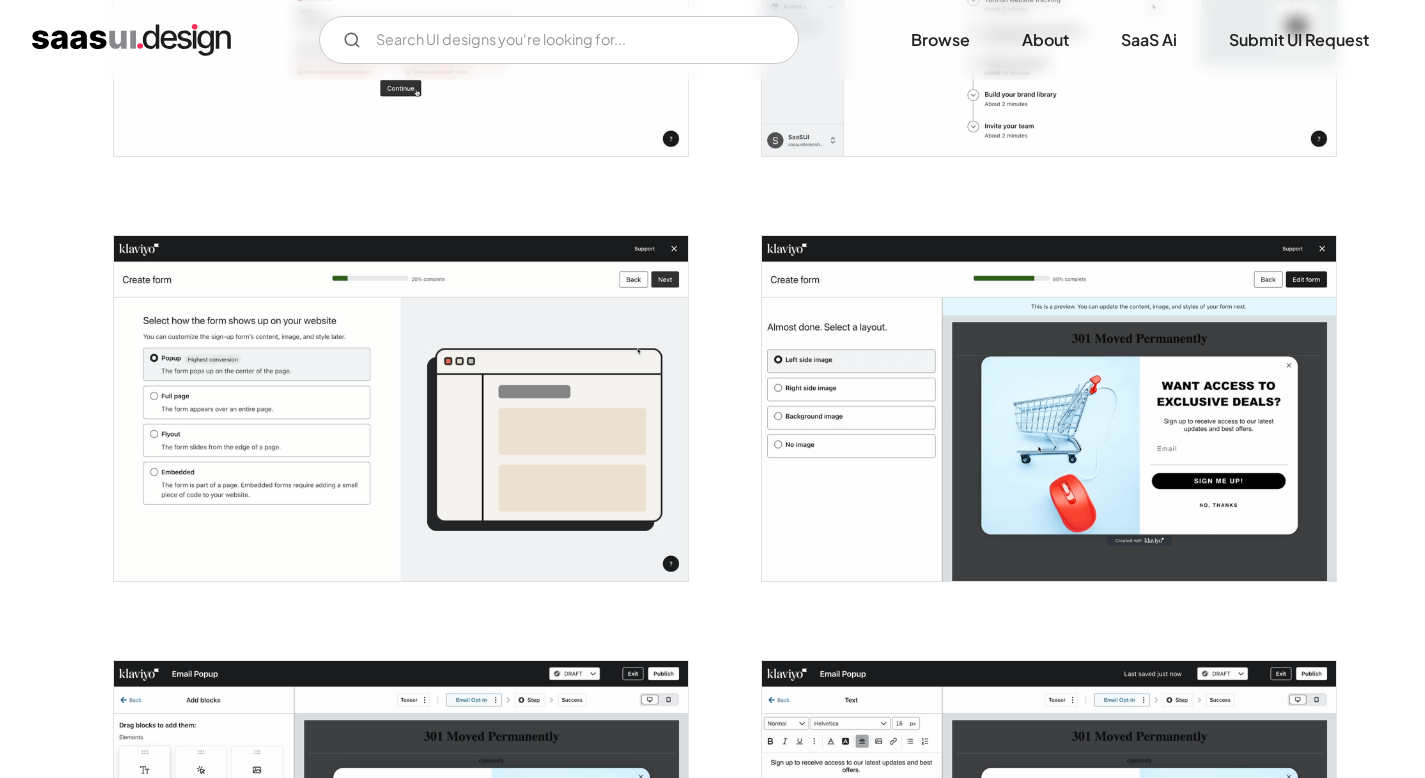scroll, scrollTop: 1250, scrollLeft: 0, axis: vertical 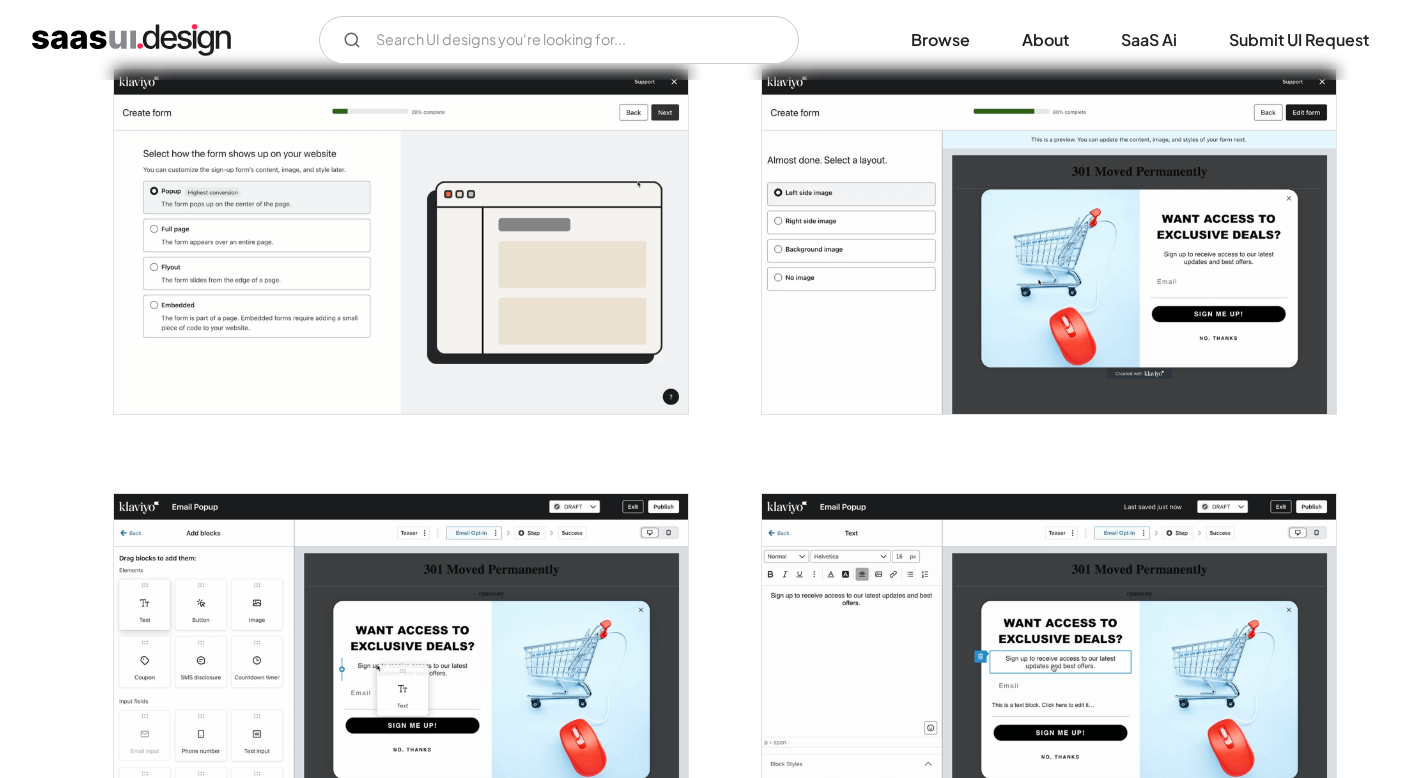 click on "V7 Labs Gen AI Application Design Best-in-class data labeling tool. GenAI Close Crm CRM Easy-to-use CRM built for the way small businesses Toggl Track Productivity Application Design Time tracking software application designed to help teams manage their work time more effectively. stripe Billing Application Design Online and in-person payment processing and financial solutions ButterDocs Document Management Application Design Google Docs alternative built for professional writing & editing workflows klaviyo Email Marketing Application Design Create personalised customer experiences across email, SMS, mobile push Perplexity.ai Artificial Intelligence  Application Design Where knowledge begins Bucket Project Management Software Application Design The new way to evaluate features. Built for product teams in B2B SaaS Dyte Video Communications Application Design Audio/video conferencing, live streaming, and chat Blinq Productivity Application Design Digital Business Card Feedback Lane Customer Support Arrows DocuX" at bounding box center (712, 40) 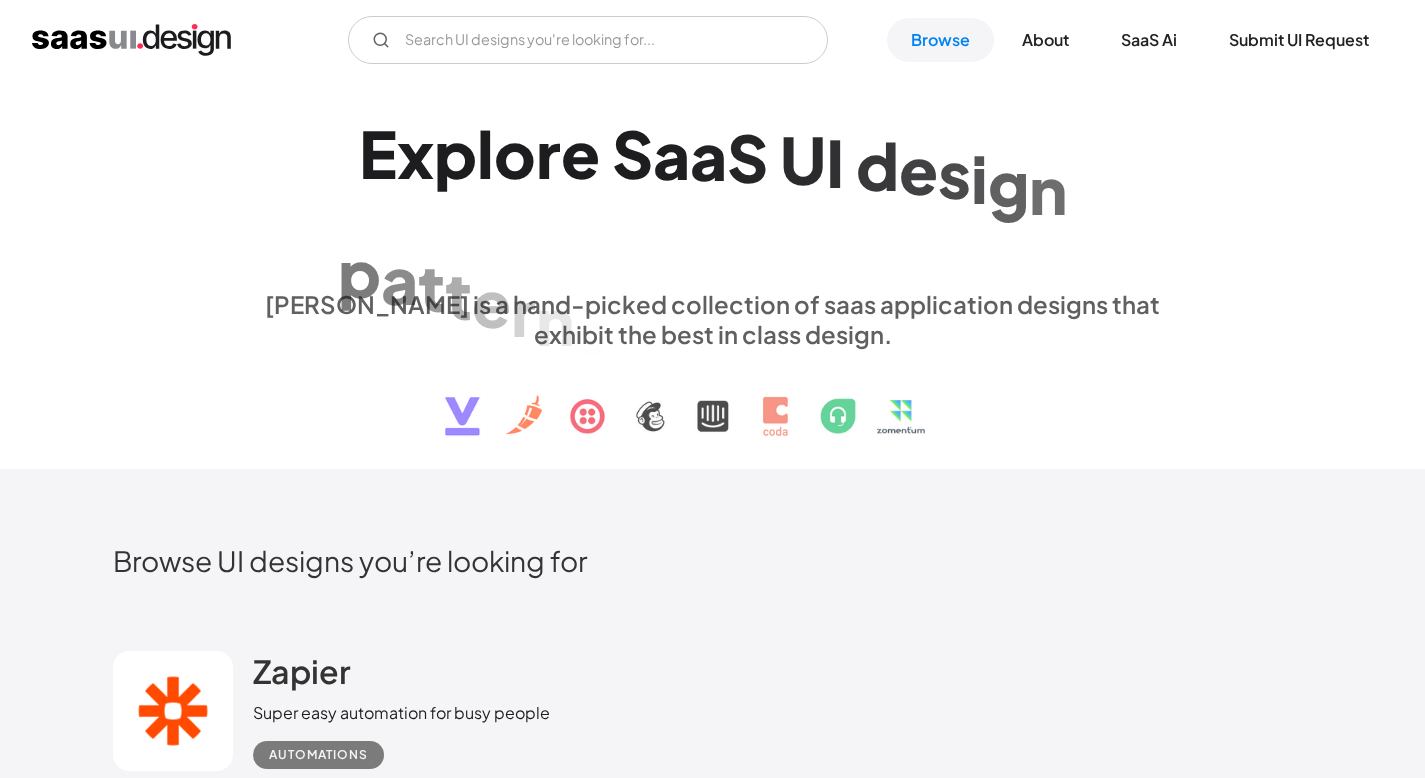 scroll, scrollTop: 700, scrollLeft: 0, axis: vertical 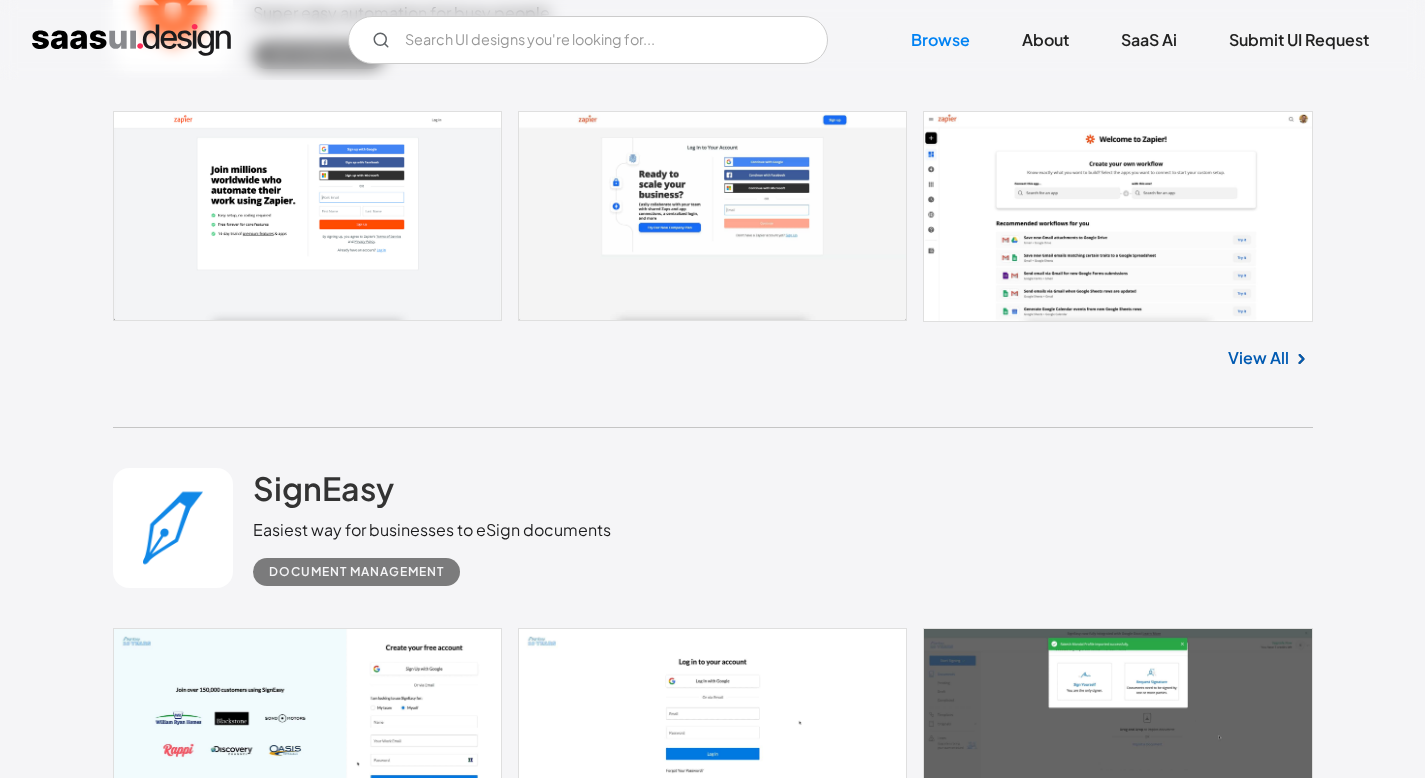 click at bounding box center (713, 216) 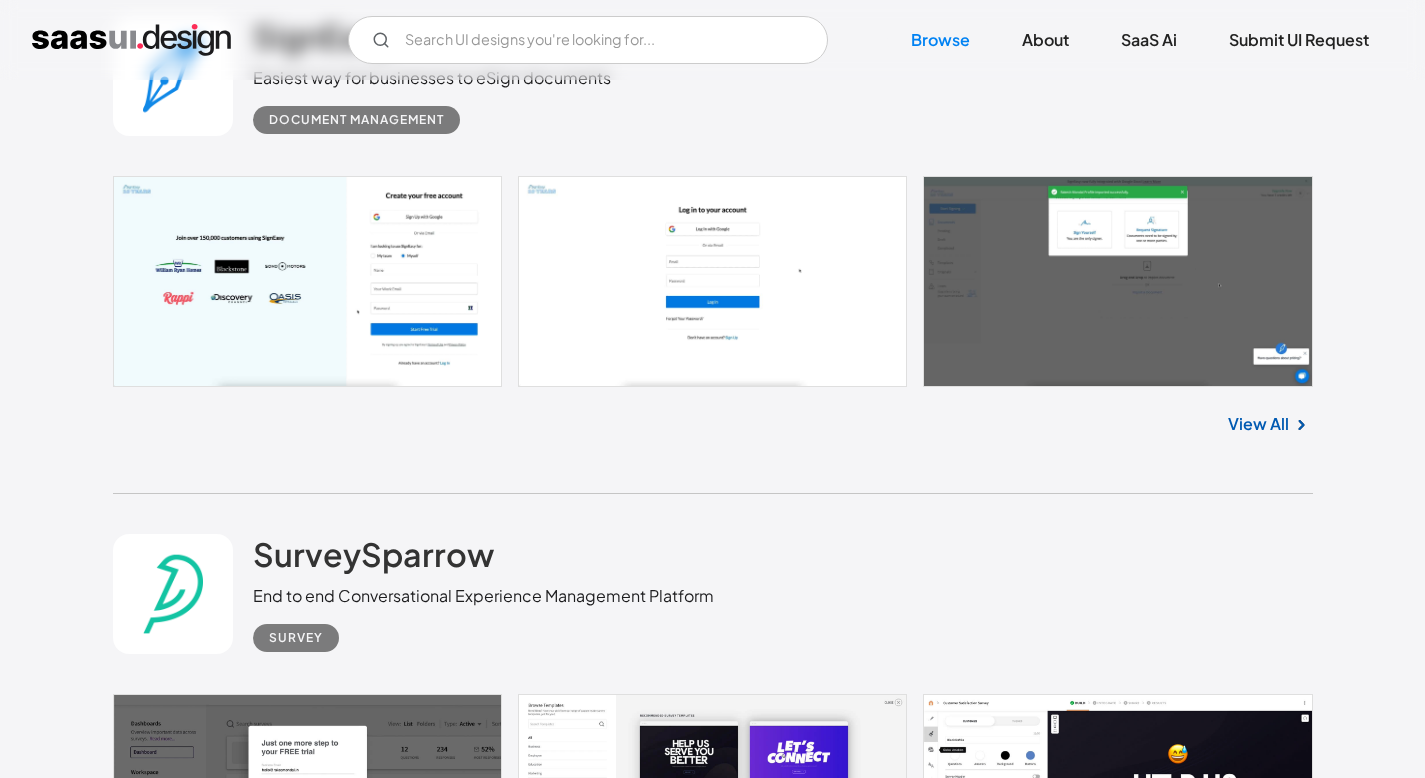scroll, scrollTop: 1249, scrollLeft: 0, axis: vertical 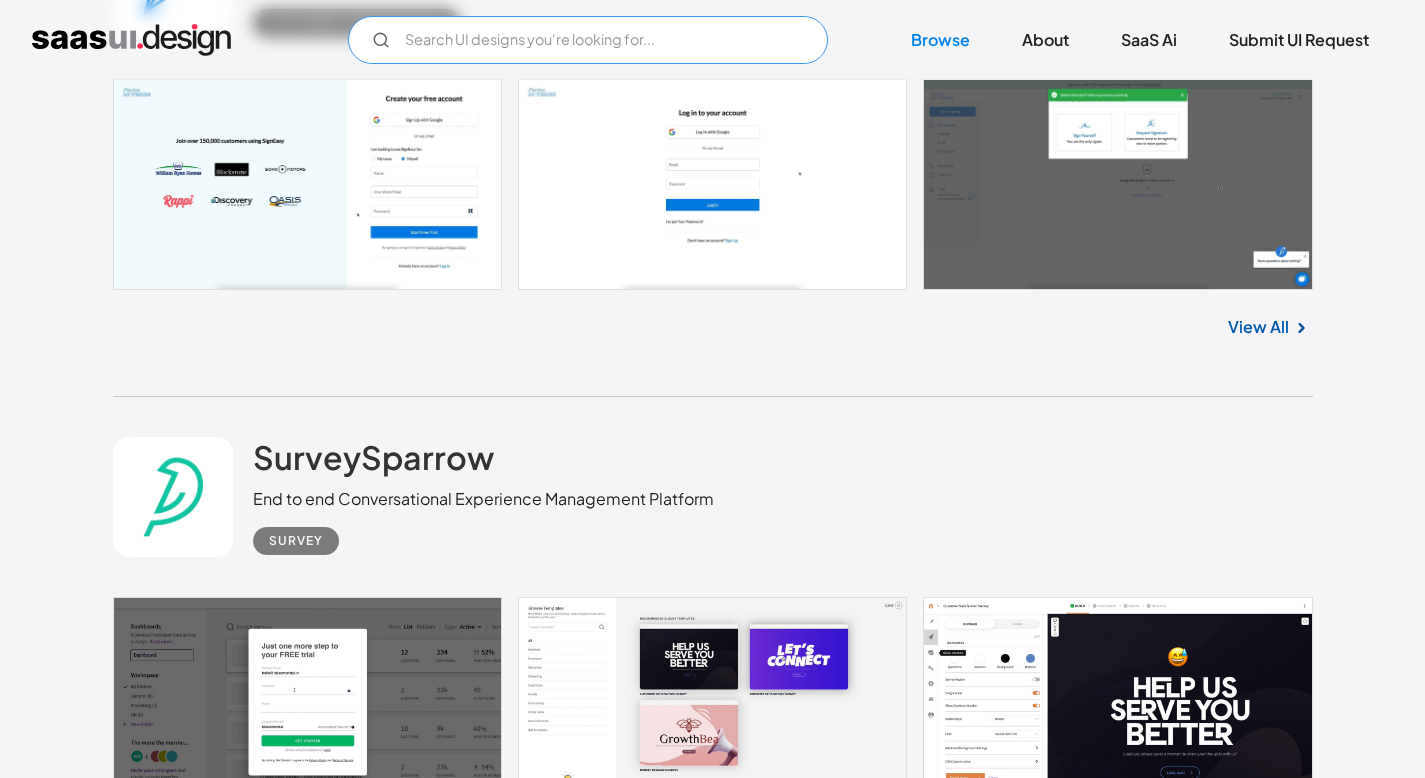 click at bounding box center (588, 40) 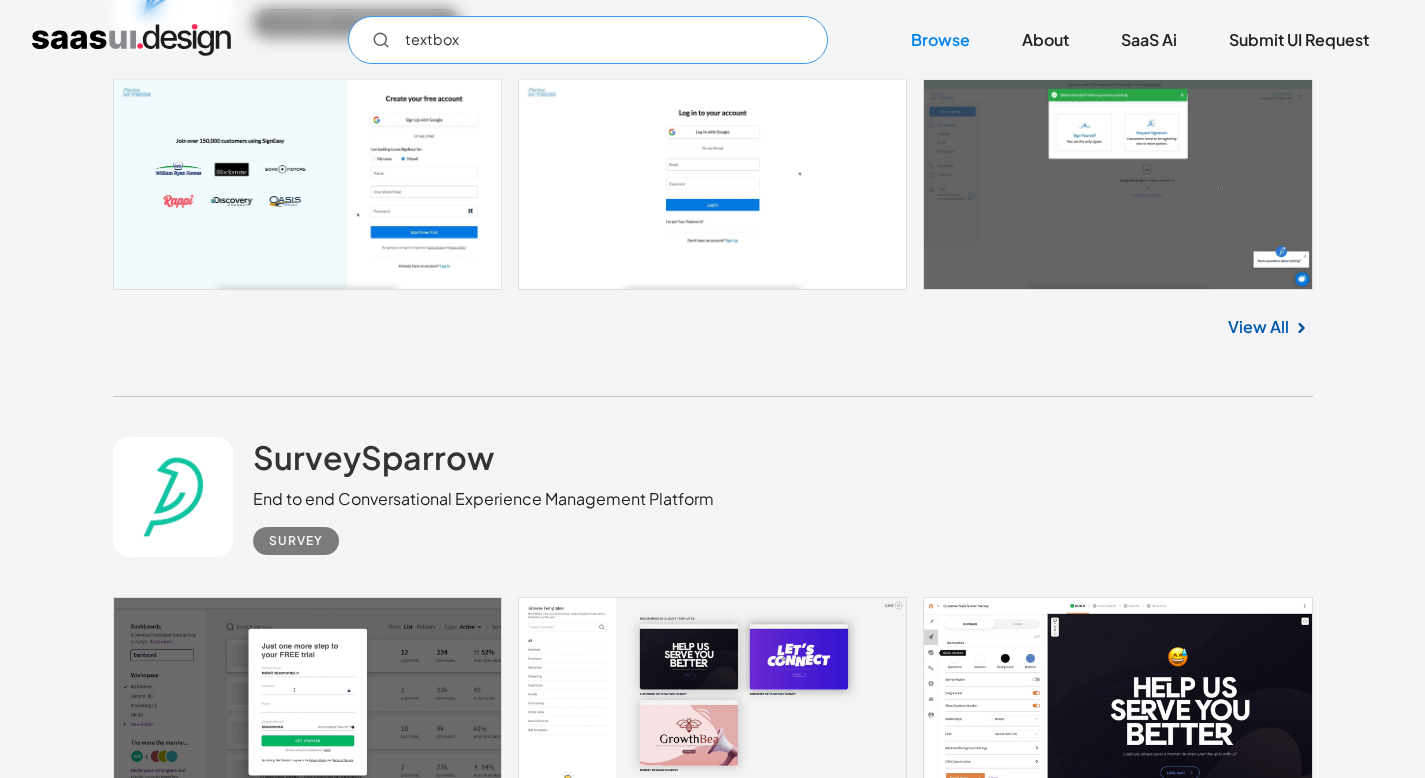 scroll, scrollTop: 1501, scrollLeft: 0, axis: vertical 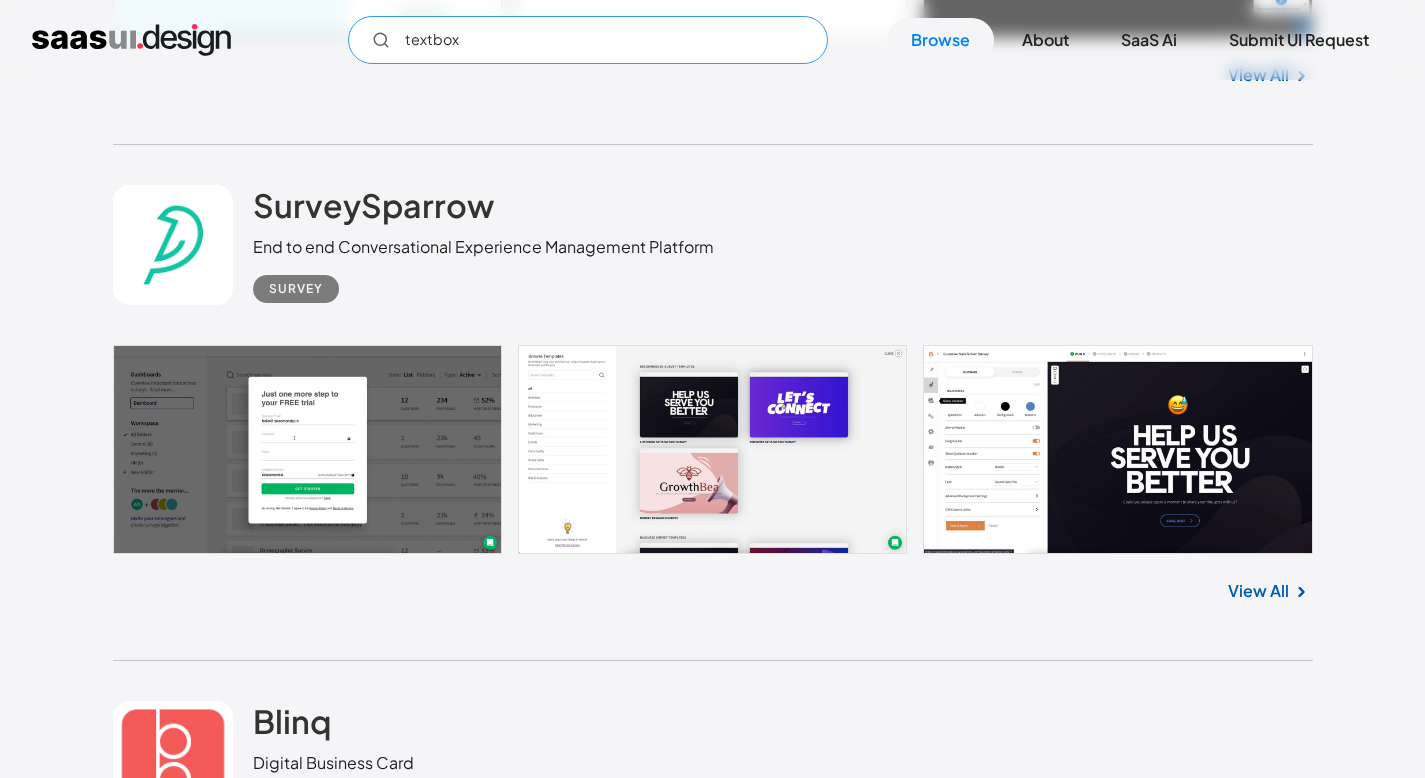 type on "textbox" 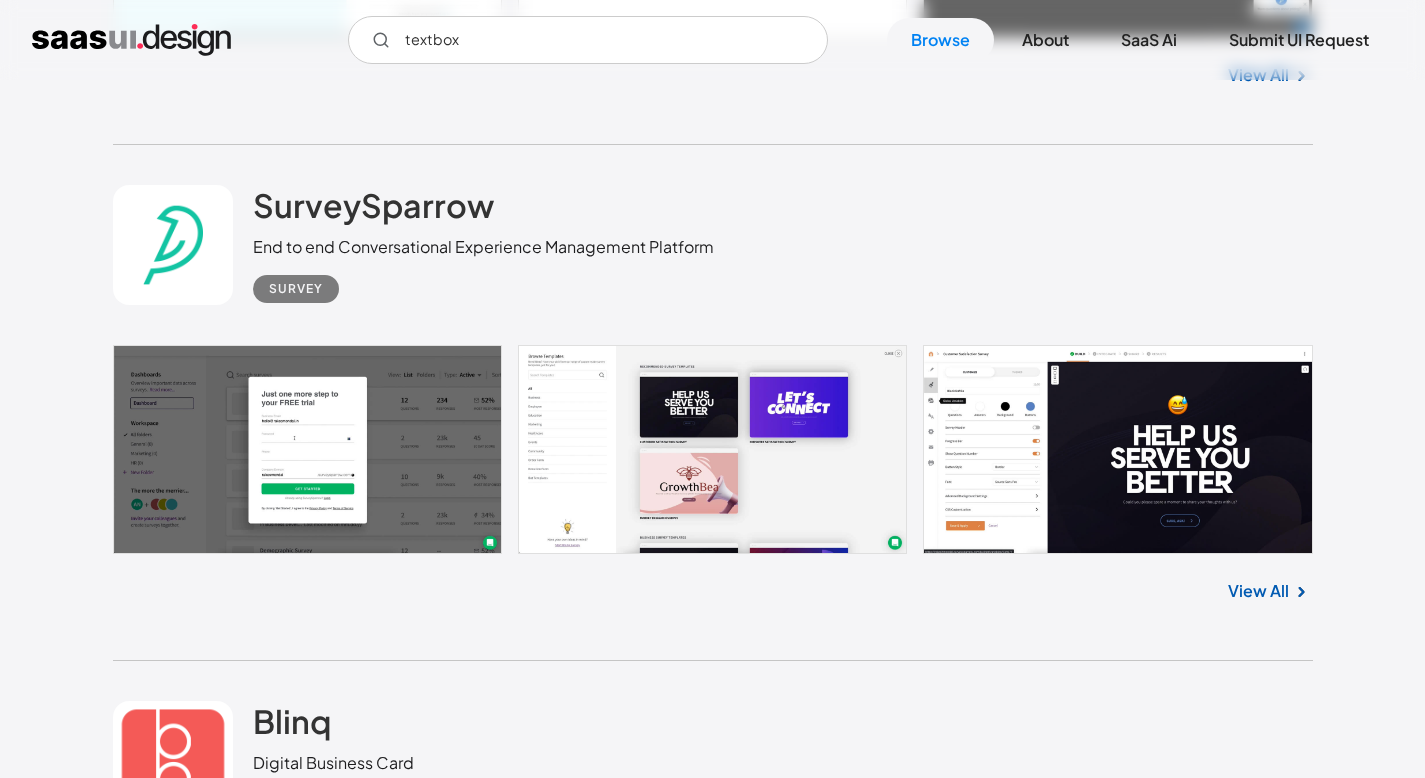 click at bounding box center (713, 450) 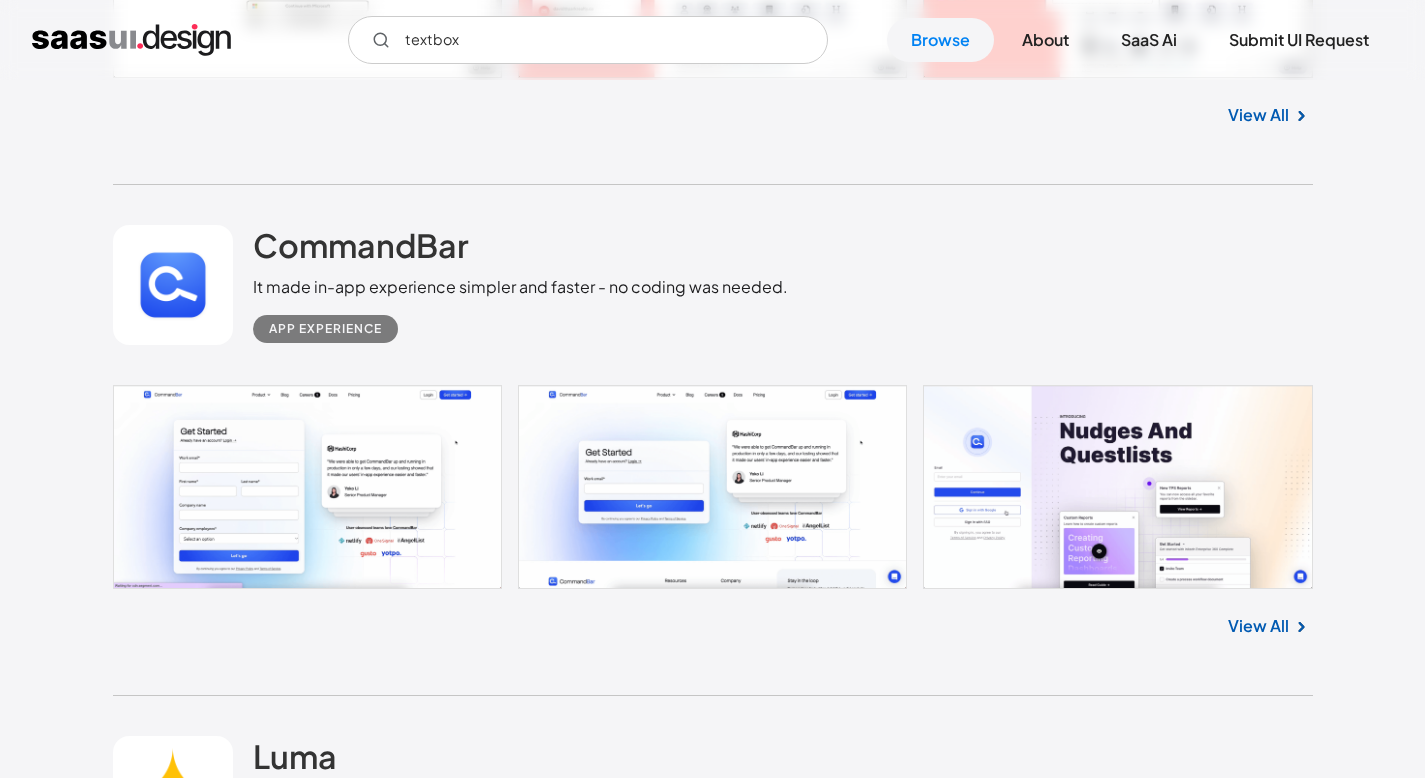scroll, scrollTop: 2482, scrollLeft: 0, axis: vertical 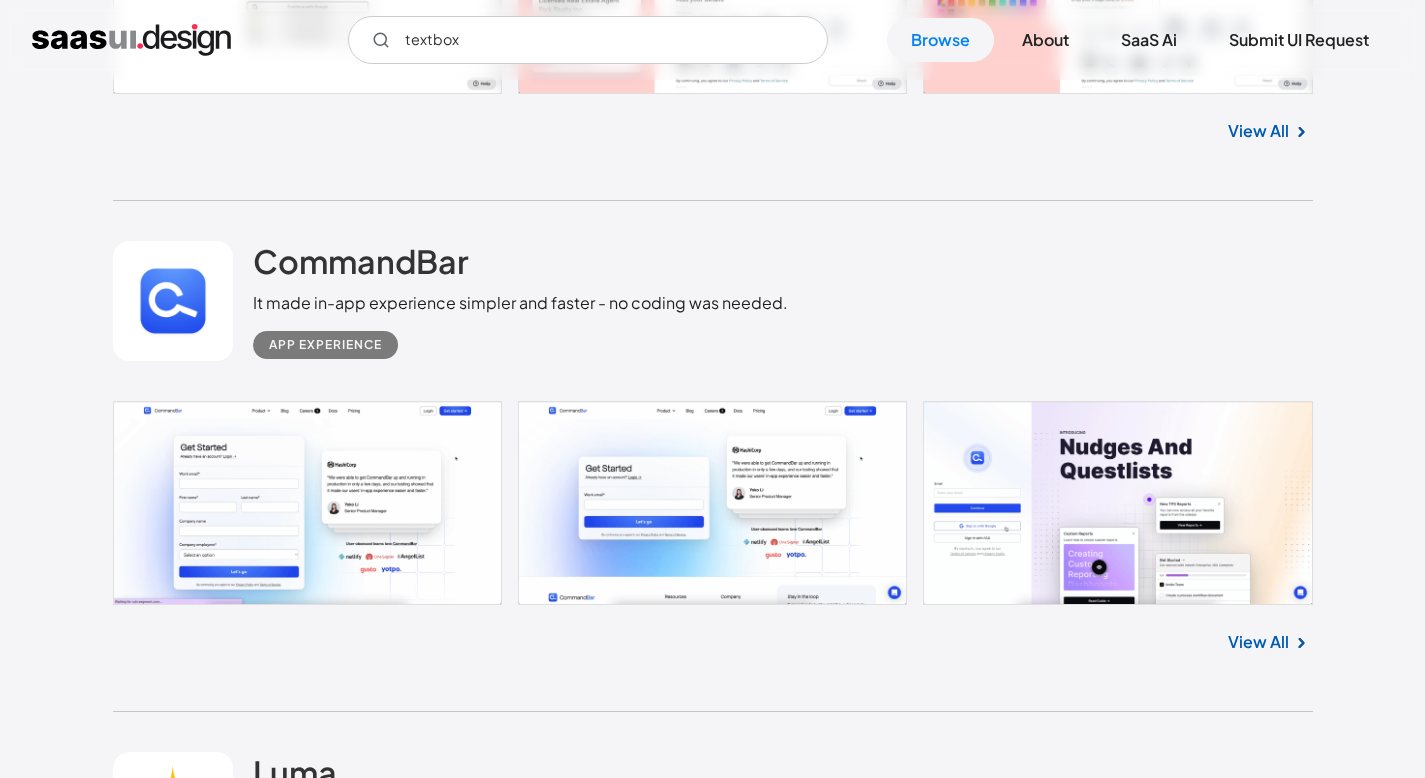 click at bounding box center (713, 503) 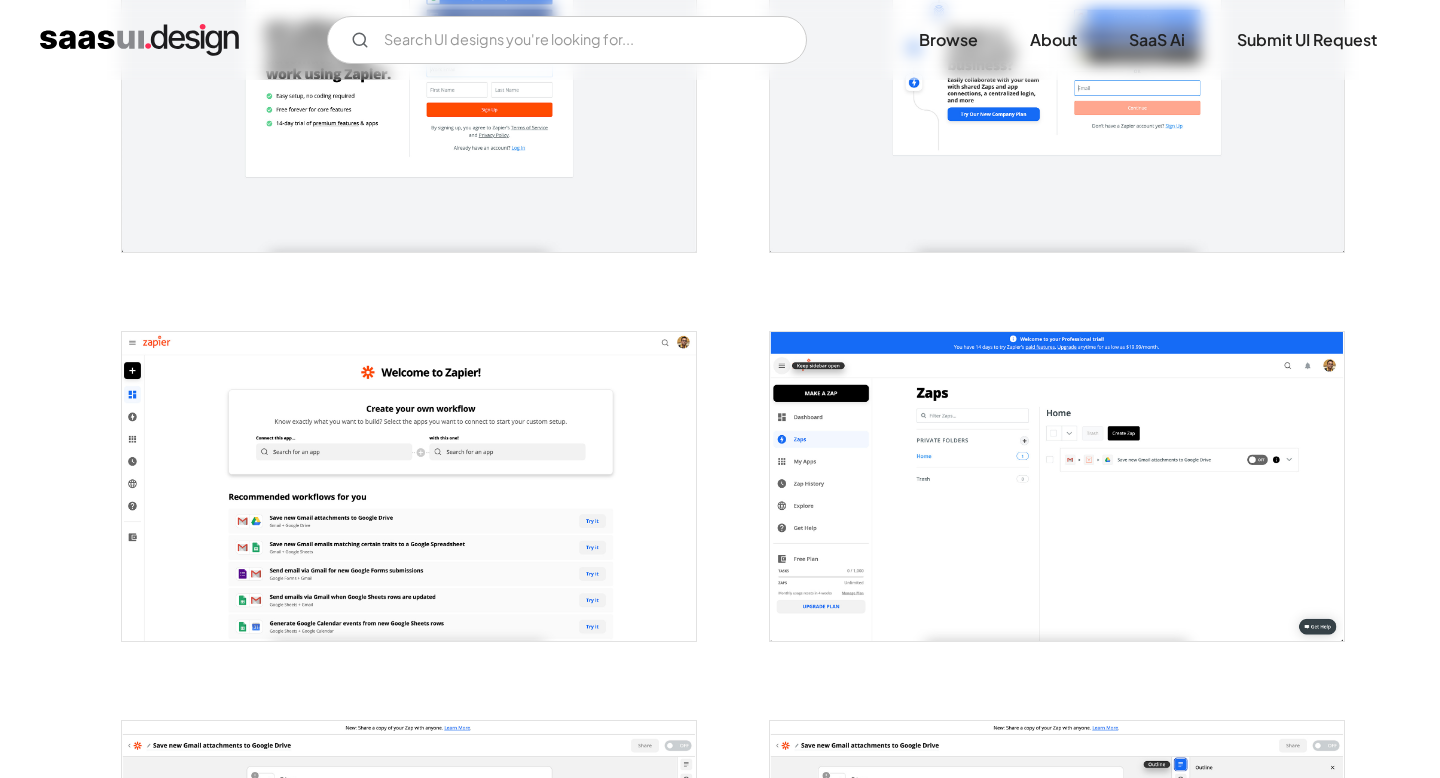 scroll, scrollTop: 796, scrollLeft: 0, axis: vertical 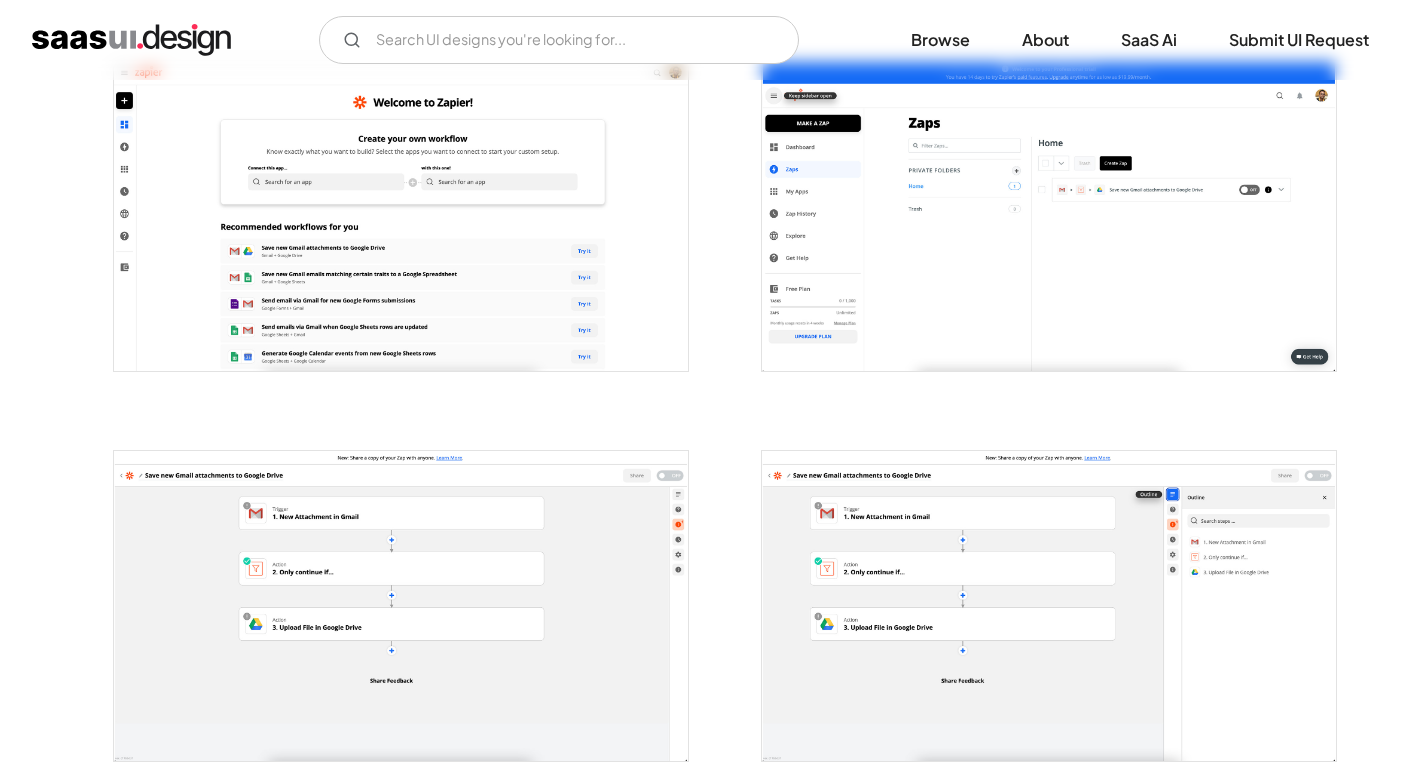 click at bounding box center (1049, 216) 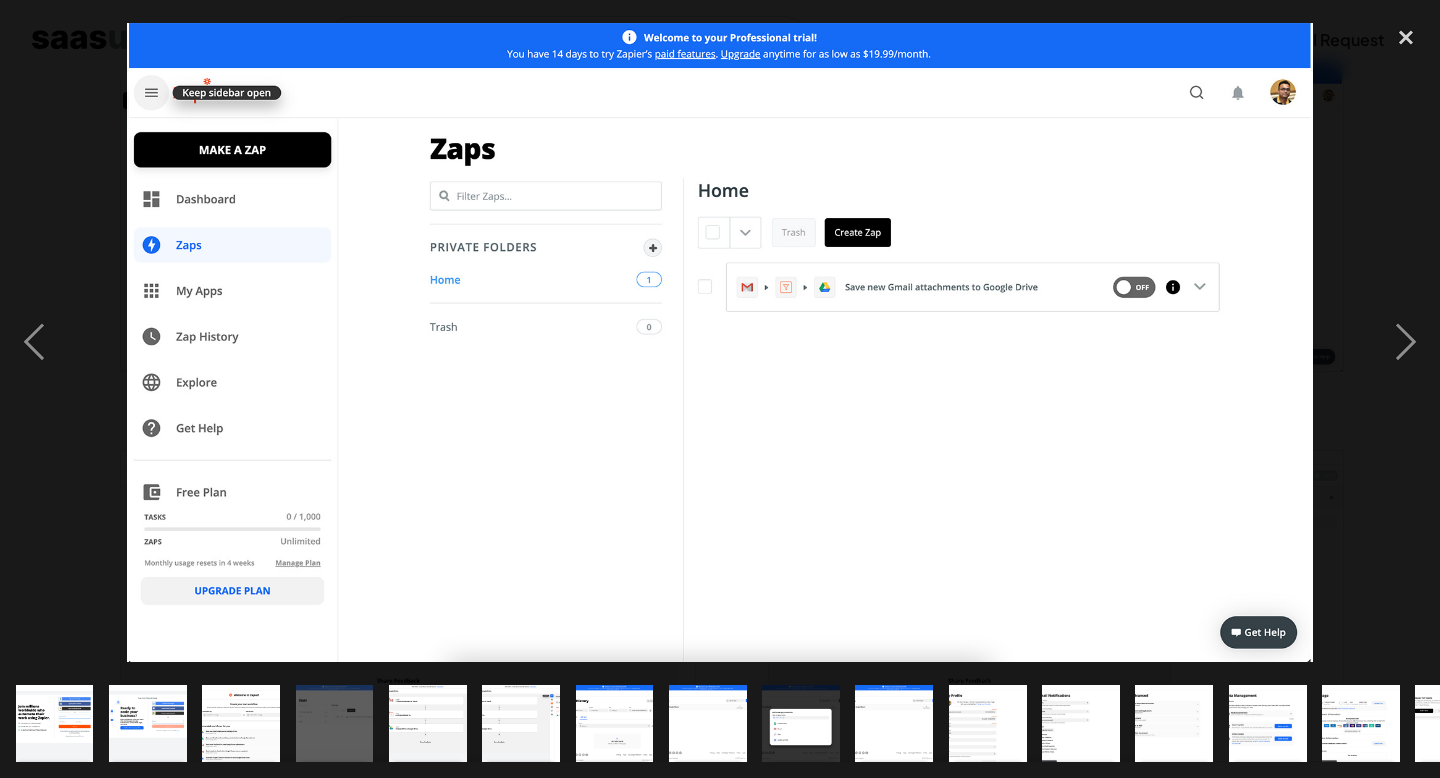 click at bounding box center (720, 343) 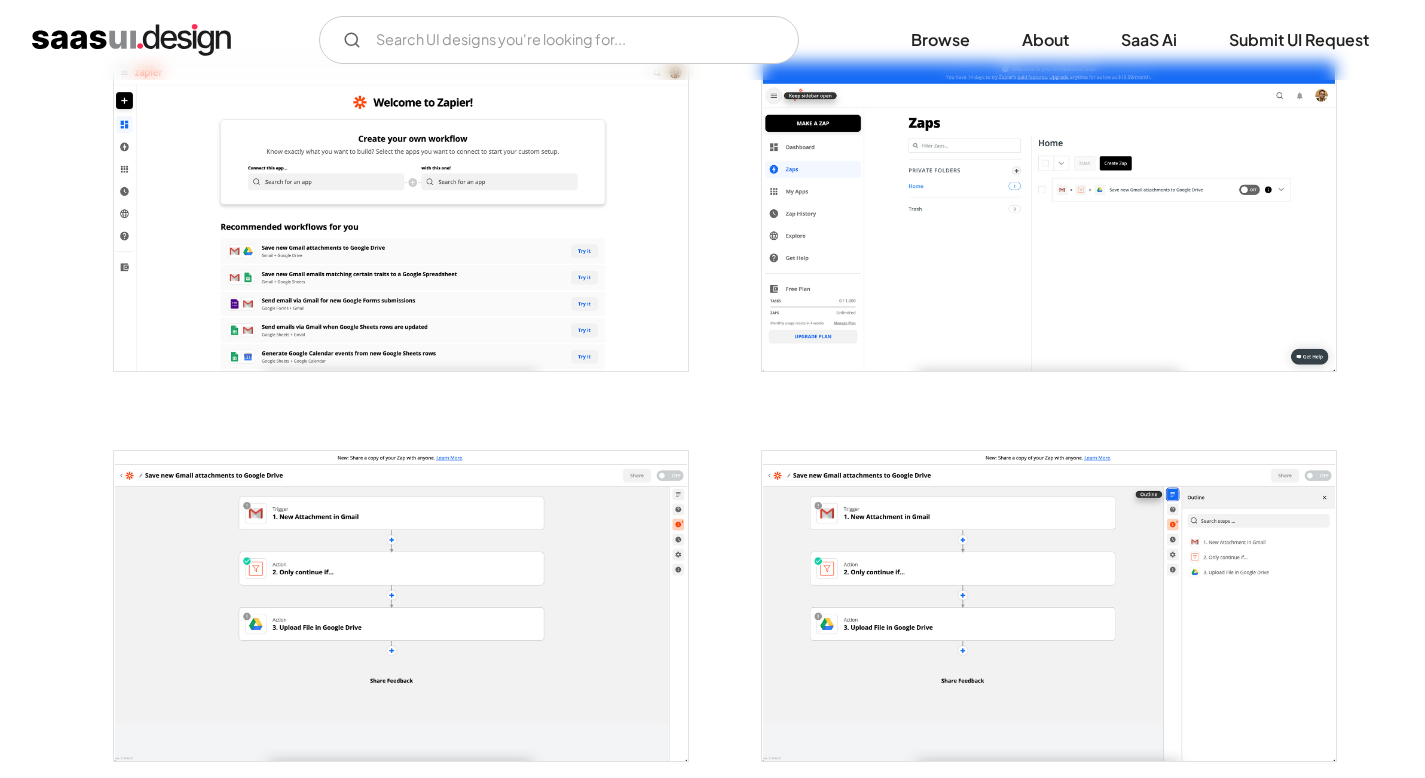 click at bounding box center [401, 216] 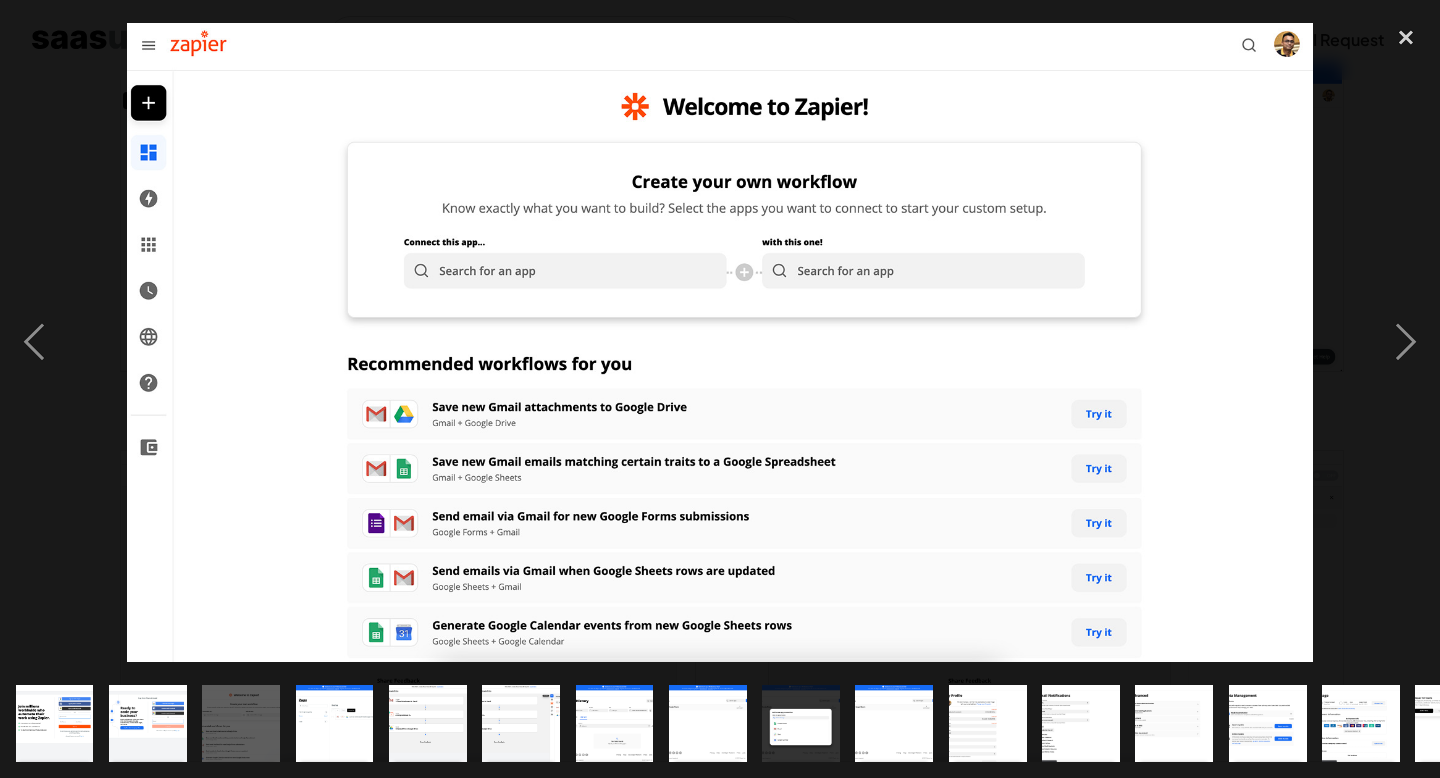 click at bounding box center (720, 343) 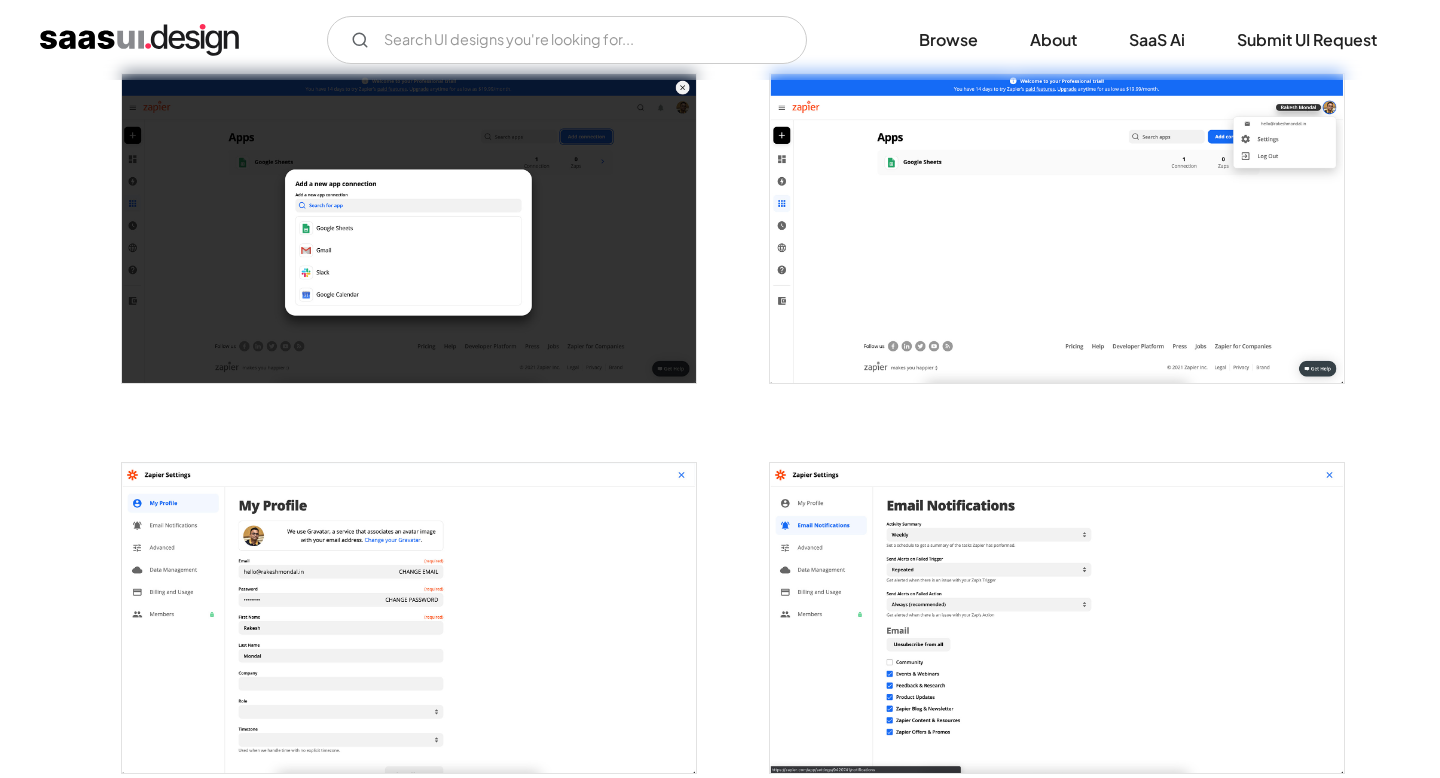 scroll, scrollTop: 2021, scrollLeft: 0, axis: vertical 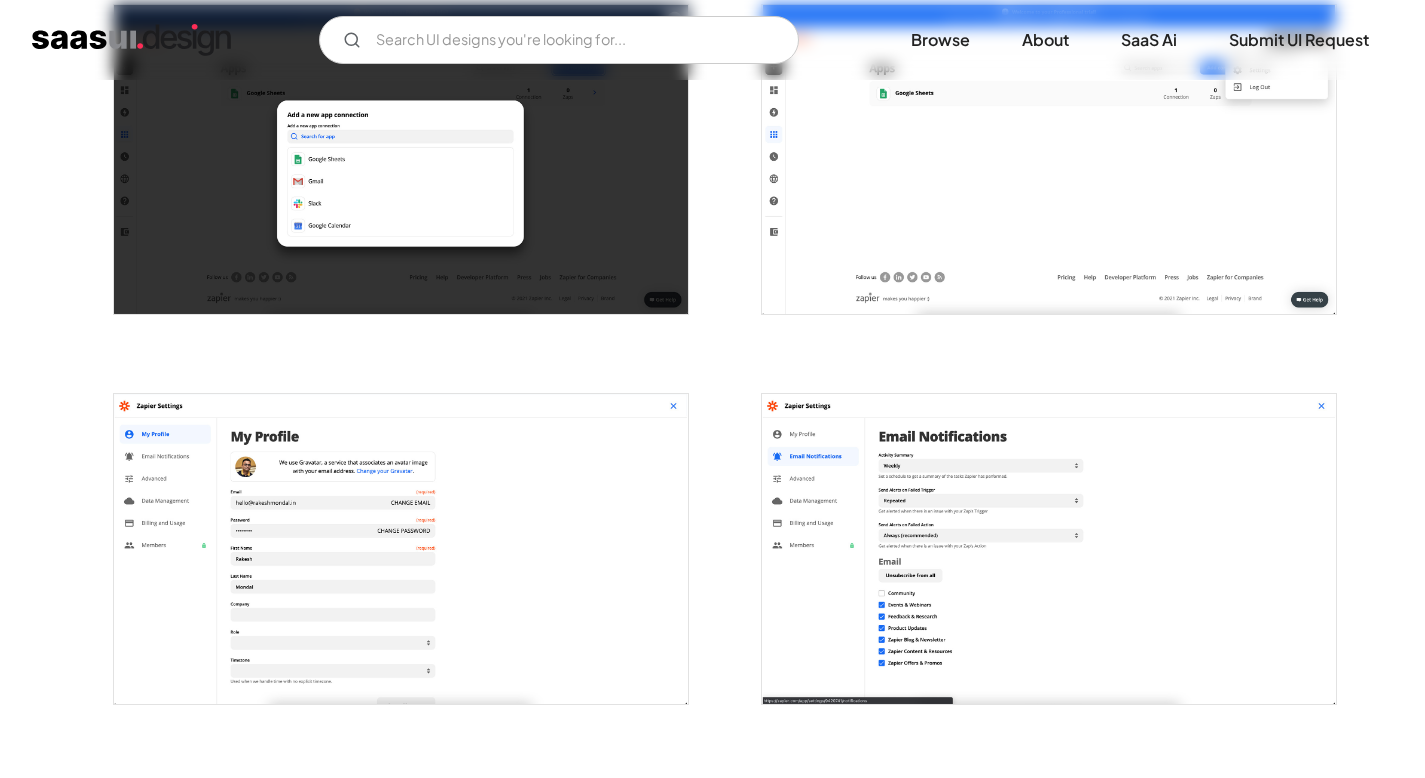click at bounding box center [1049, 548] 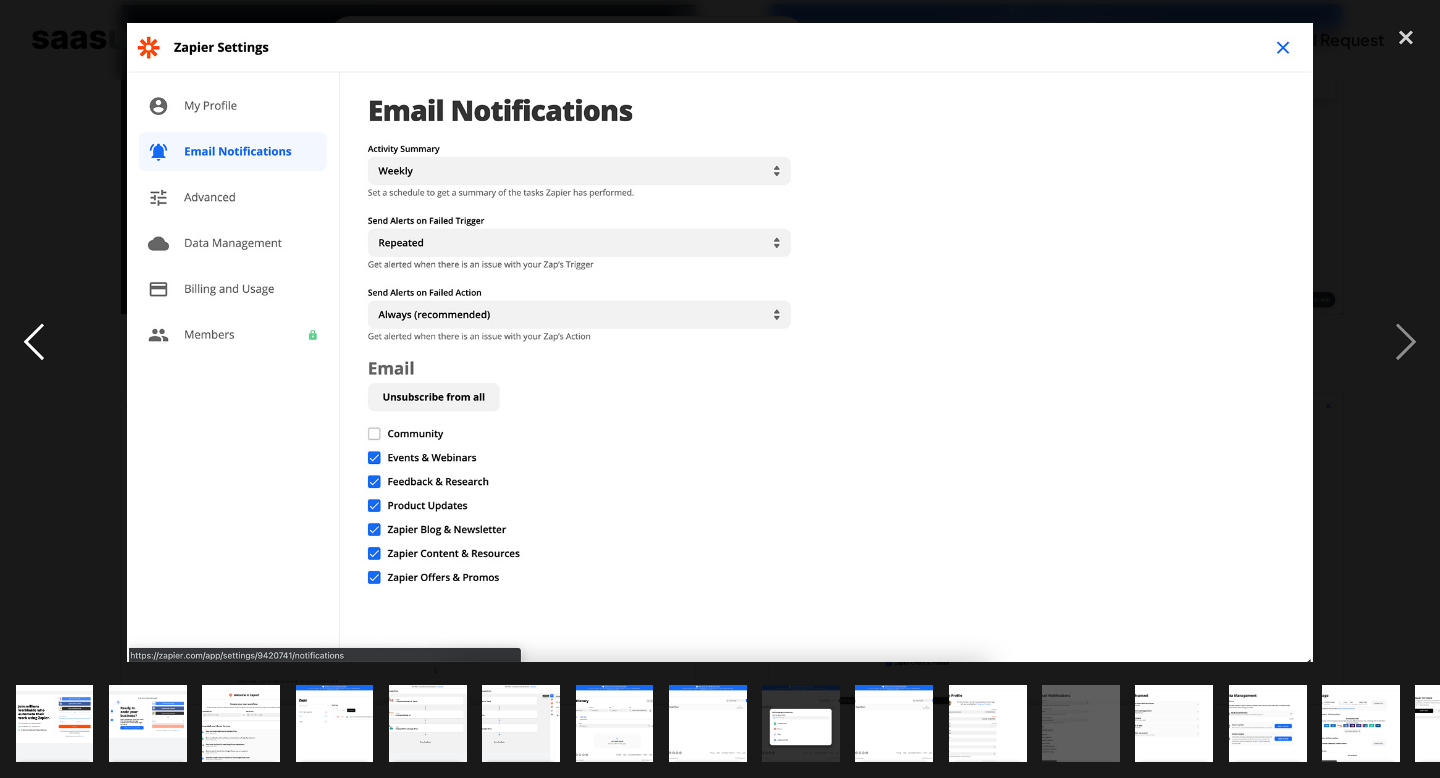 click at bounding box center [34, 343] 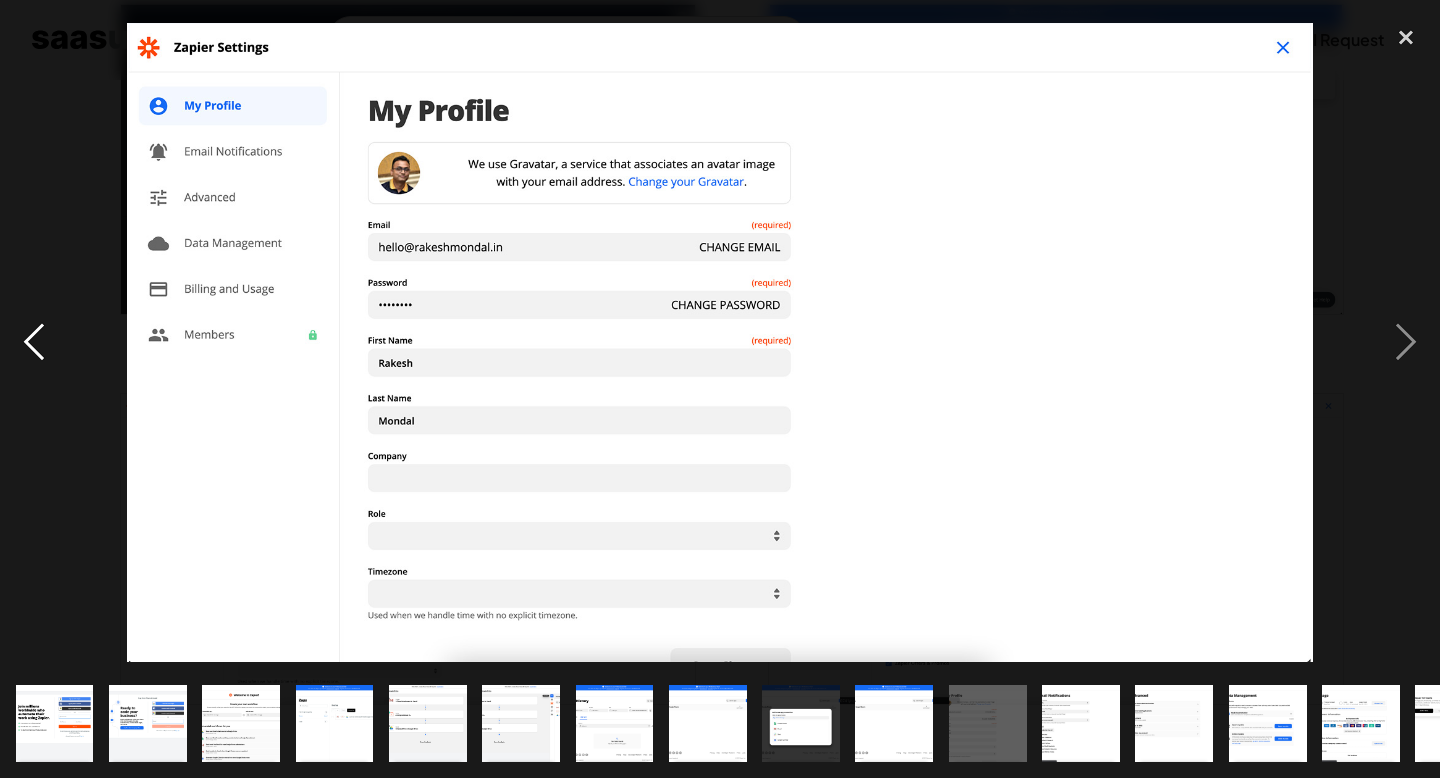 click at bounding box center (34, 343) 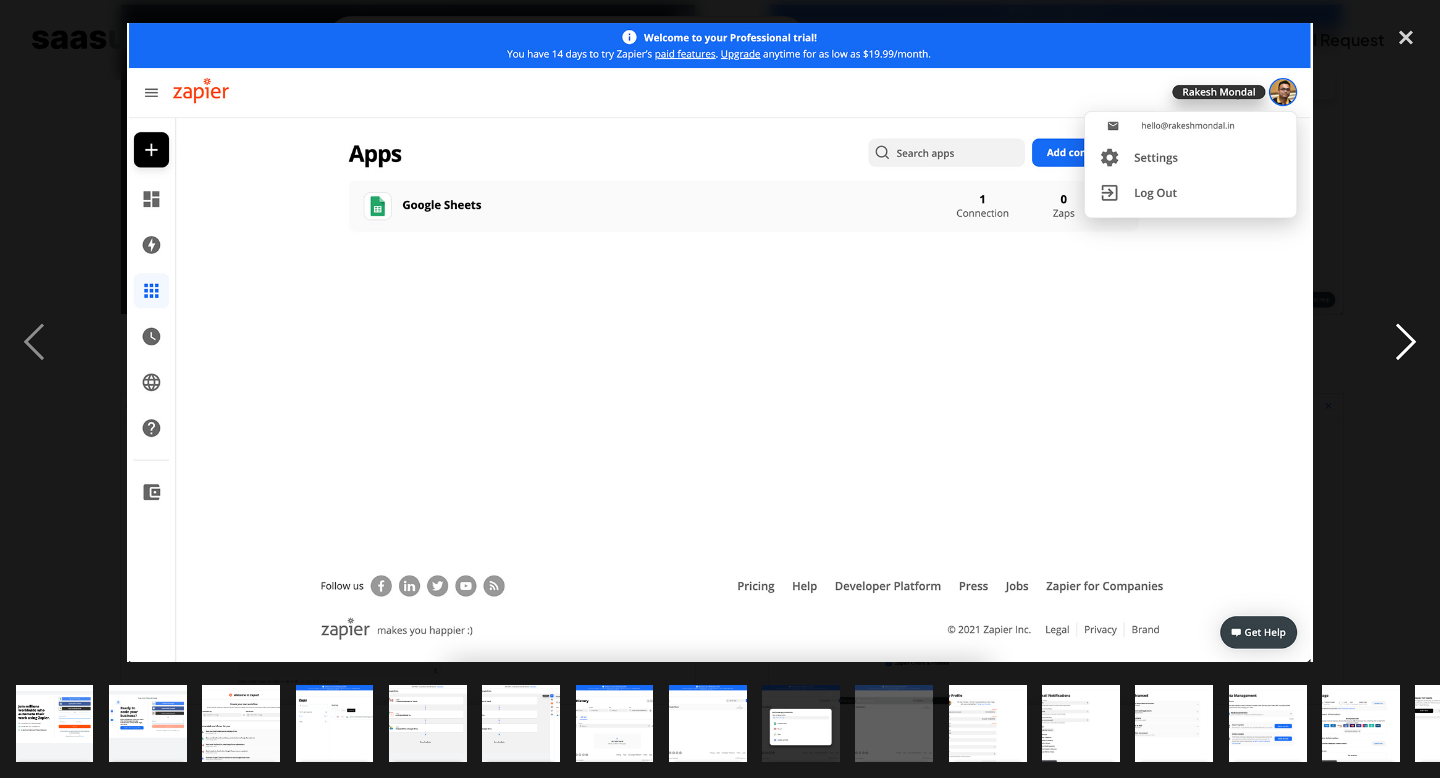 click at bounding box center (1406, 343) 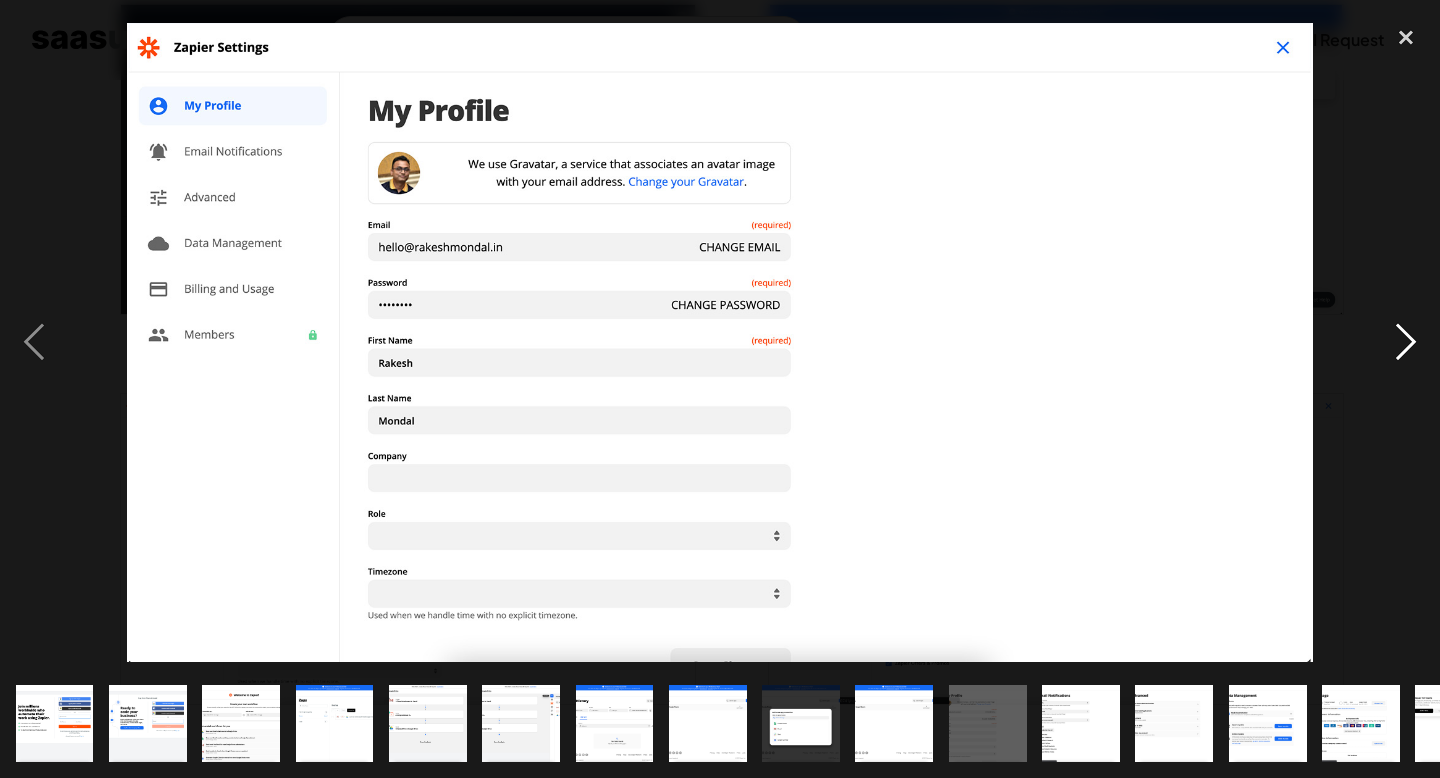 click at bounding box center [1406, 343] 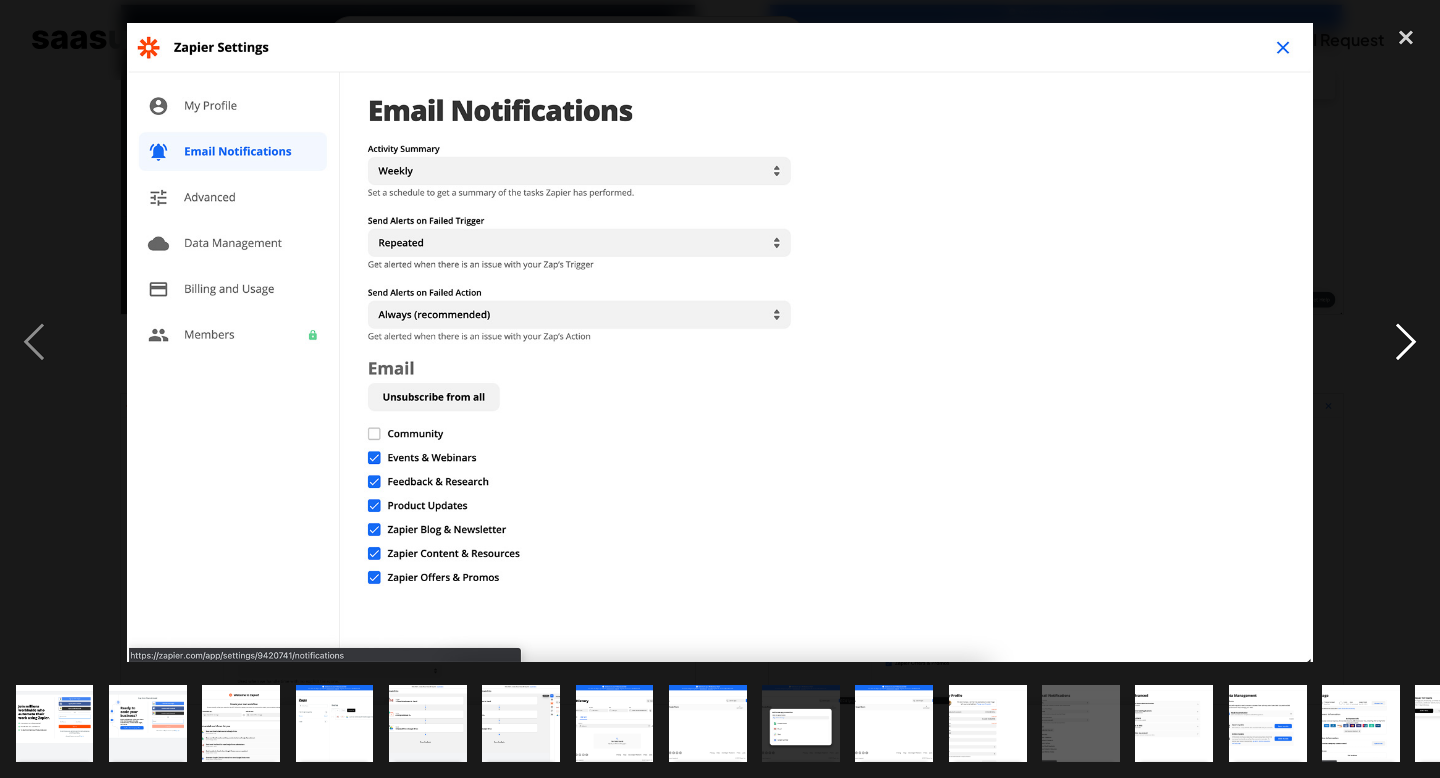 click at bounding box center [1406, 343] 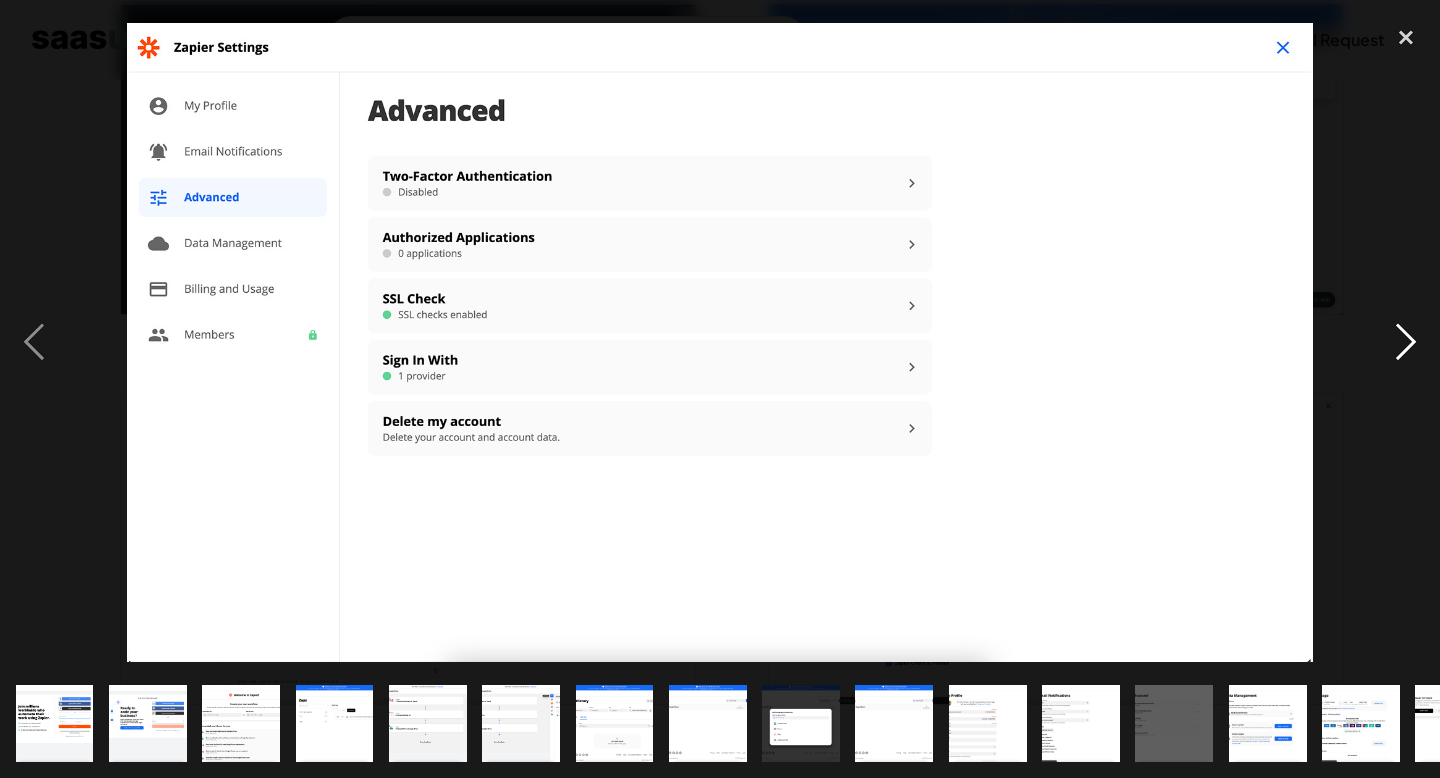 click at bounding box center (1406, 343) 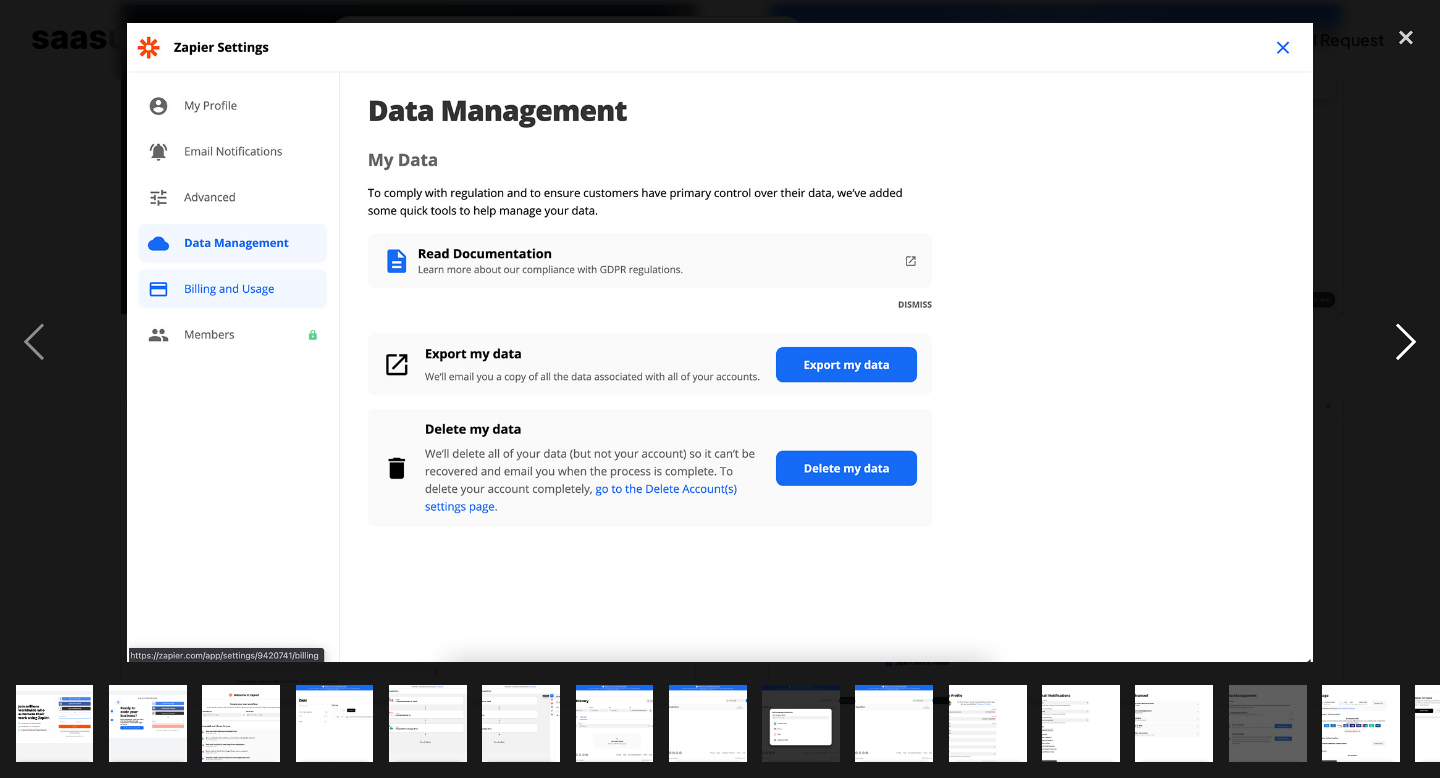 click at bounding box center [1406, 343] 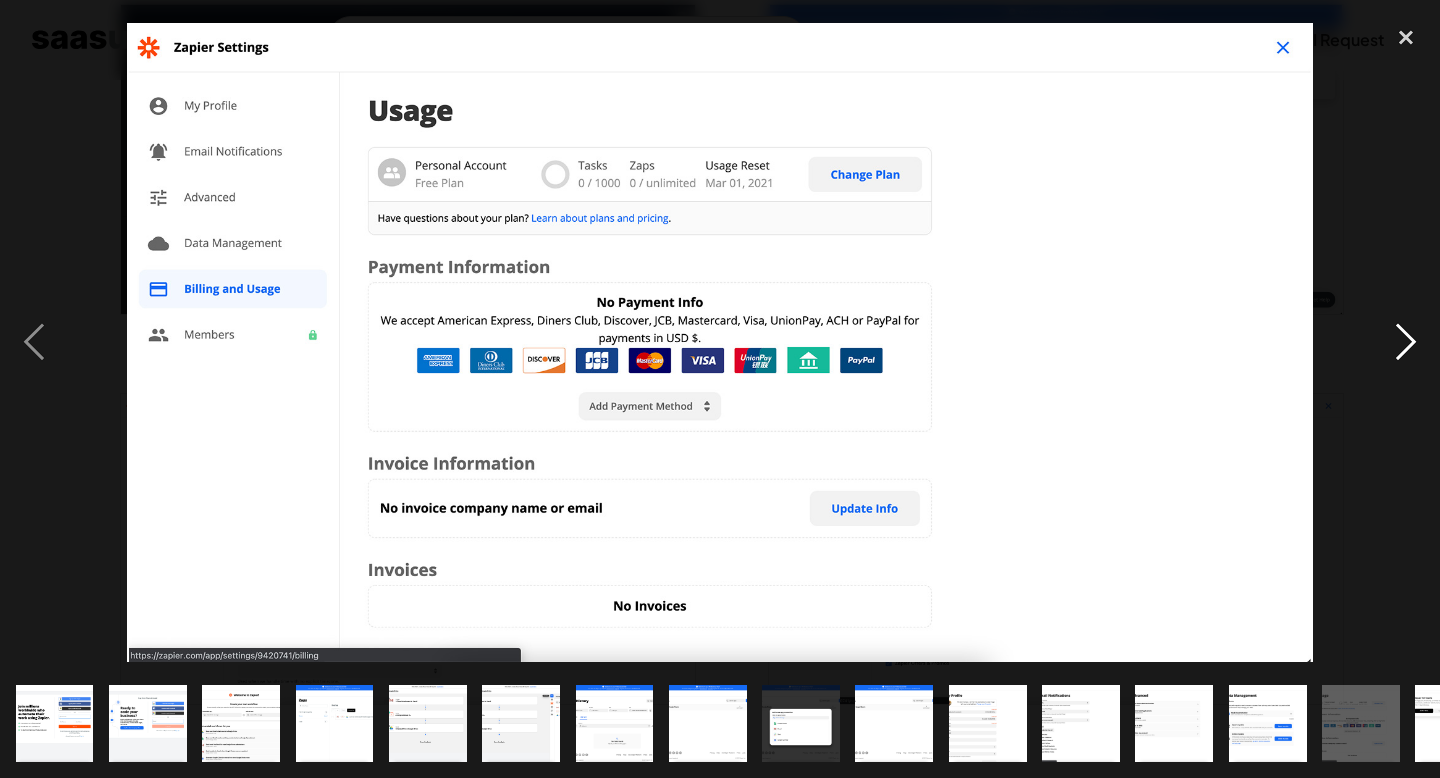 click at bounding box center (1406, 343) 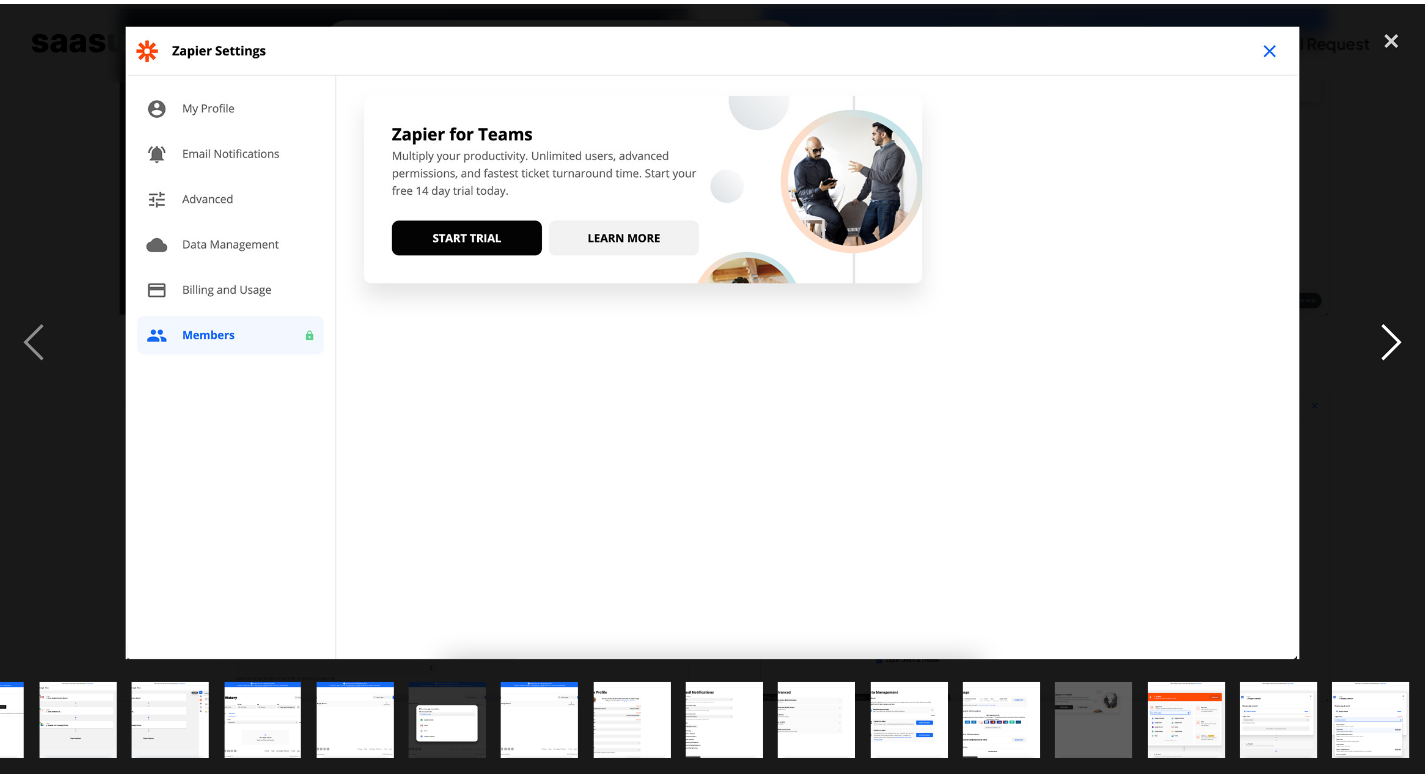 scroll, scrollTop: 0, scrollLeft: 349, axis: horizontal 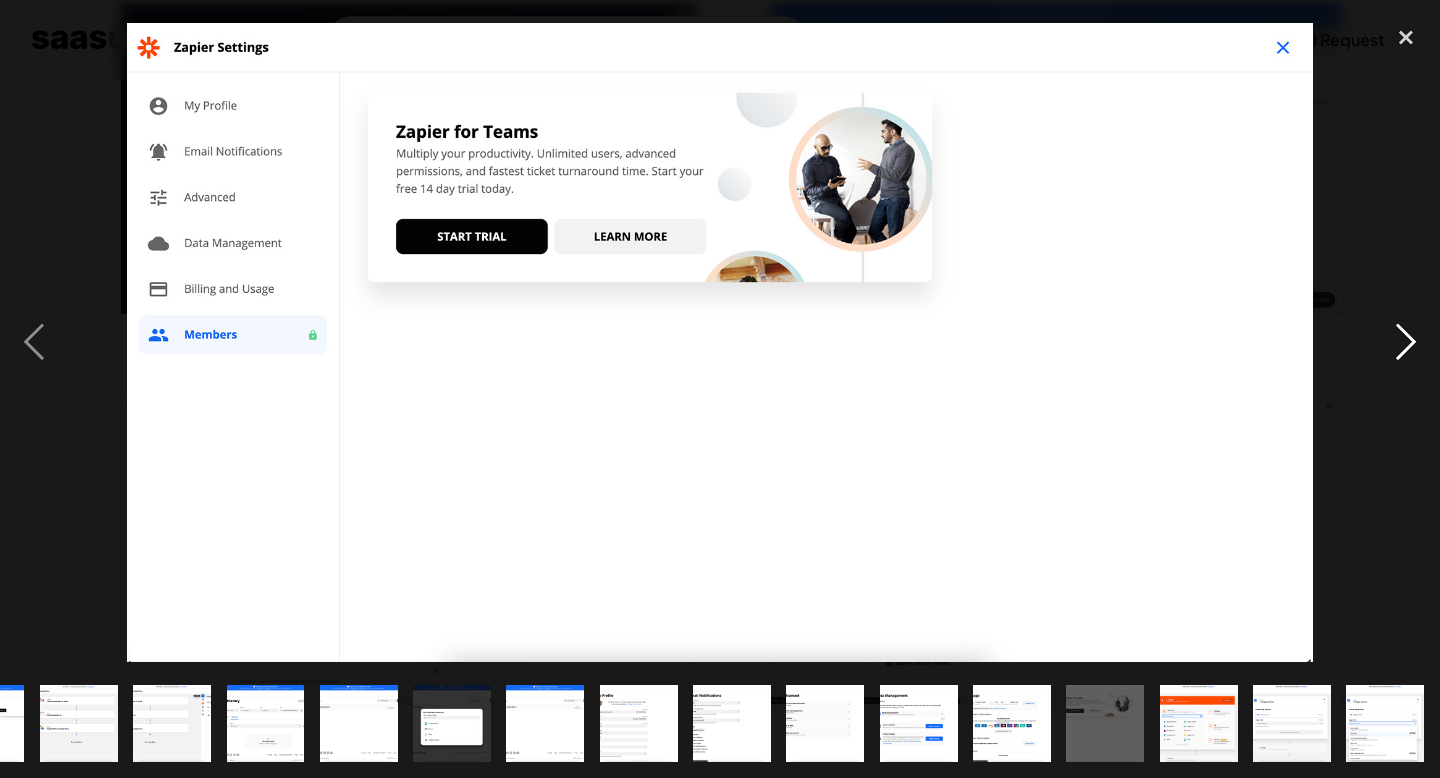 click at bounding box center (1406, 343) 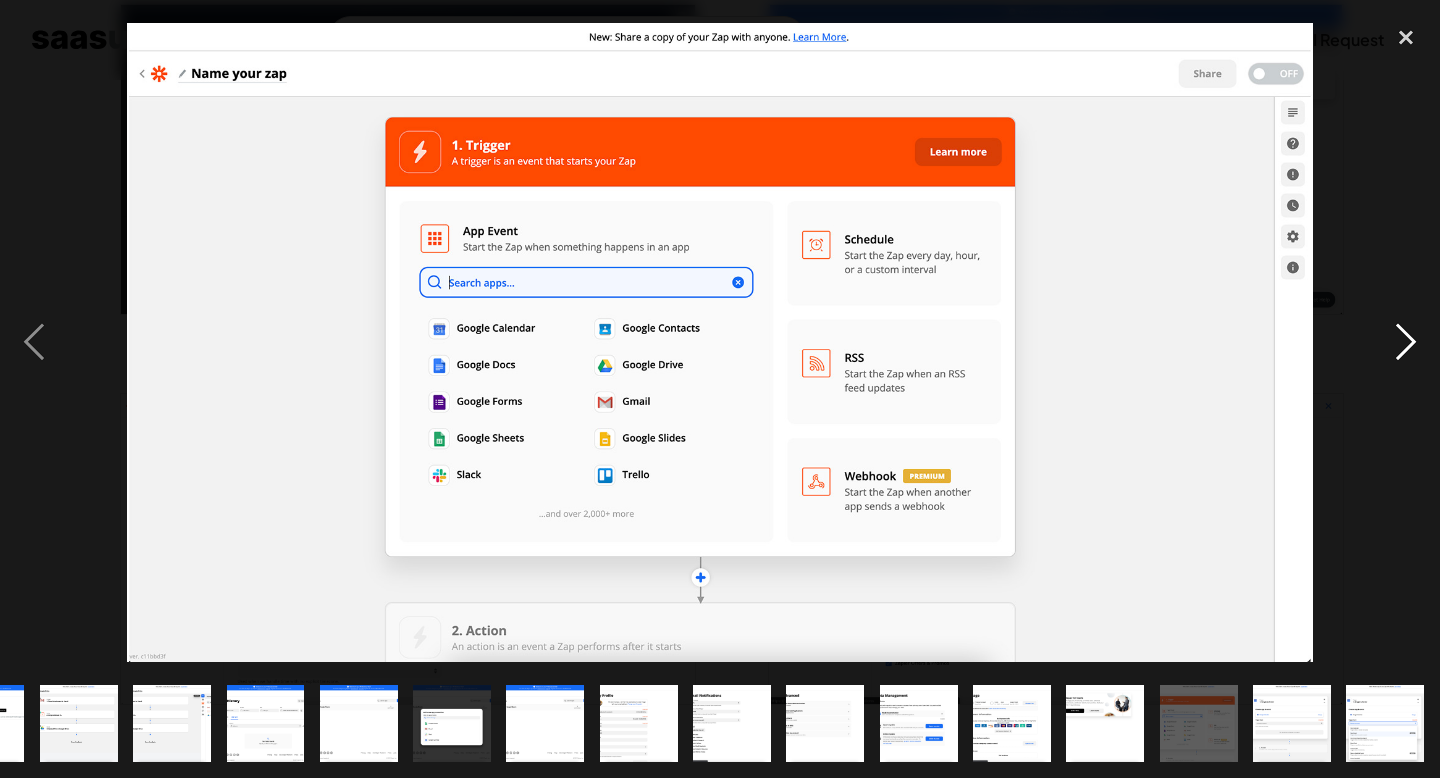 click at bounding box center (1406, 343) 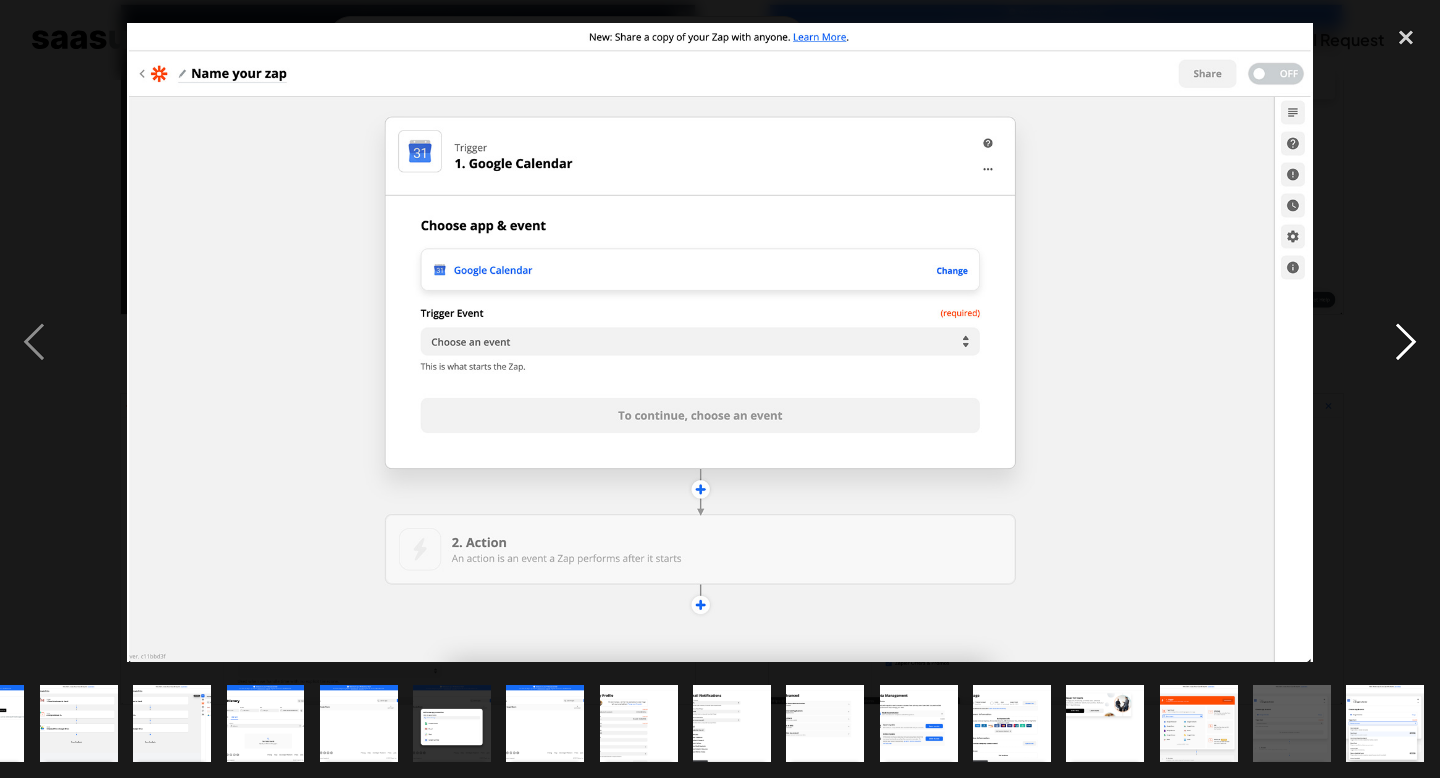 click at bounding box center [1406, 343] 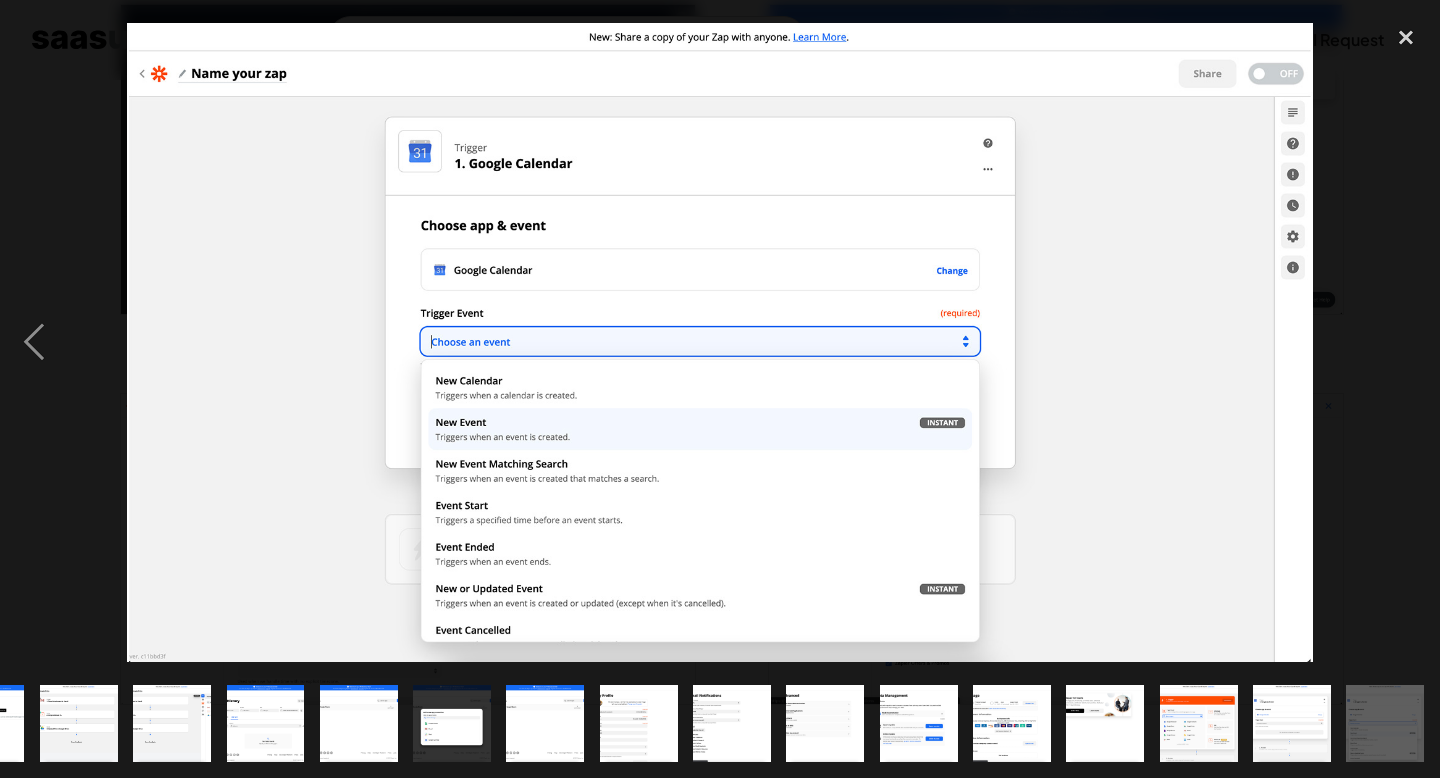 click at bounding box center (1406, 343) 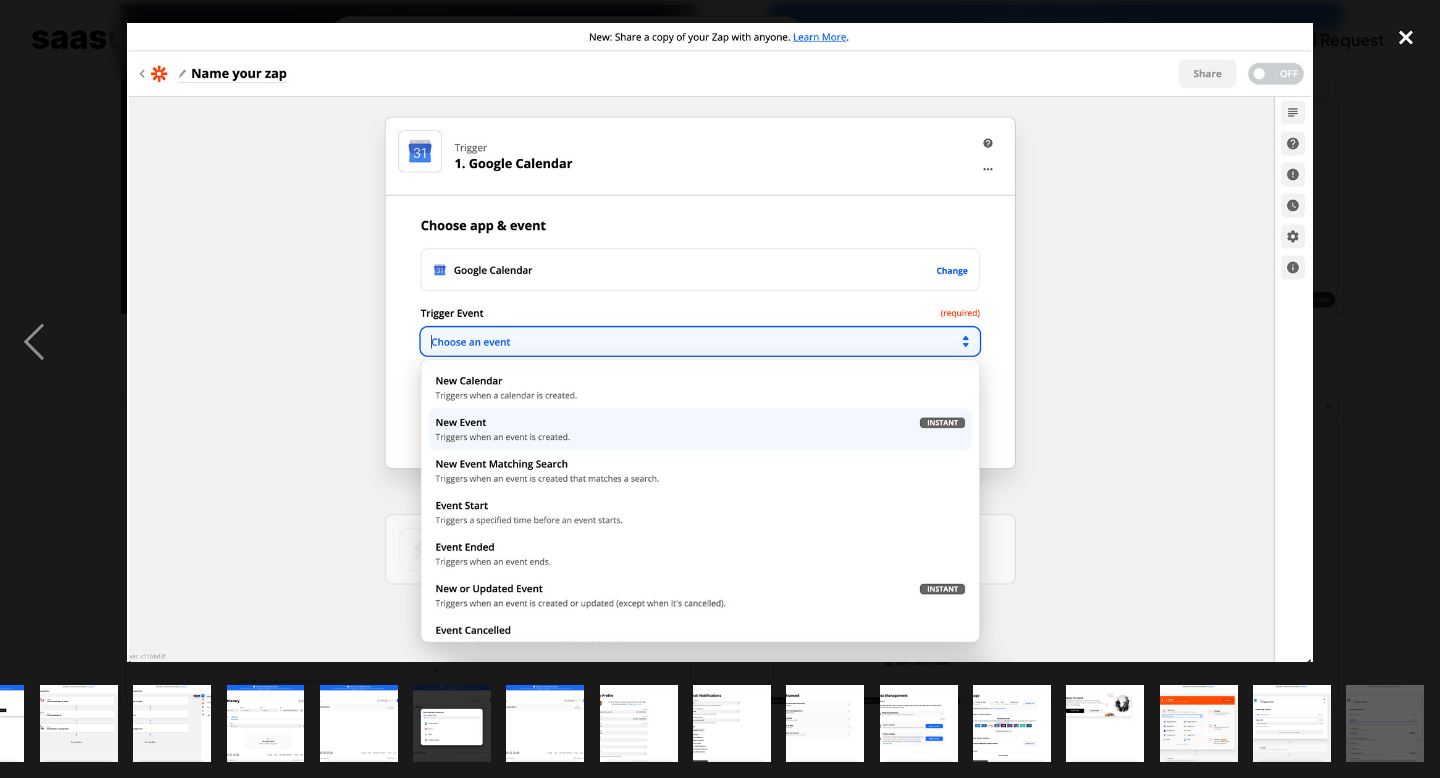 click at bounding box center [1406, 38] 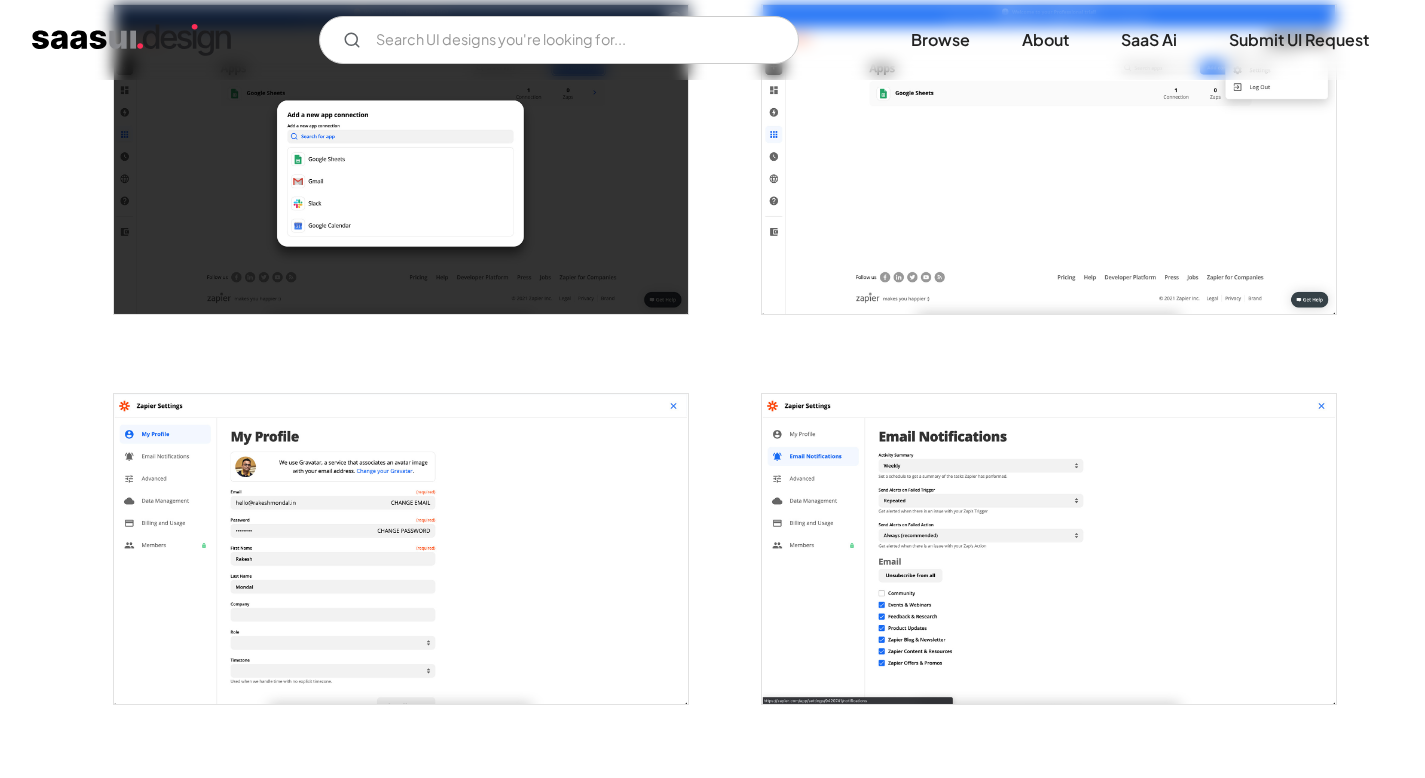 scroll, scrollTop: 0, scrollLeft: 0, axis: both 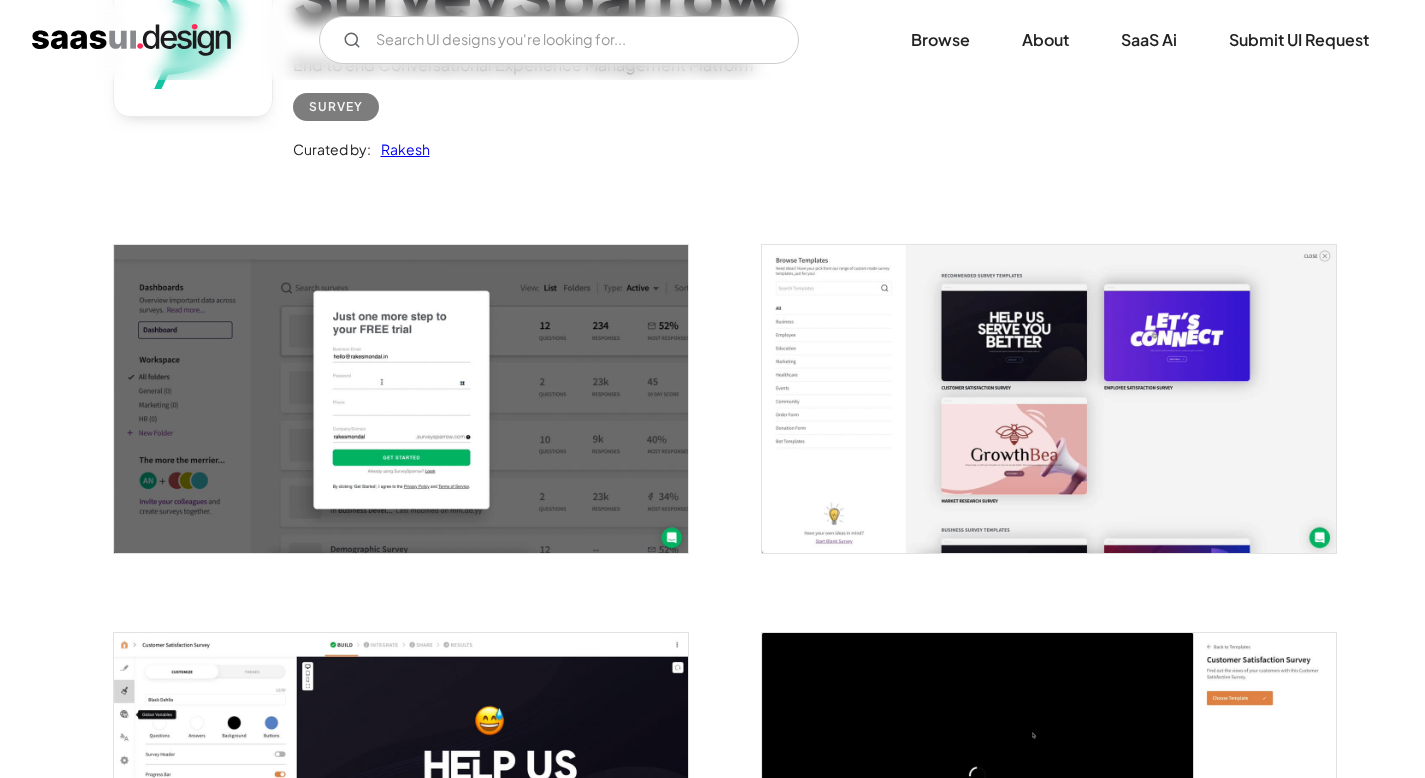 click at bounding box center [1049, 399] 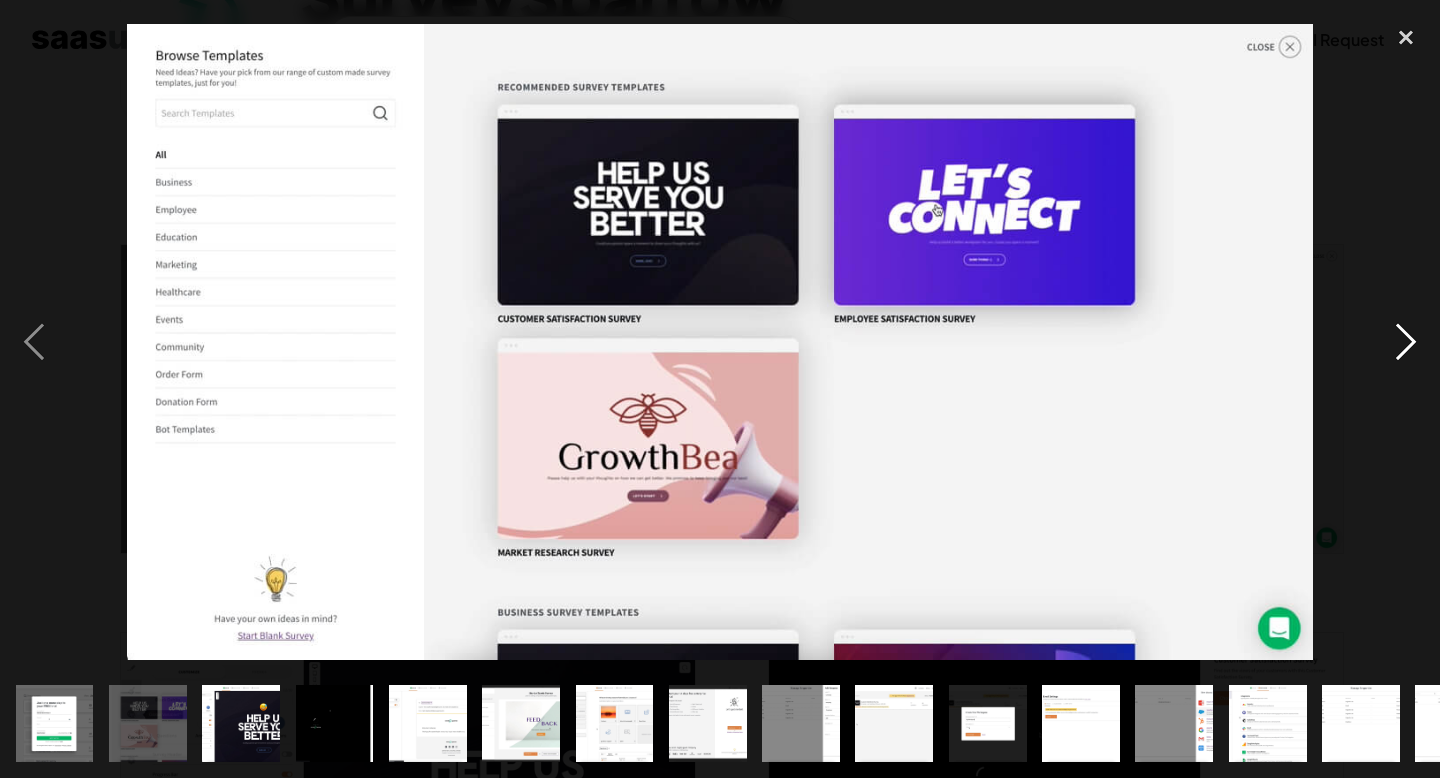 click at bounding box center (1406, 343) 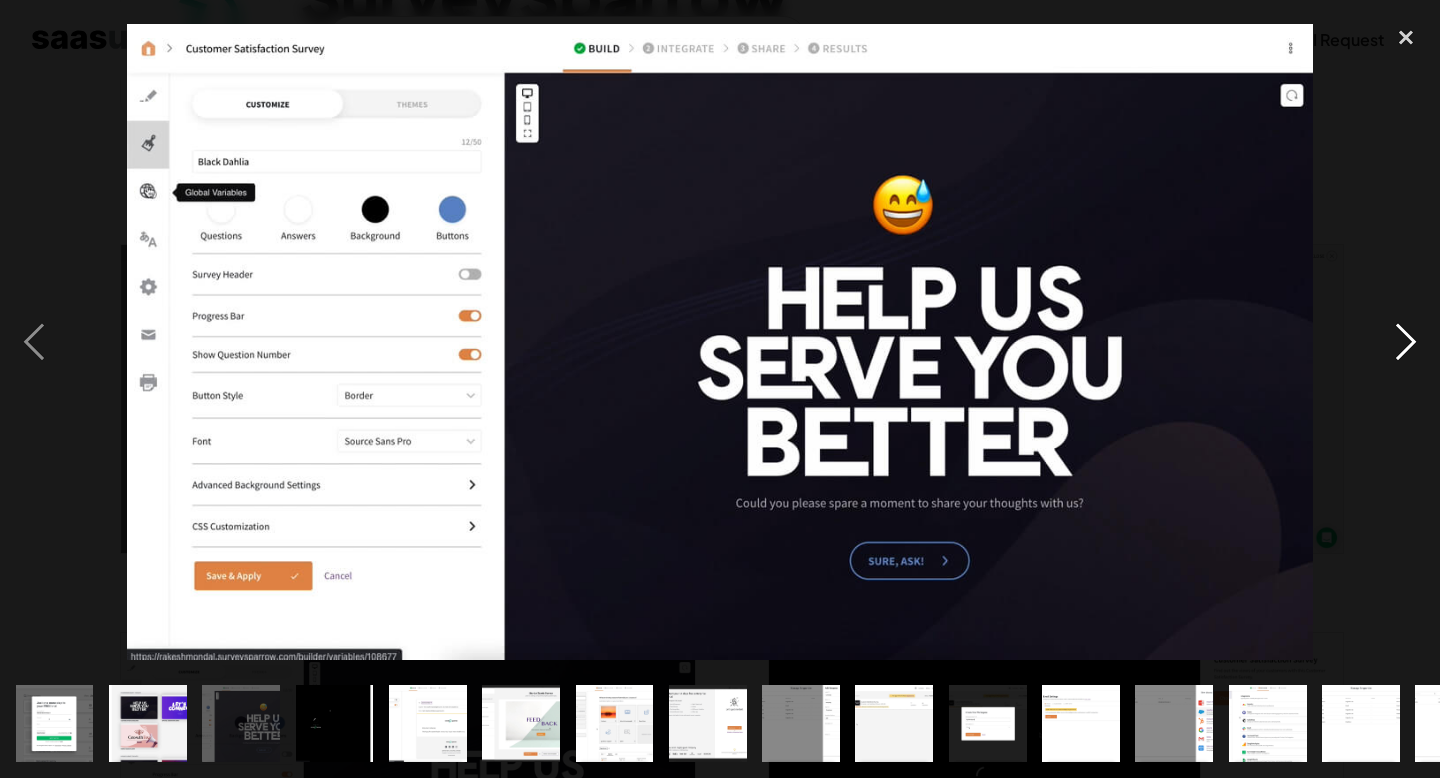 click at bounding box center [1406, 343] 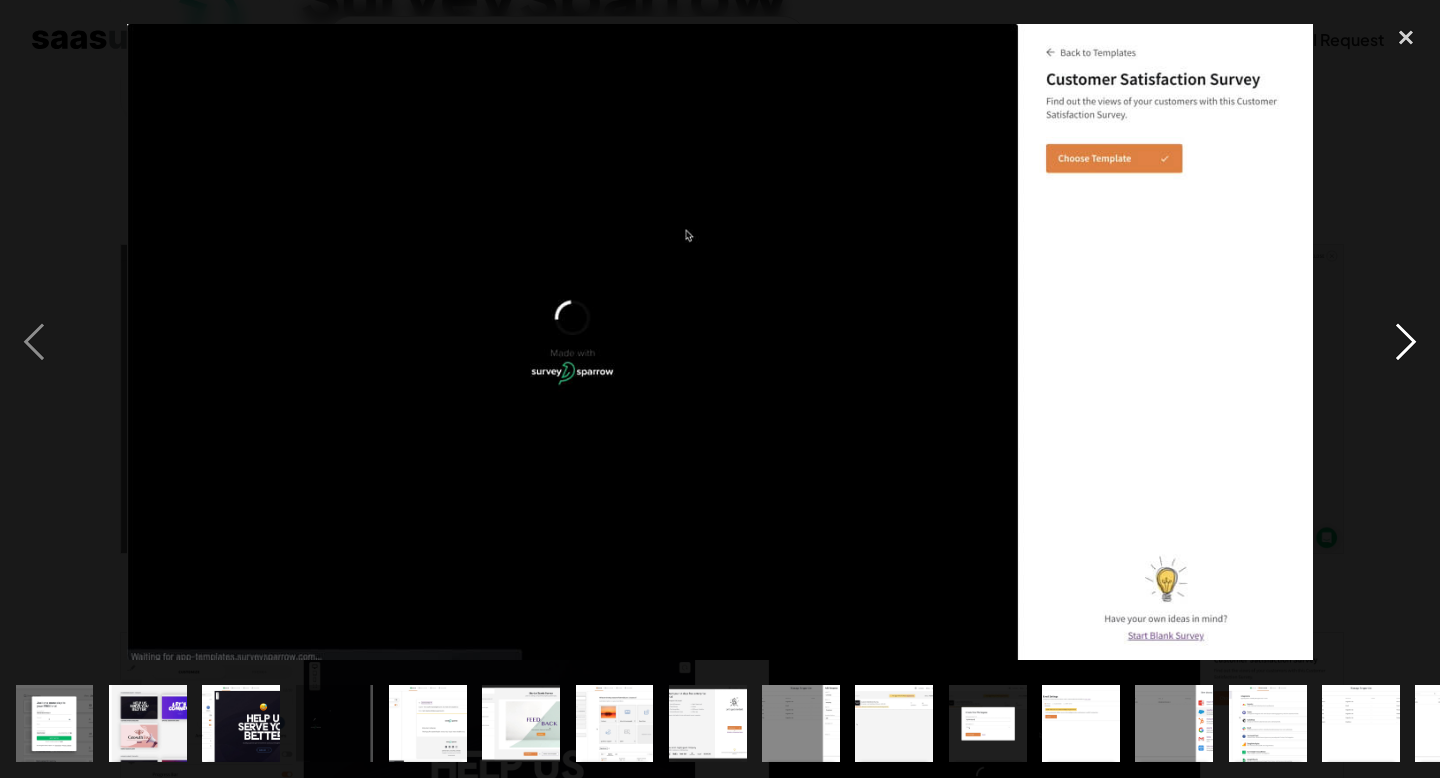 click at bounding box center [1406, 343] 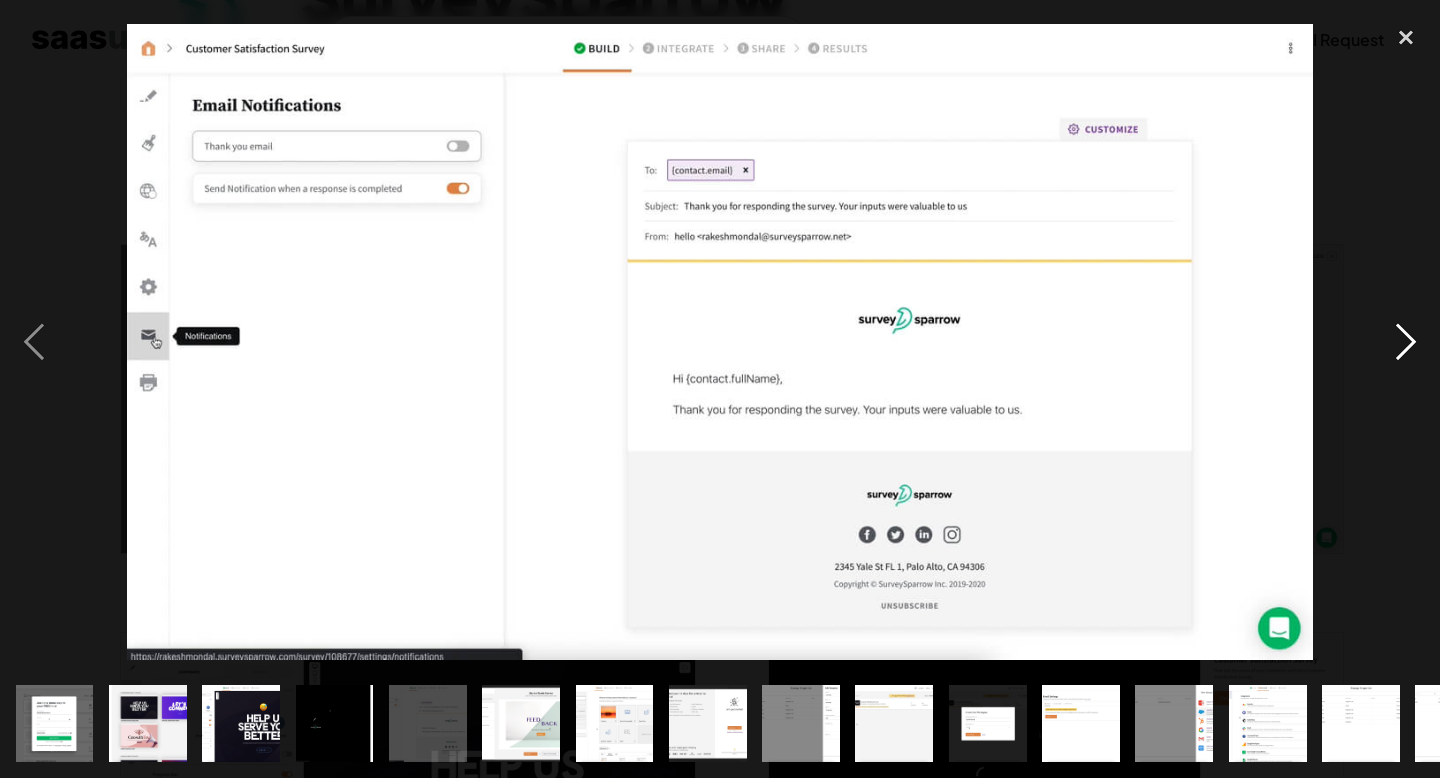 click at bounding box center [1406, 343] 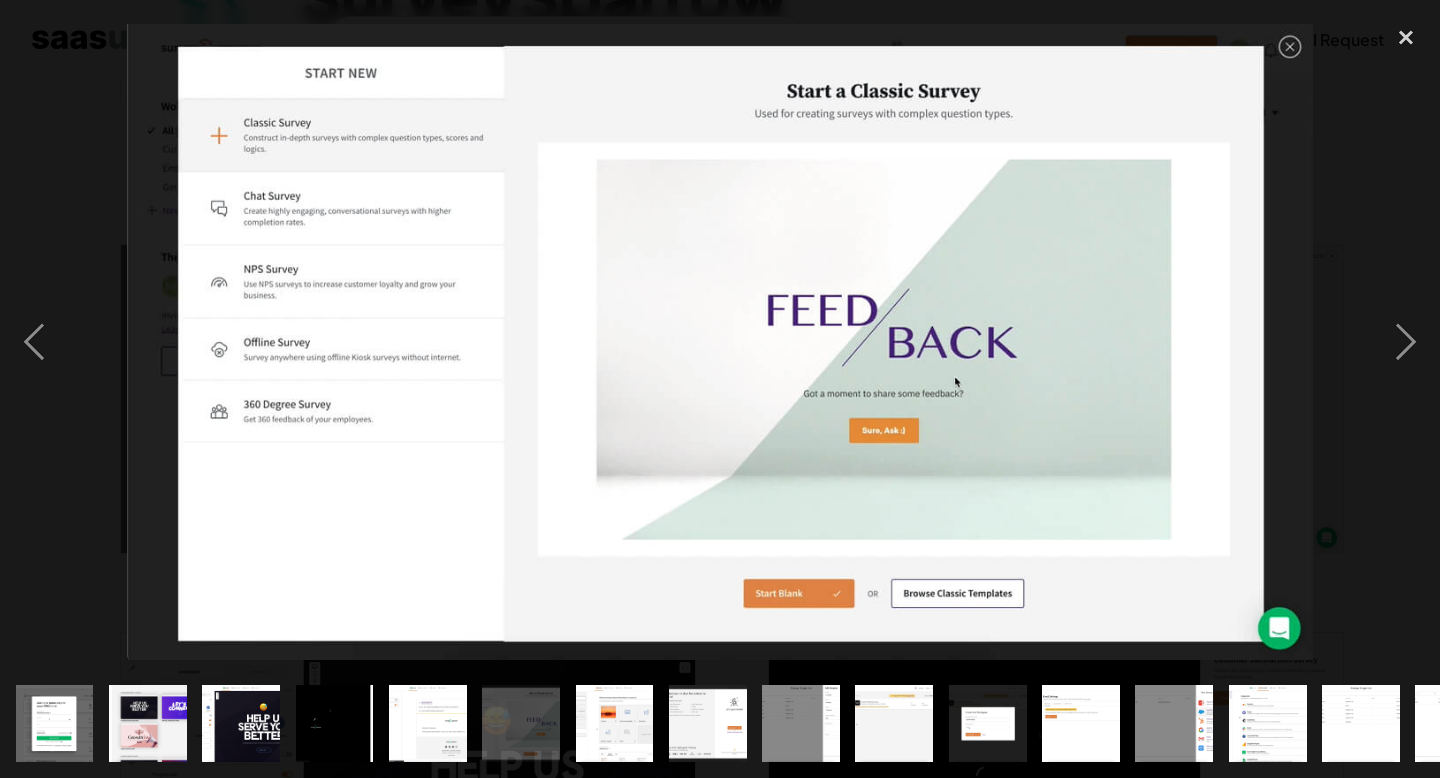 click at bounding box center [720, 343] 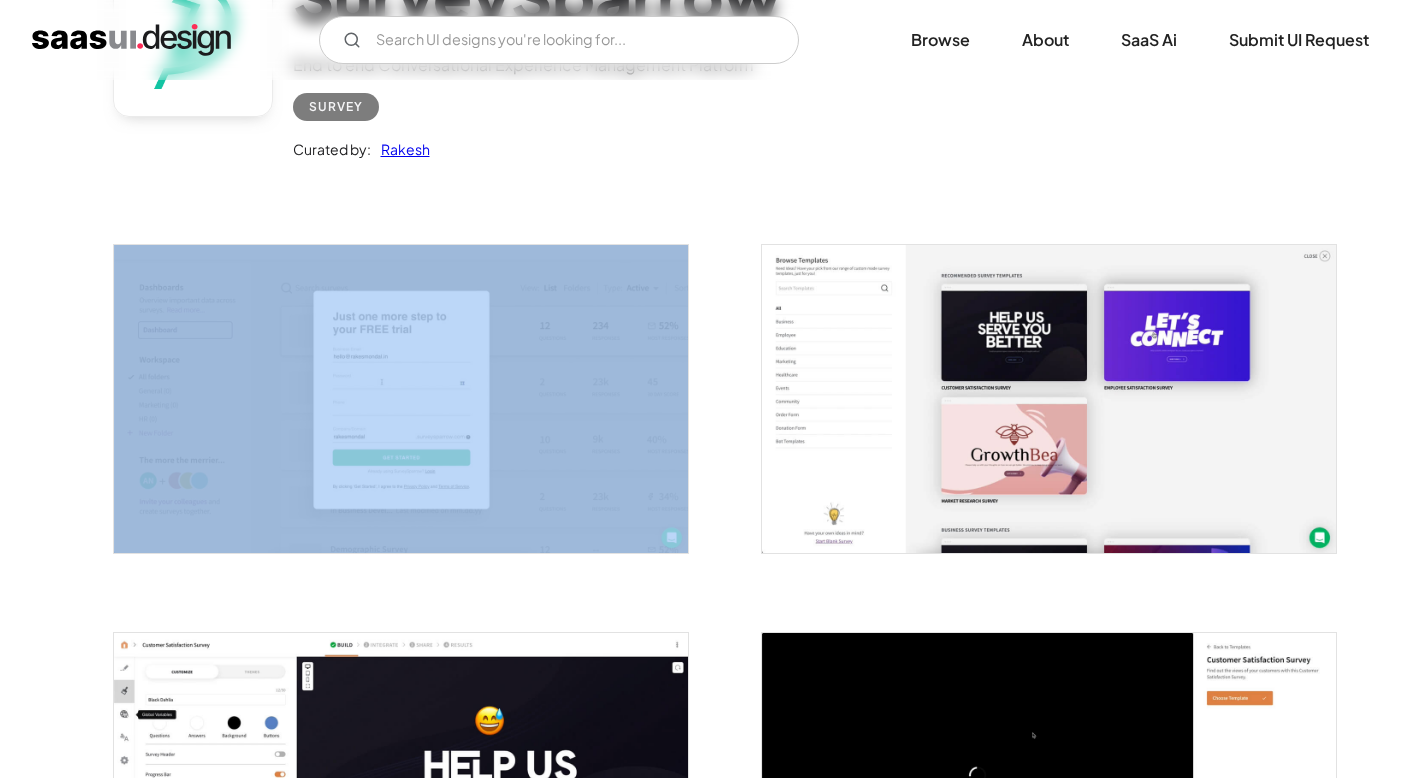 click on "Back SurveySparrow End to end Conversational Experience Management Platform Survey Curated by:  Rakesh
No items found." at bounding box center (712, 2567) 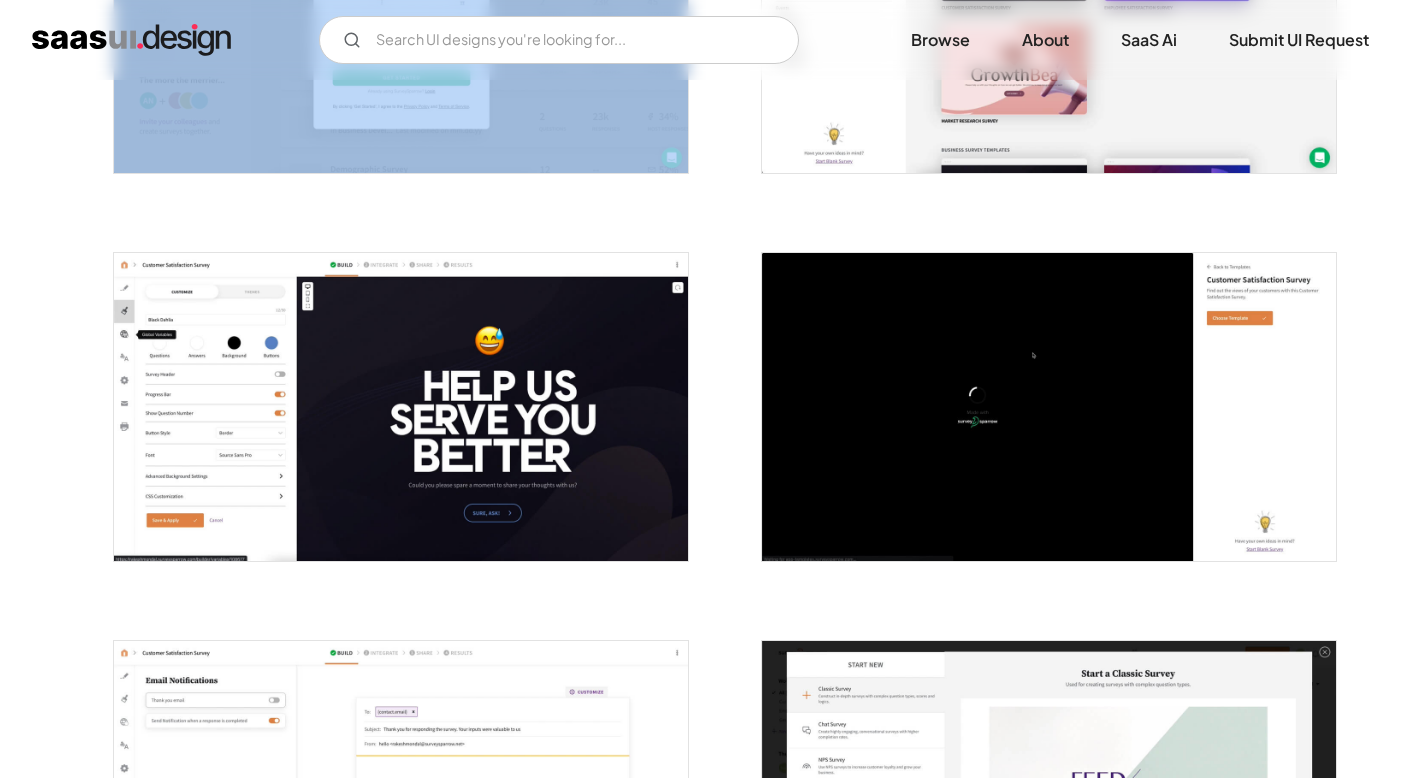 scroll, scrollTop: 1595, scrollLeft: 0, axis: vertical 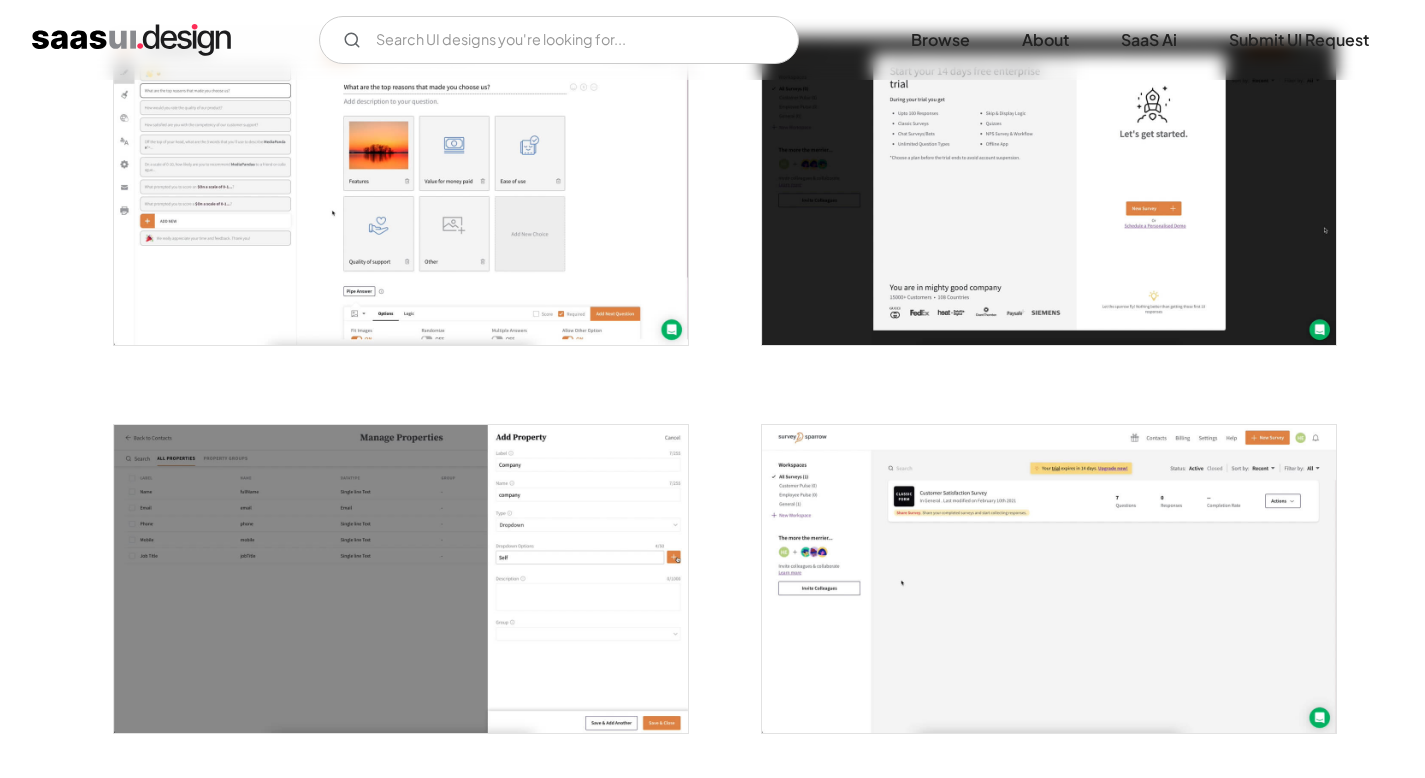 click at bounding box center (1049, 579) 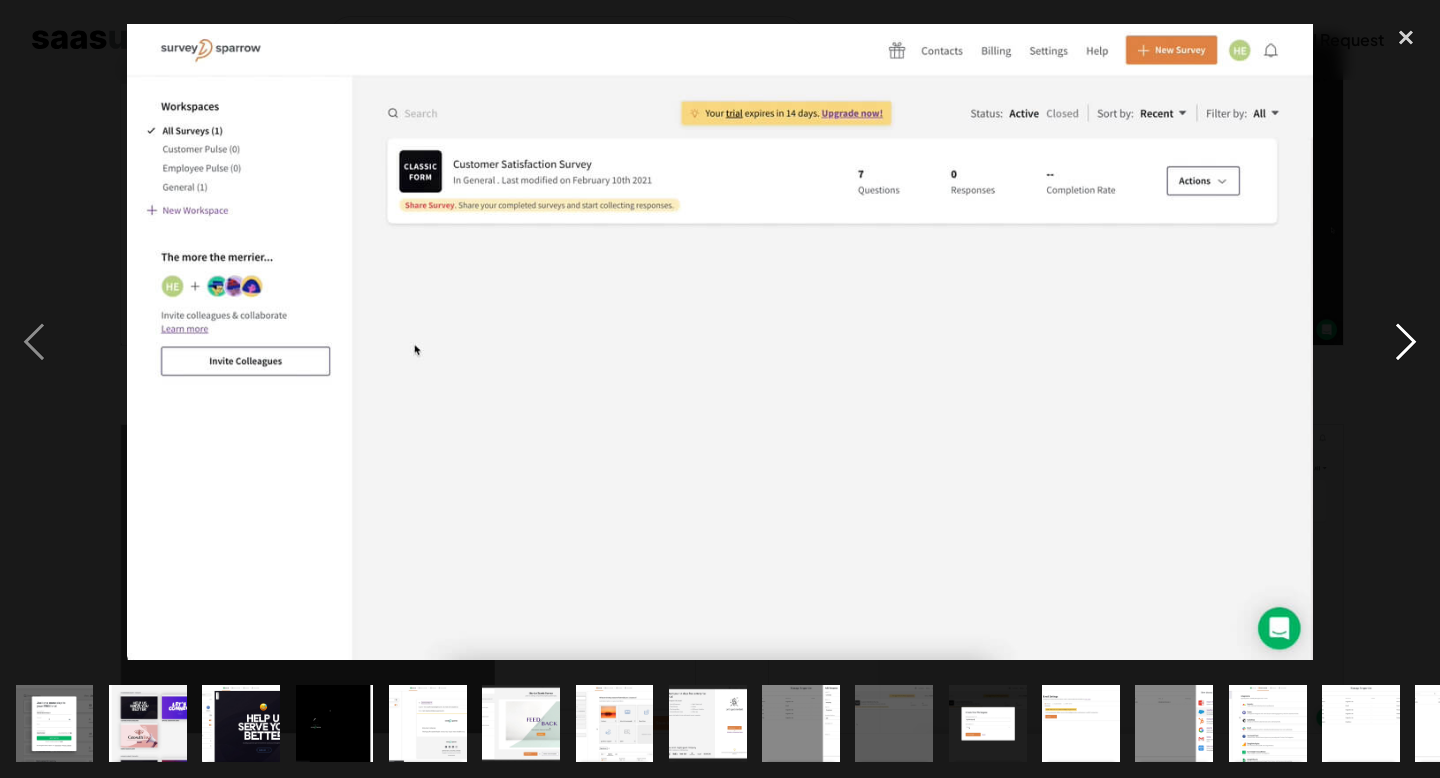 click at bounding box center [1406, 343] 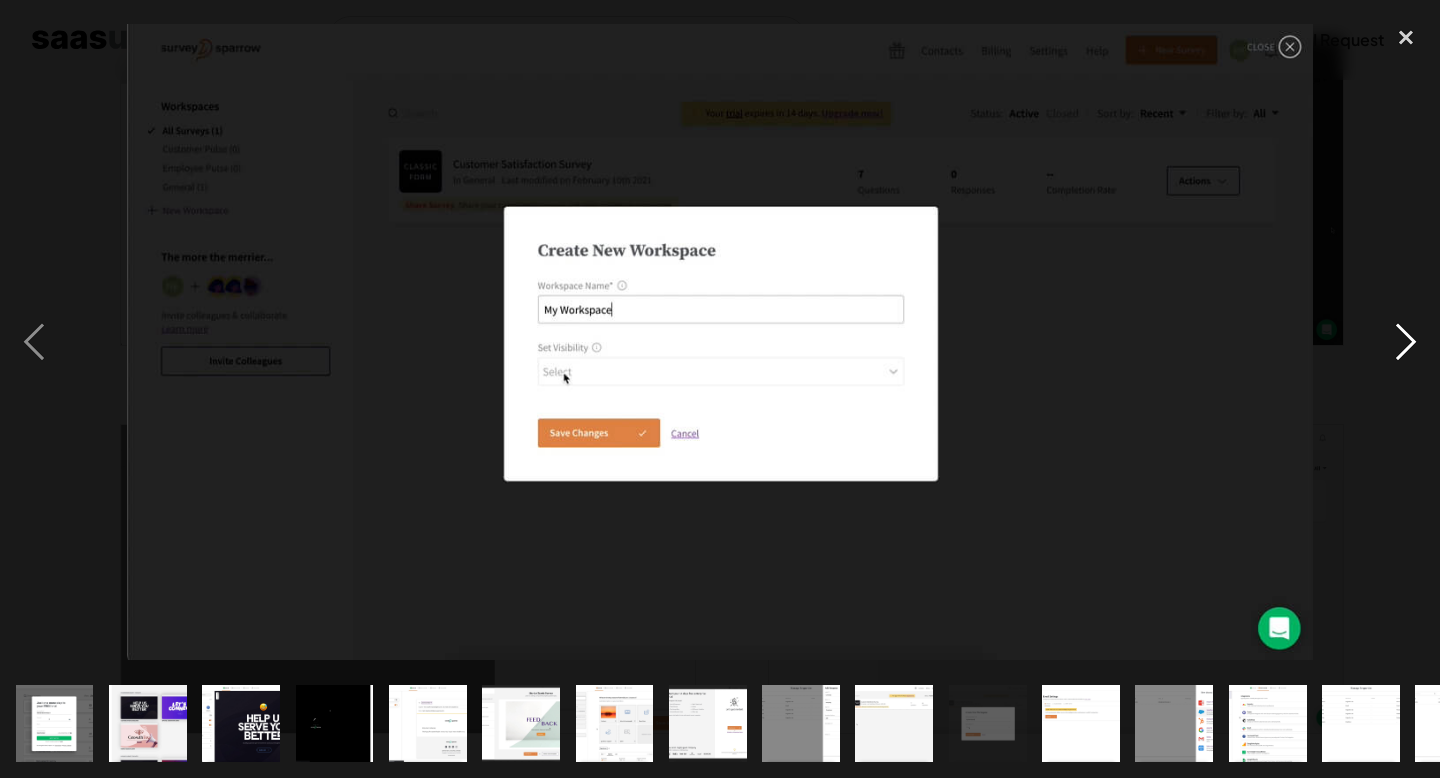 click at bounding box center (1406, 343) 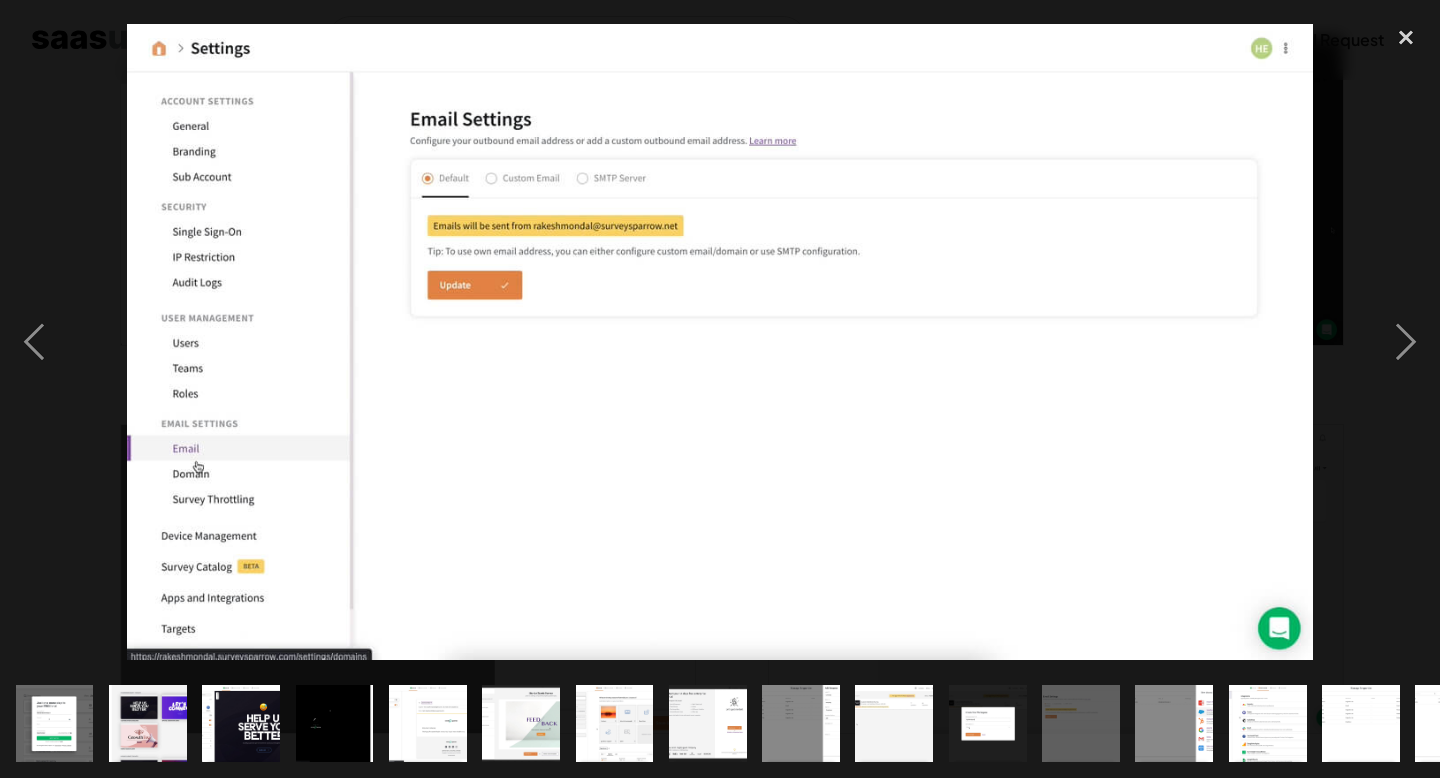 click at bounding box center [720, 343] 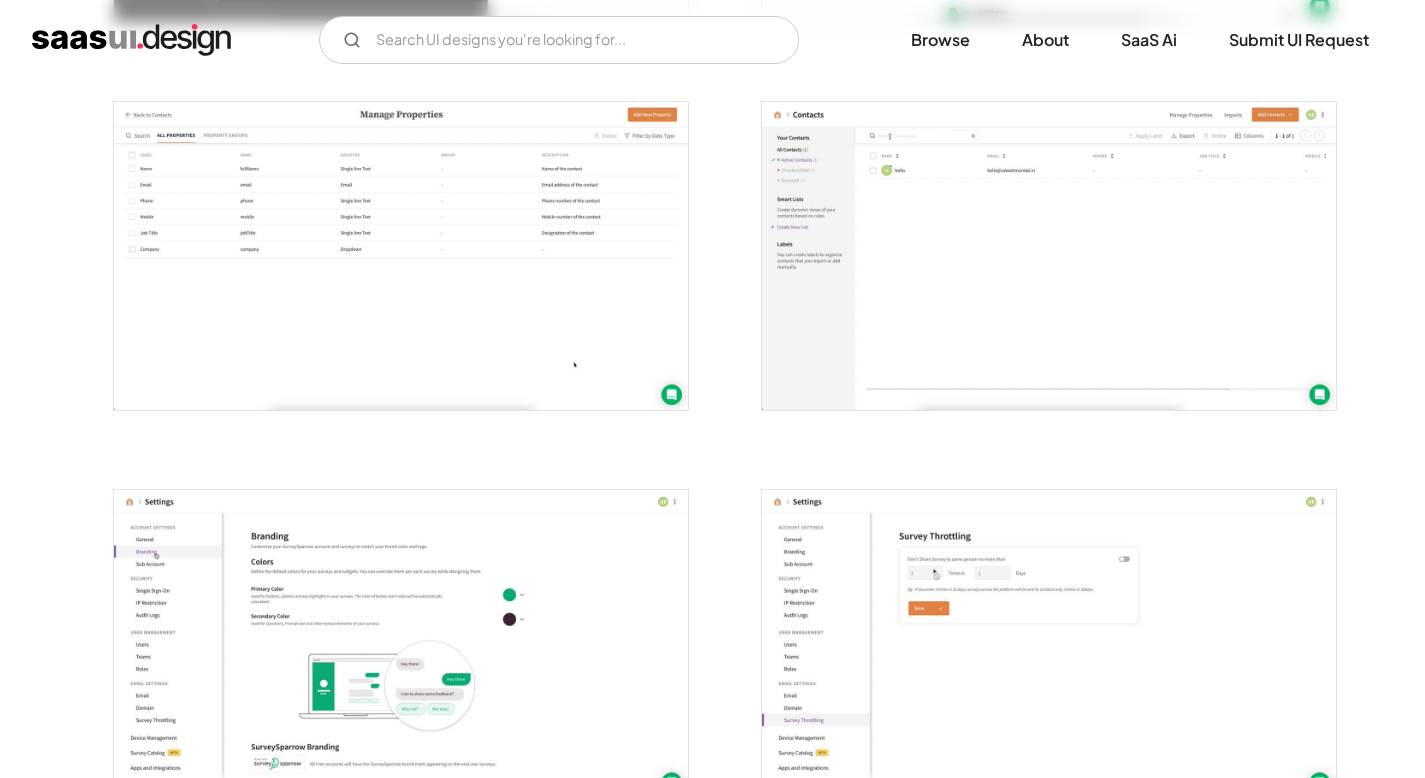 scroll, scrollTop: 3087, scrollLeft: 0, axis: vertical 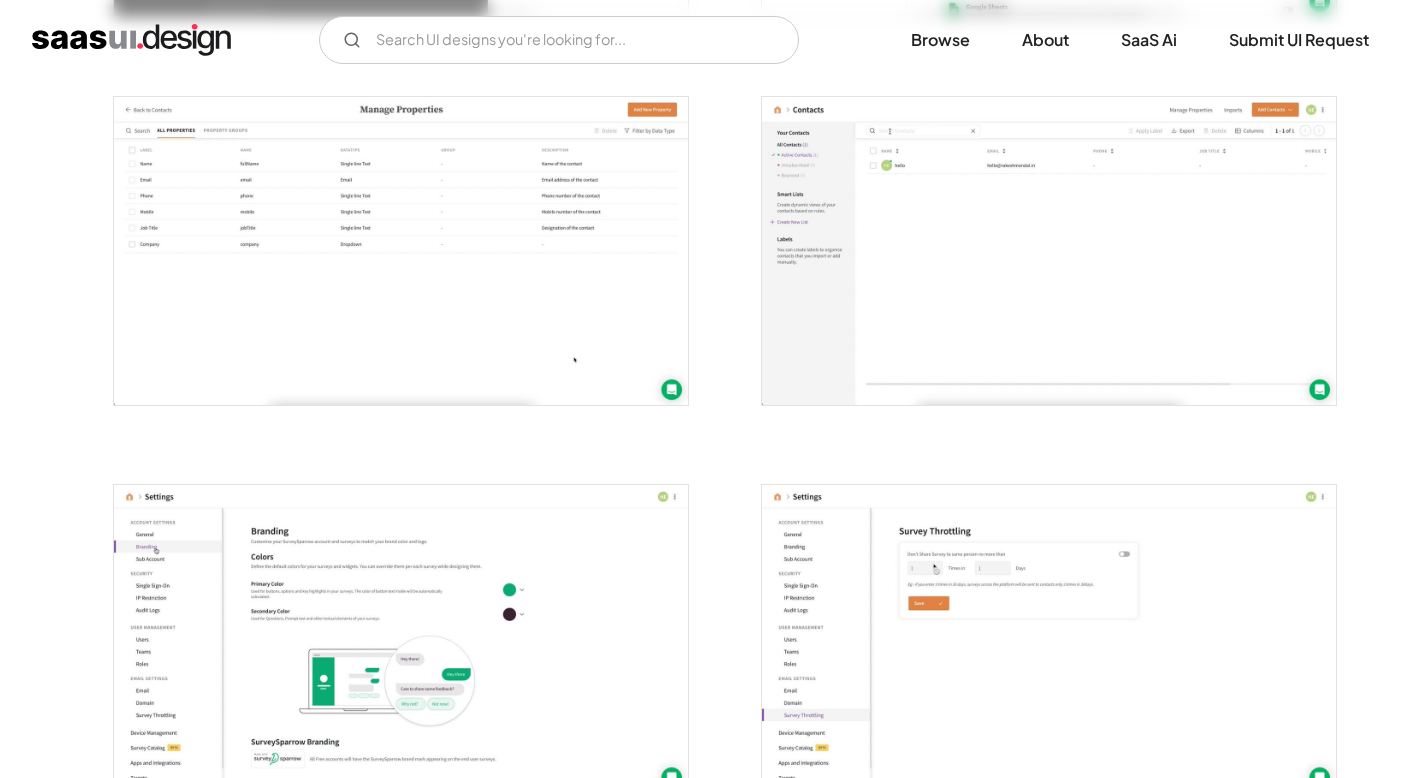 click at bounding box center [1049, 639] 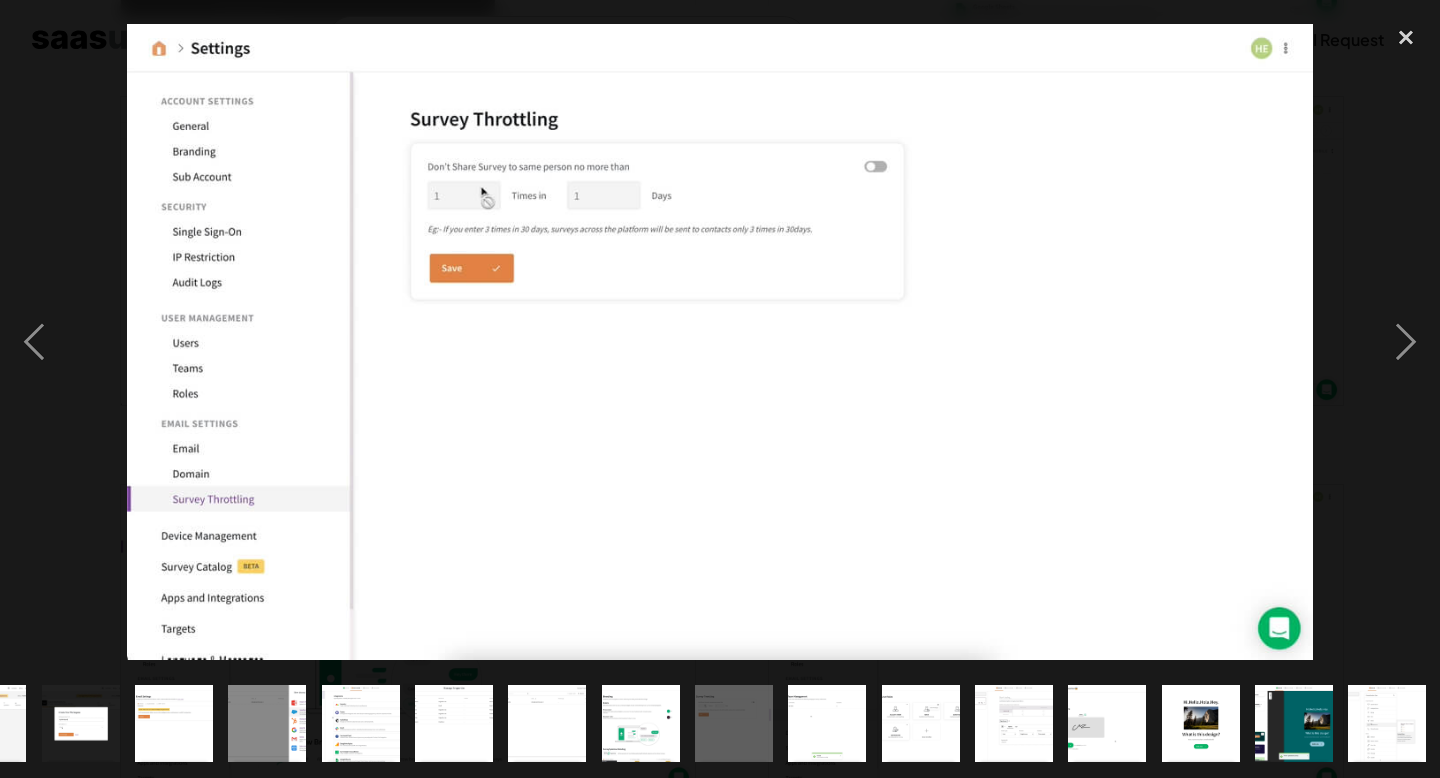 scroll, scrollTop: 0, scrollLeft: 909, axis: horizontal 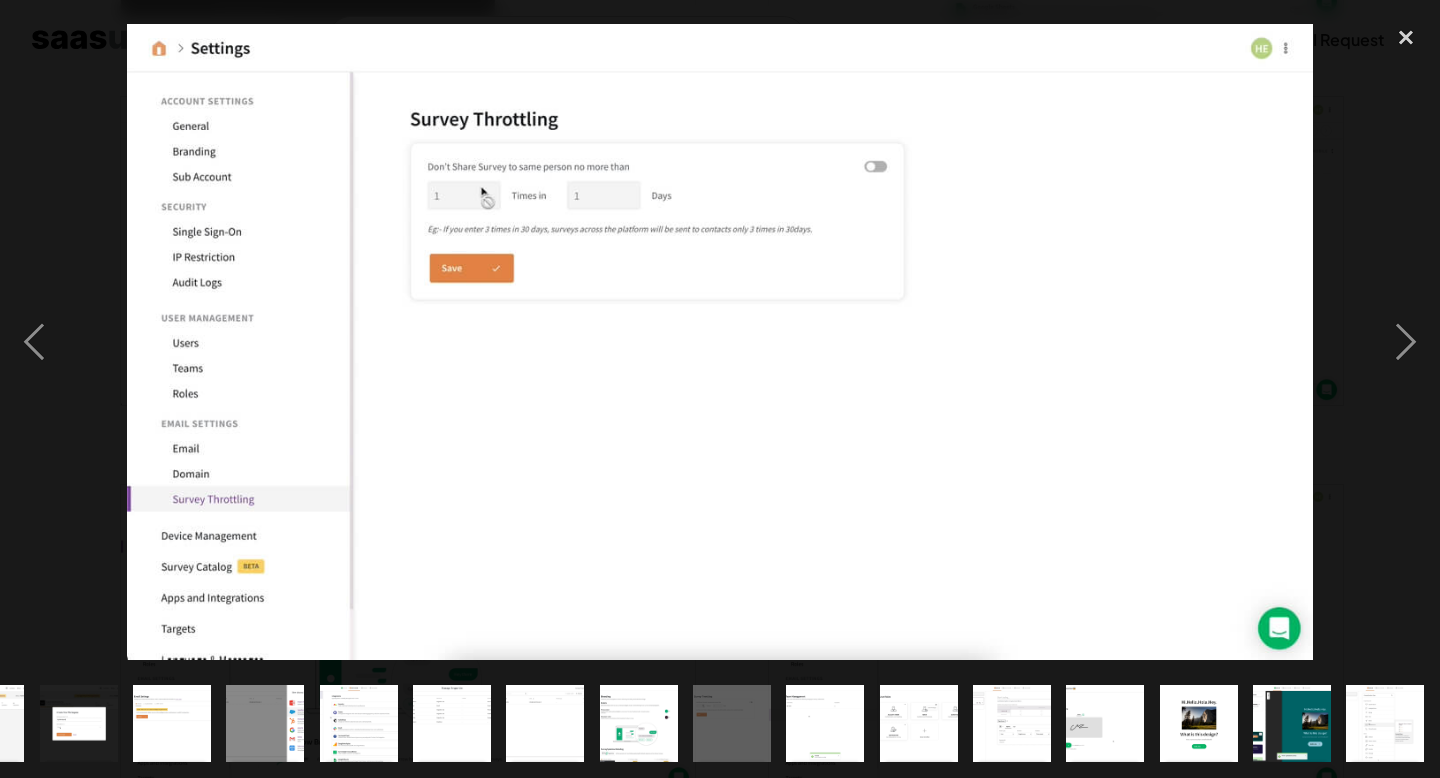click at bounding box center [720, 343] 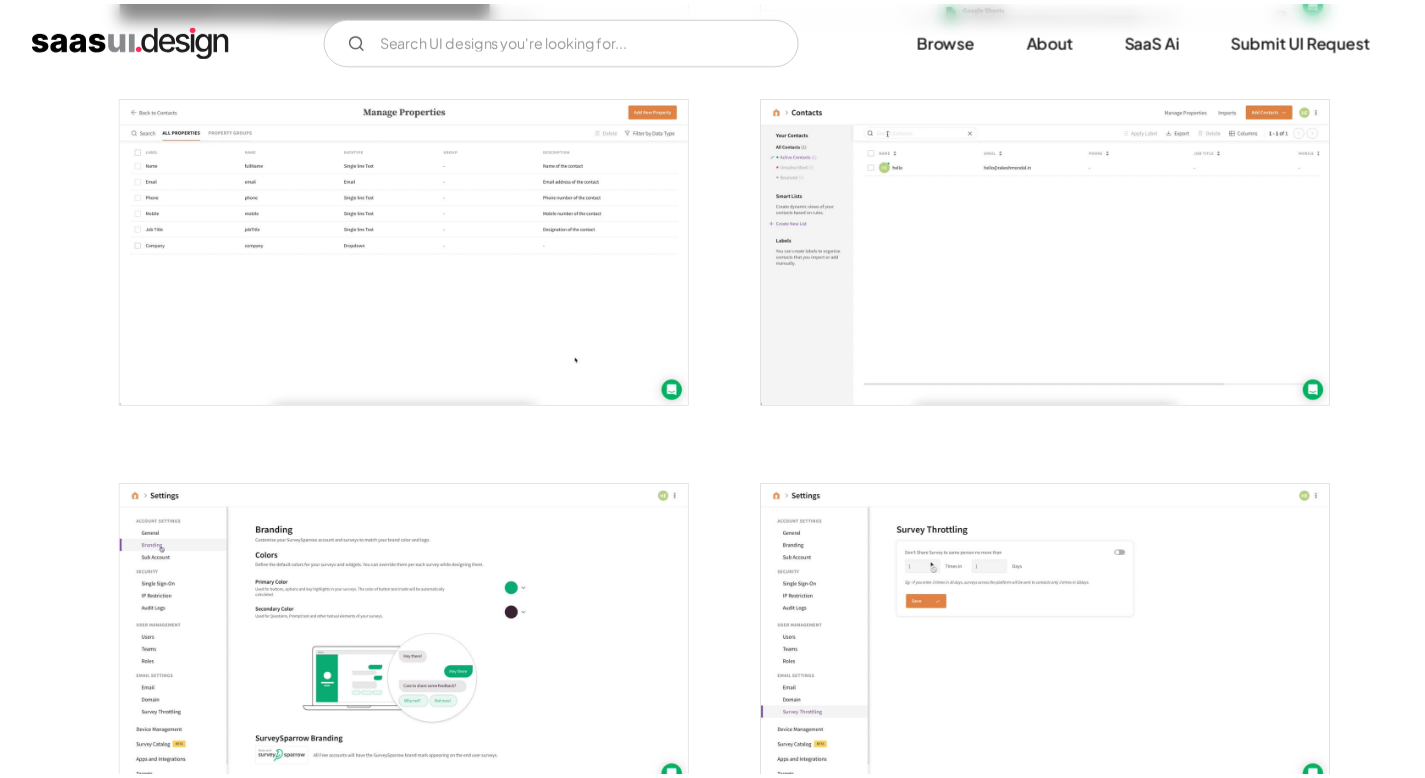 scroll, scrollTop: 3098, scrollLeft: 0, axis: vertical 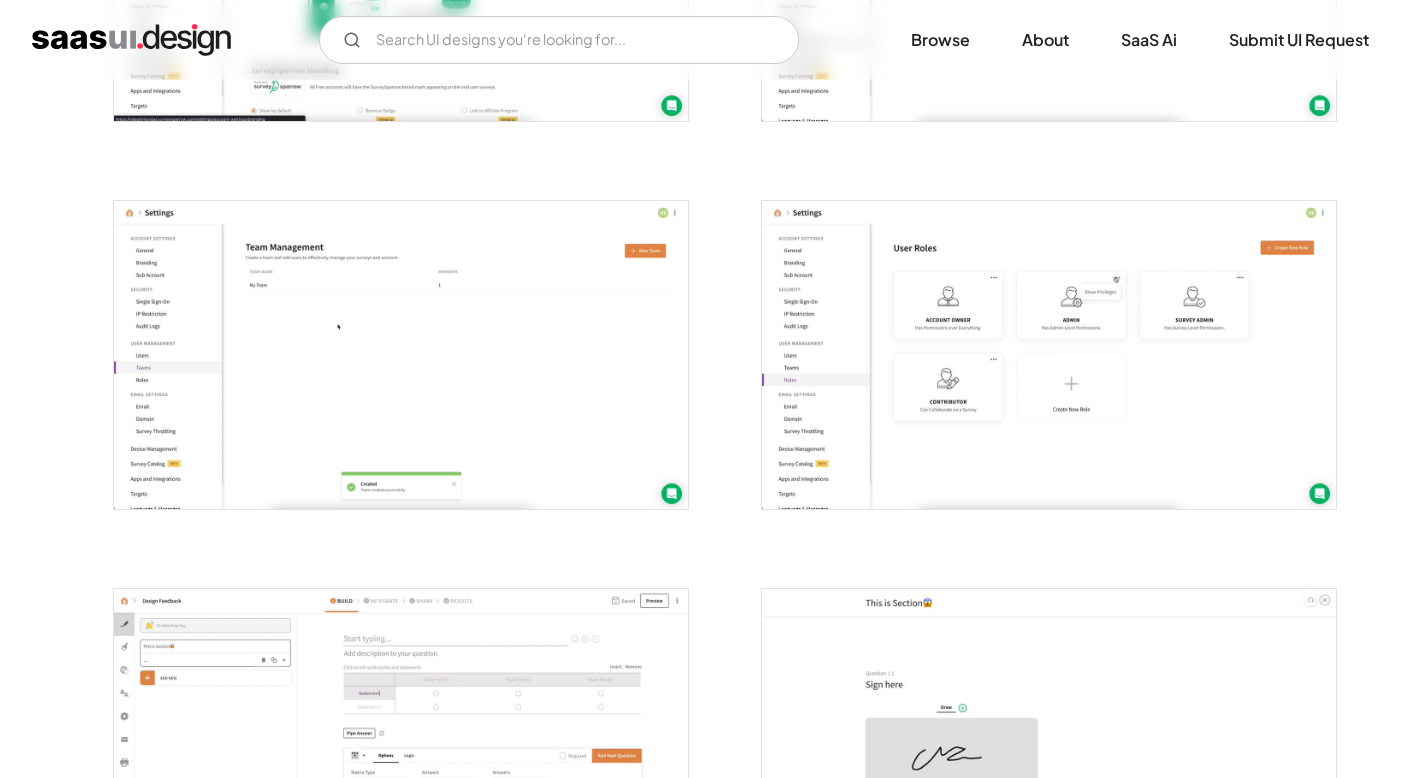 click at bounding box center (1049, 355) 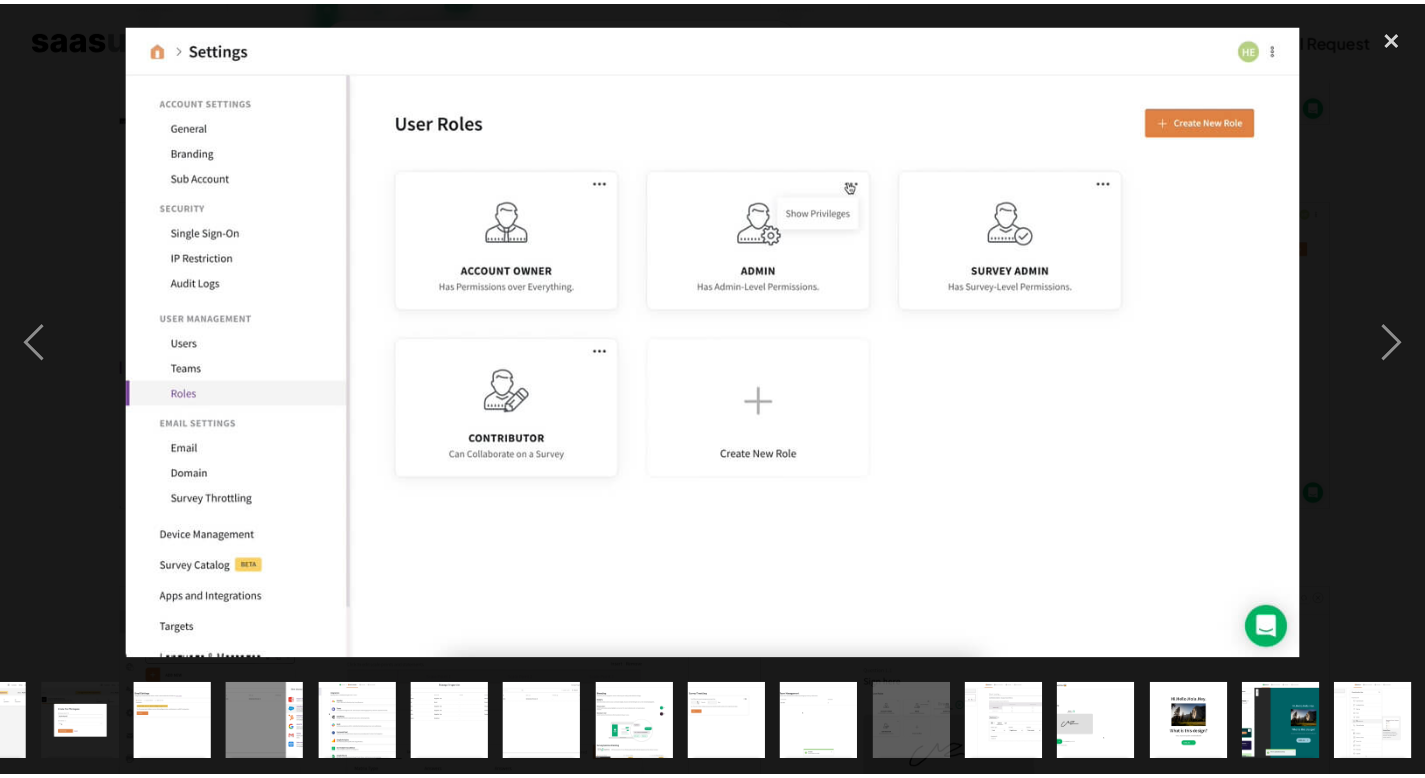 scroll, scrollTop: 0, scrollLeft: 909, axis: horizontal 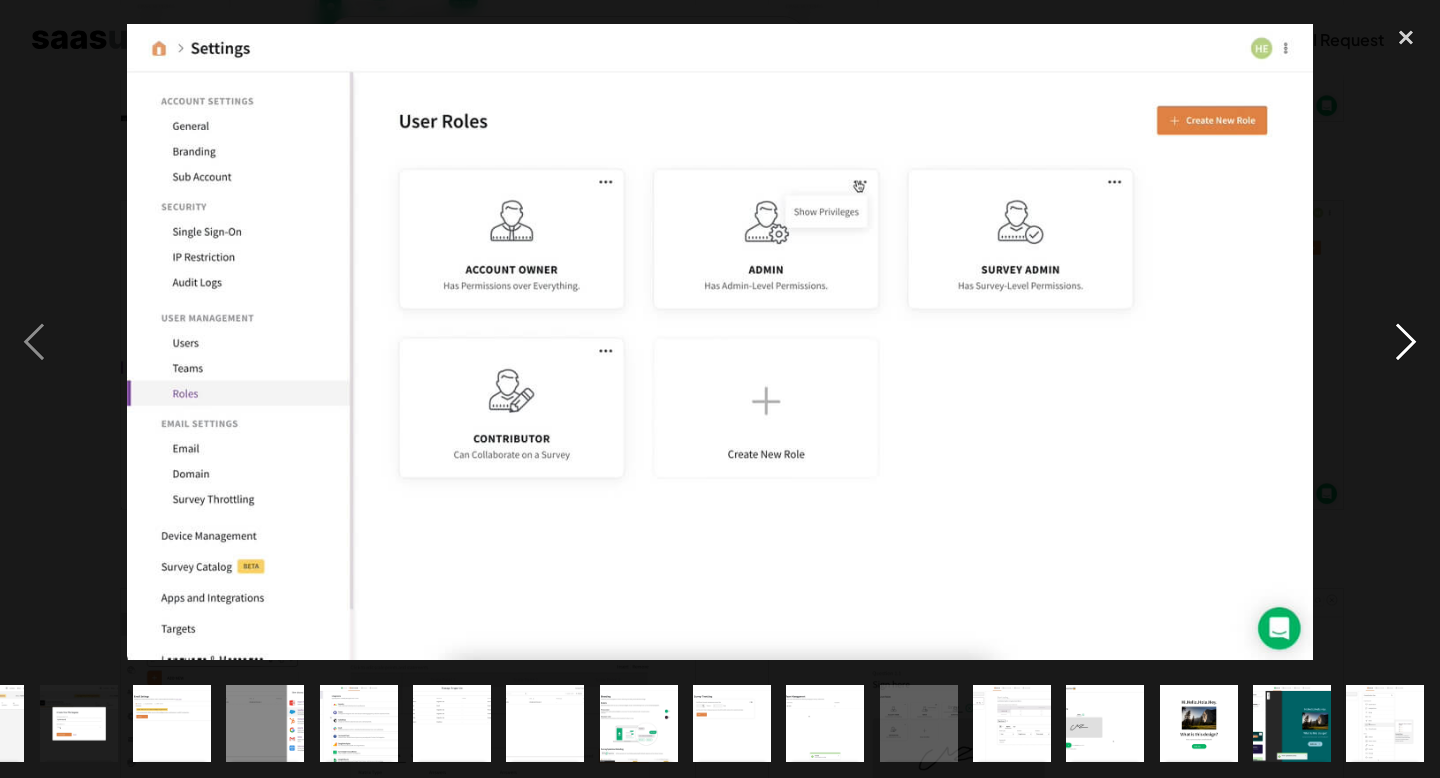 click at bounding box center (1406, 343) 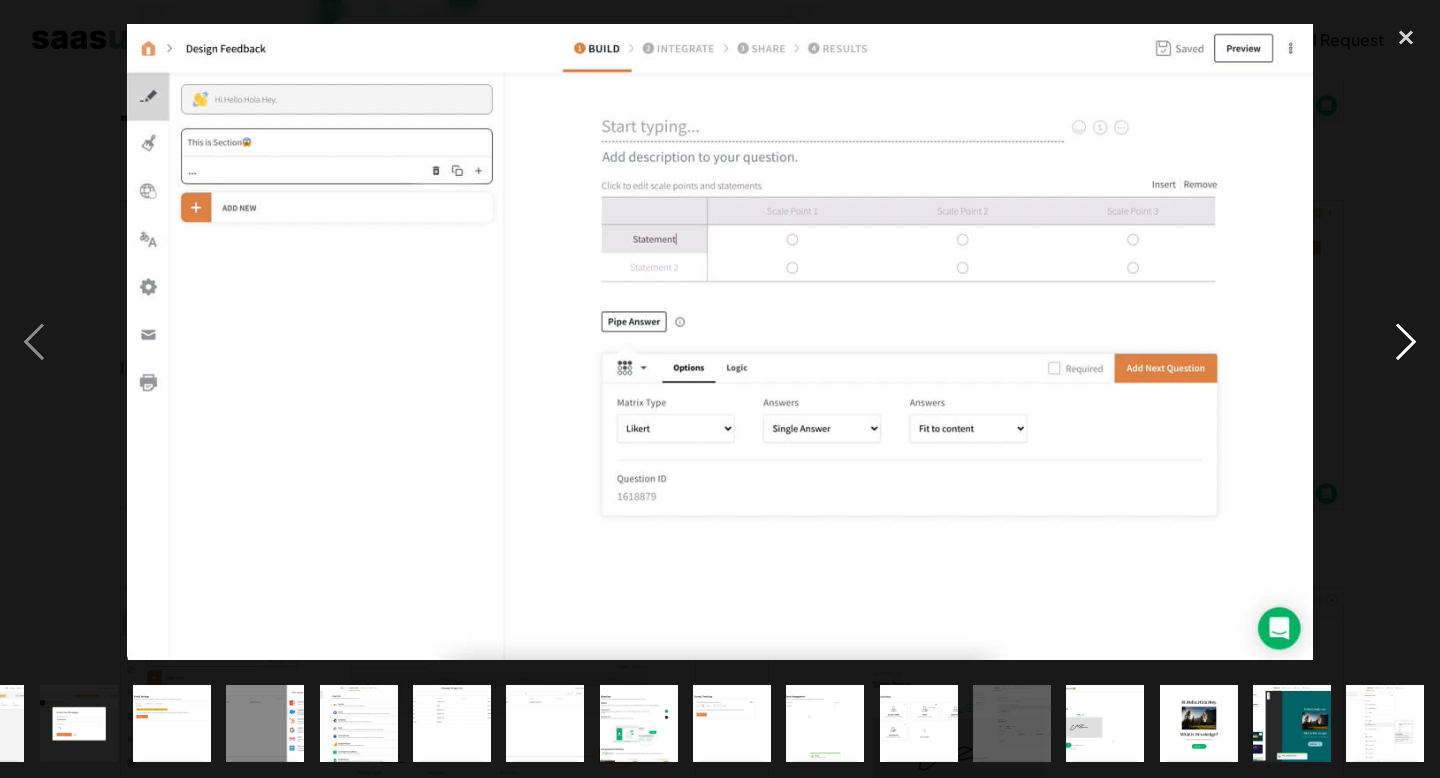 click at bounding box center [1406, 343] 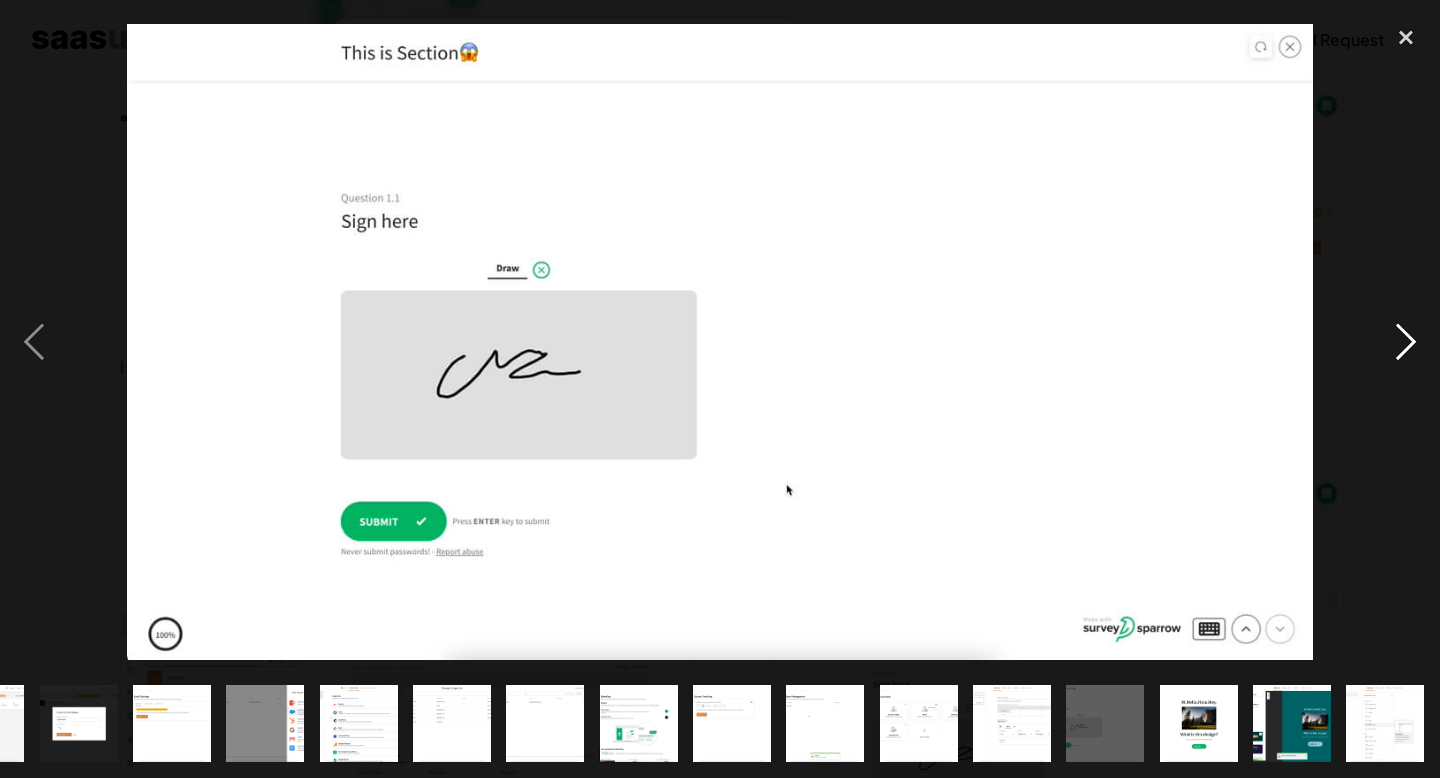 click at bounding box center [1406, 343] 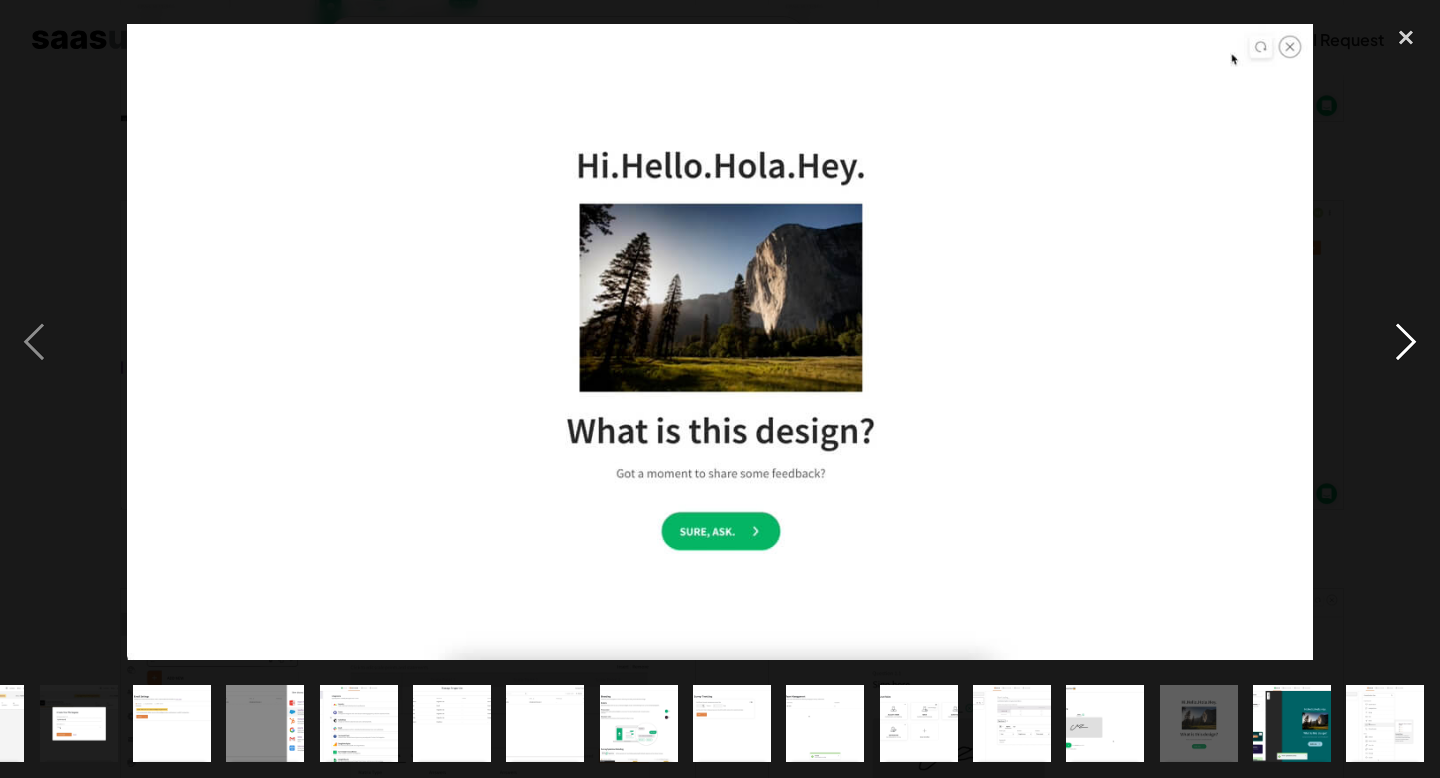 click at bounding box center [1406, 343] 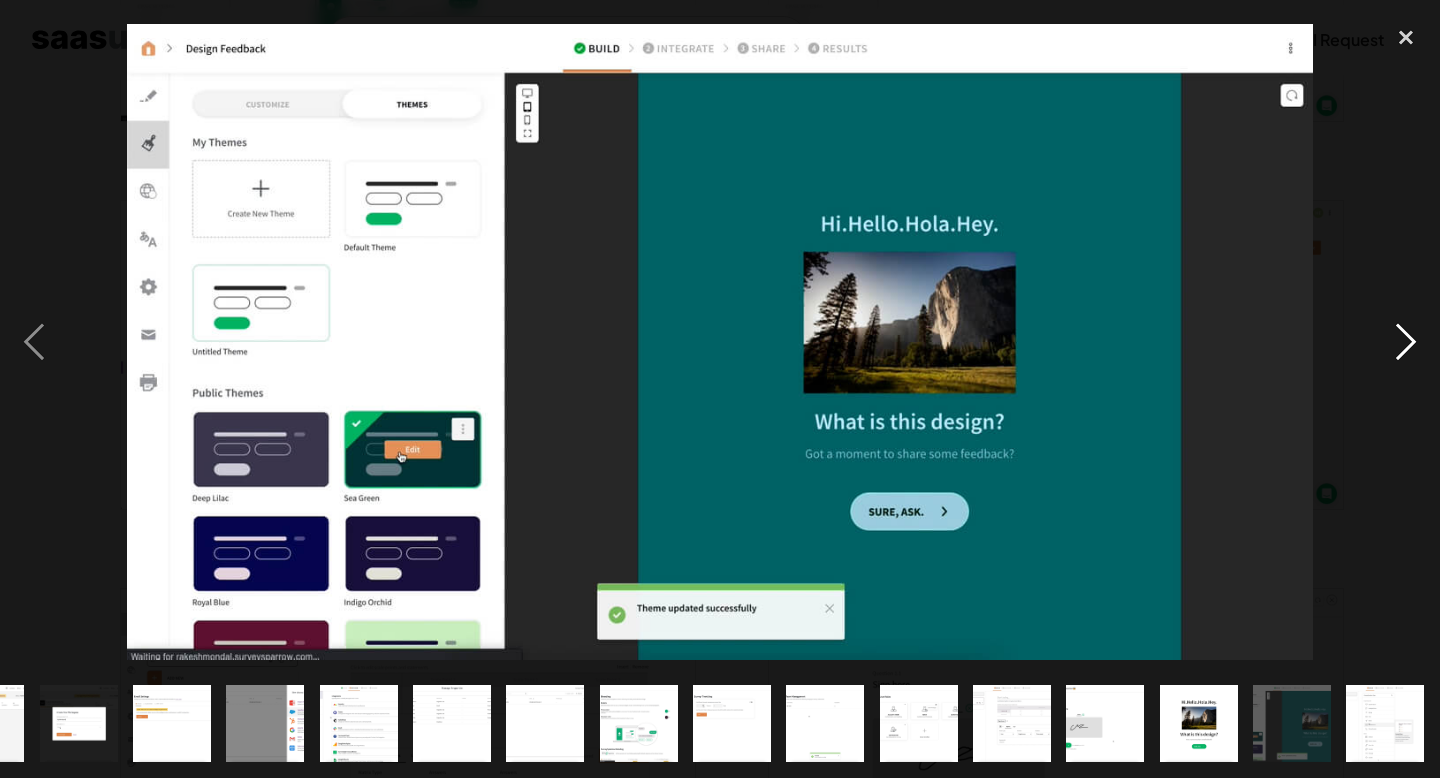 click at bounding box center (1406, 343) 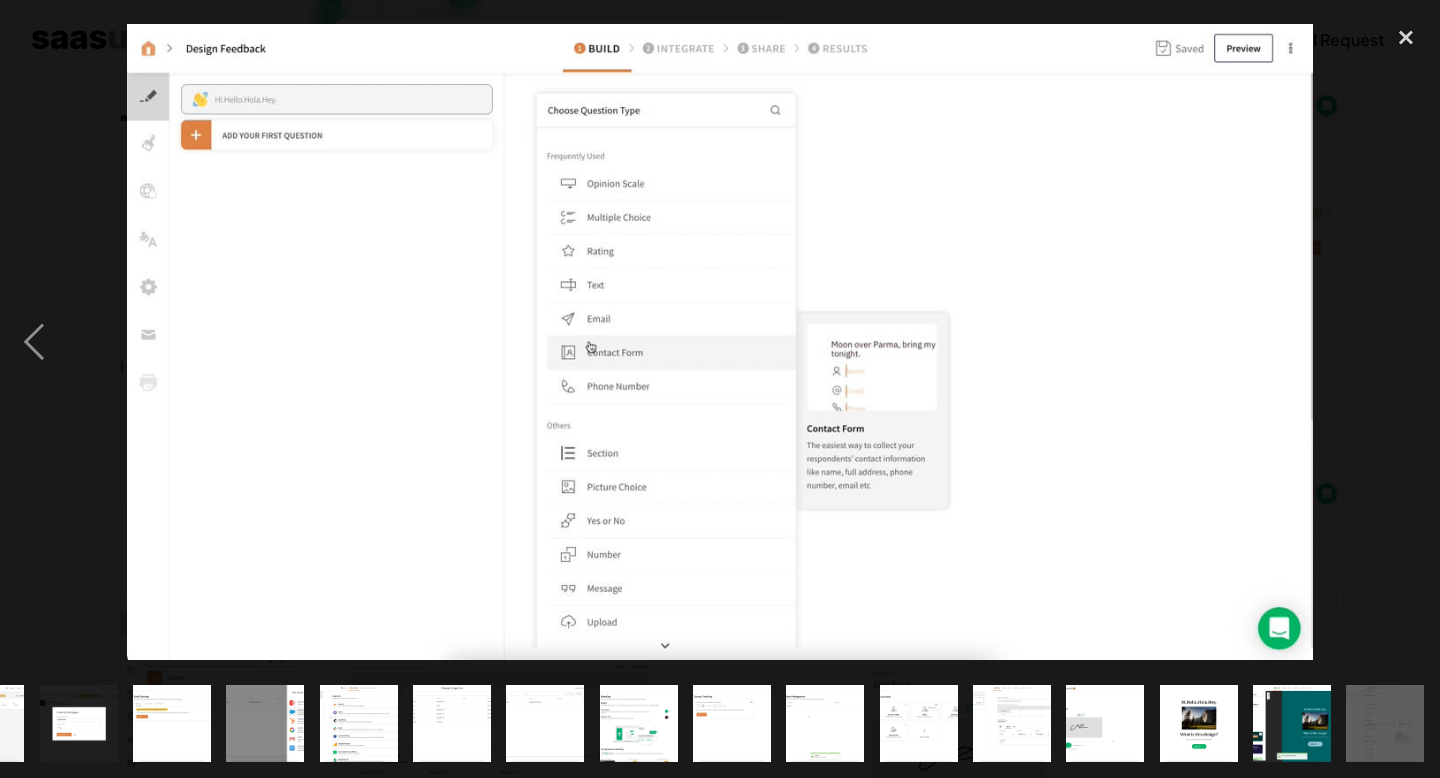 click at bounding box center (1406, 343) 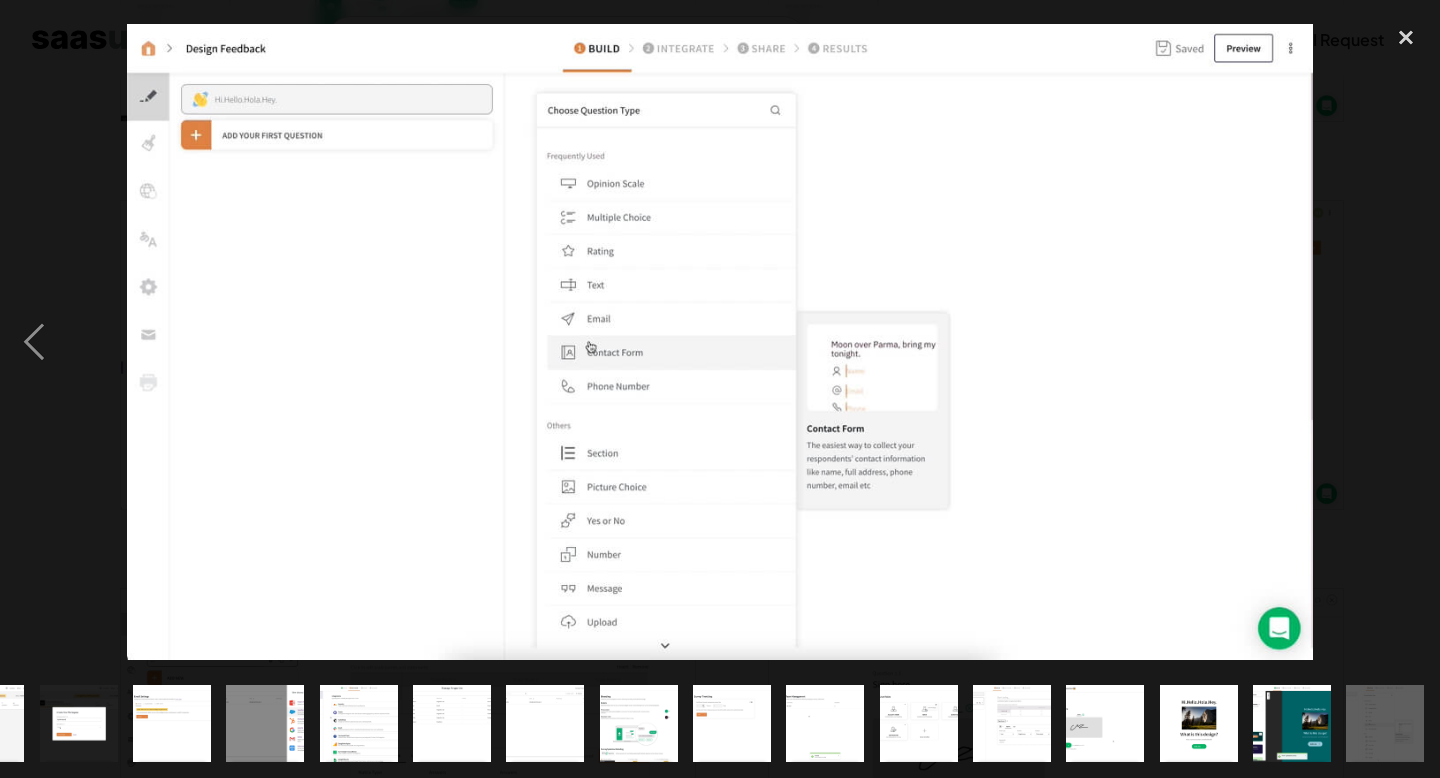 click at bounding box center [1406, 343] 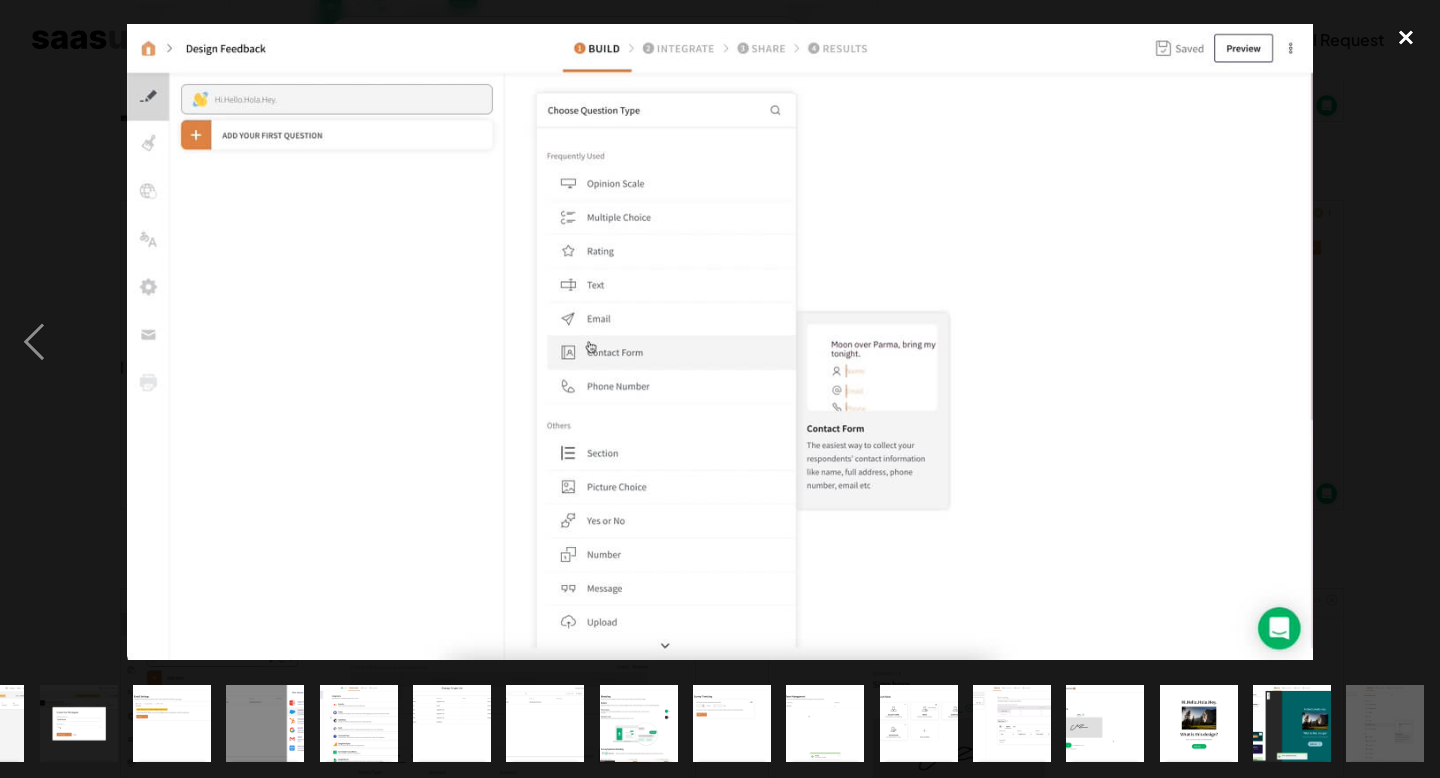 click at bounding box center [1406, 38] 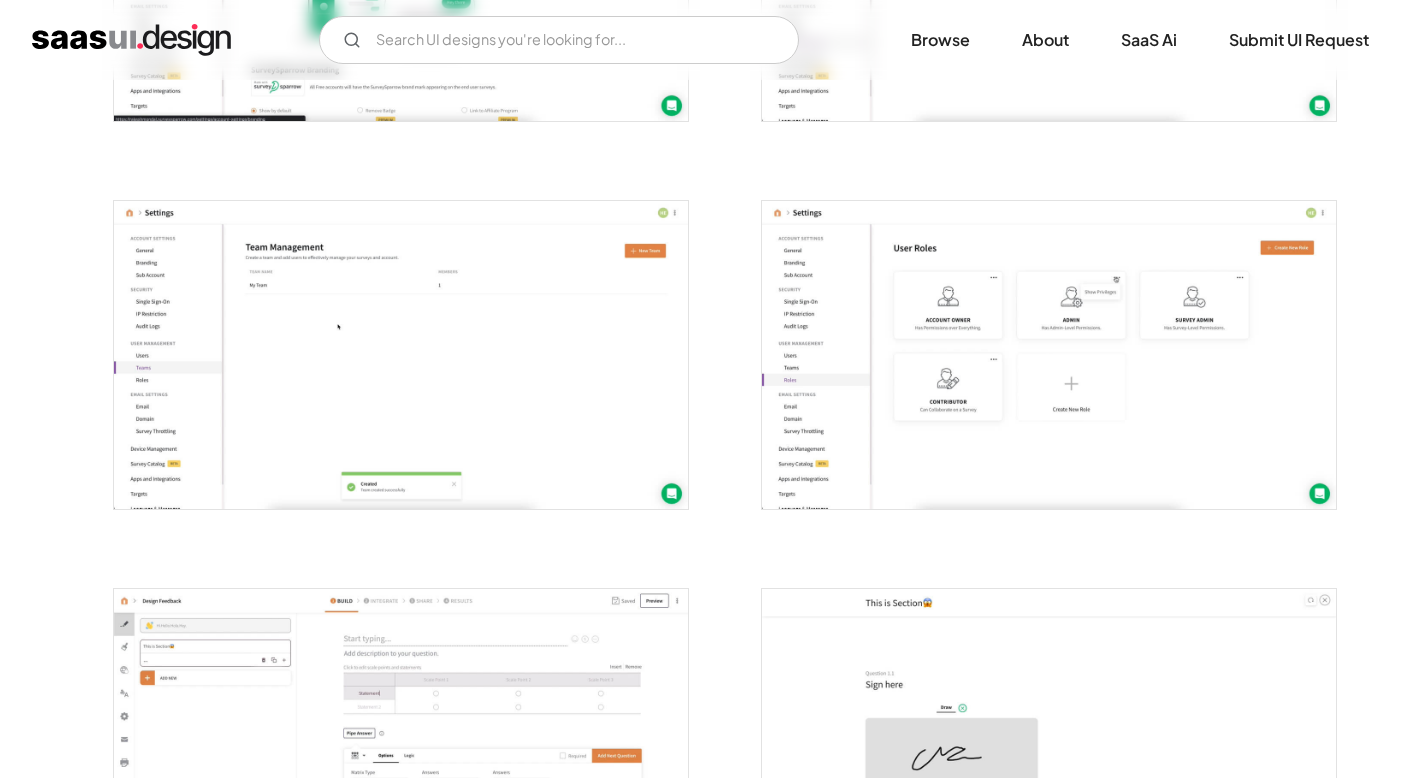 scroll, scrollTop: 0, scrollLeft: 0, axis: both 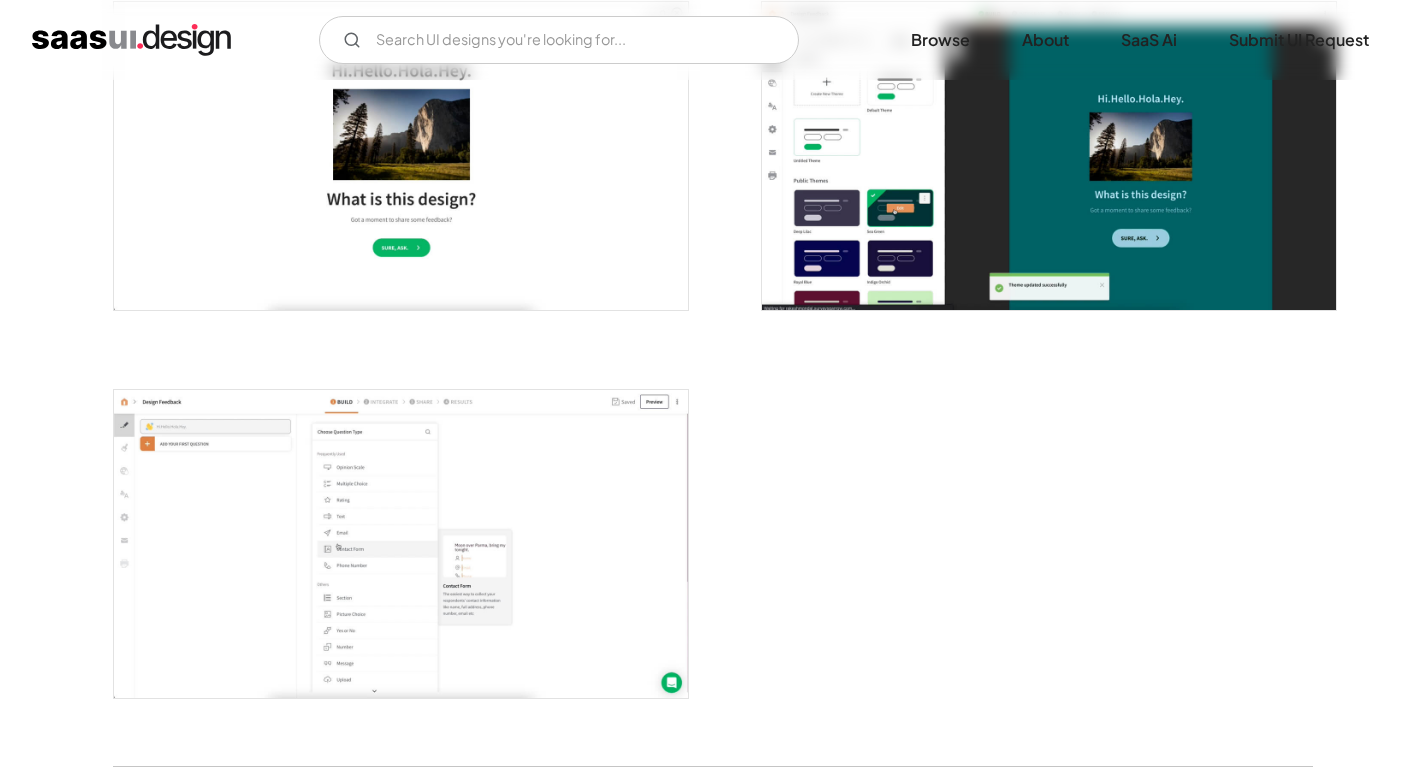 click at bounding box center (389, 532) 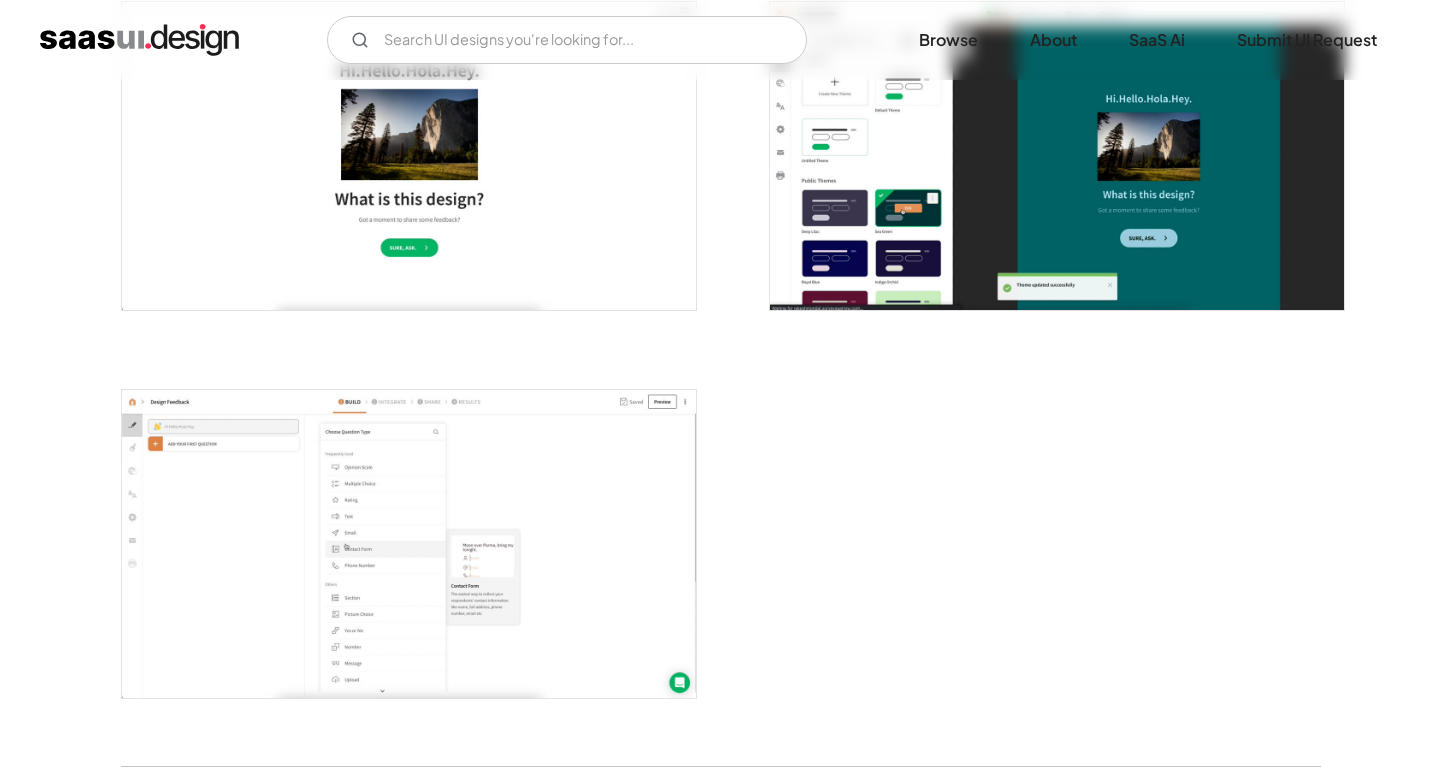 scroll, scrollTop: 4735, scrollLeft: 0, axis: vertical 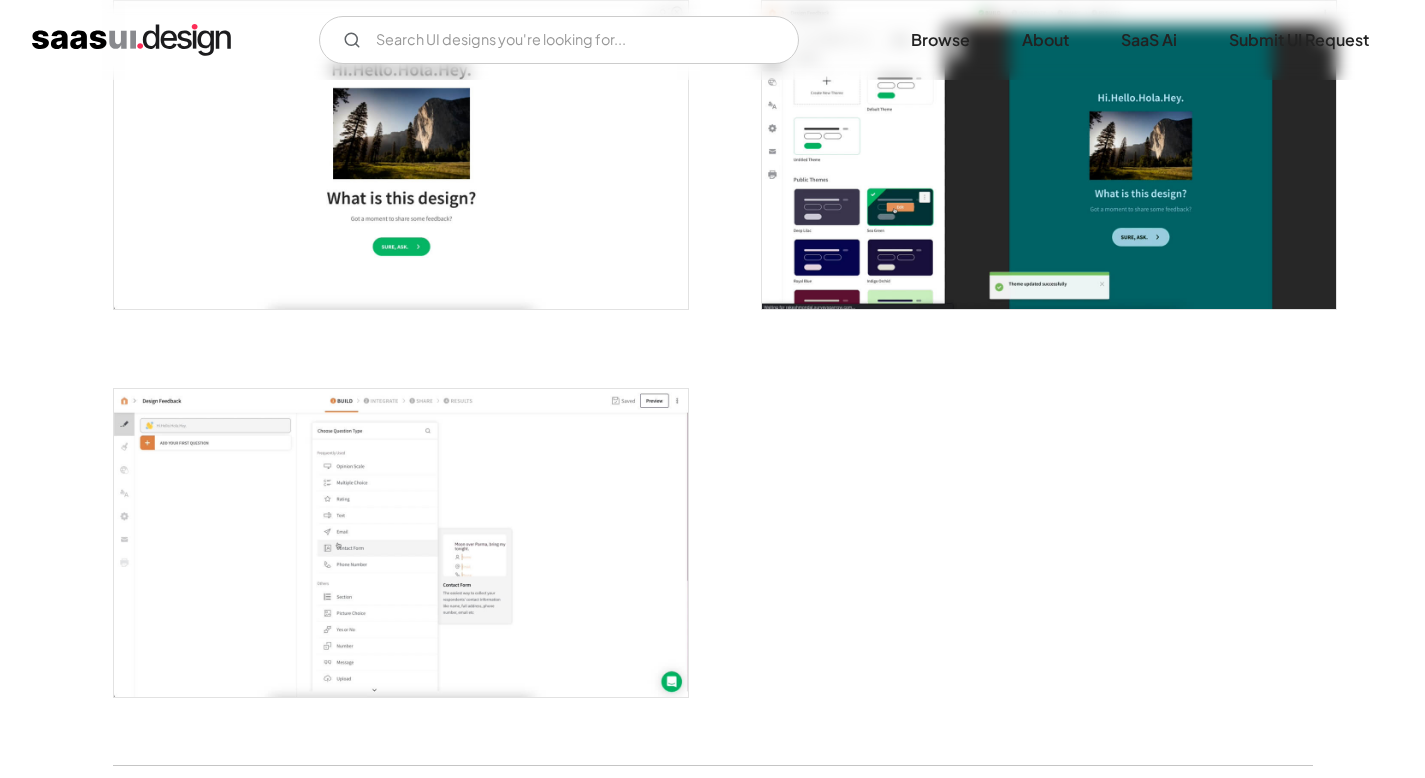 click at bounding box center [401, 543] 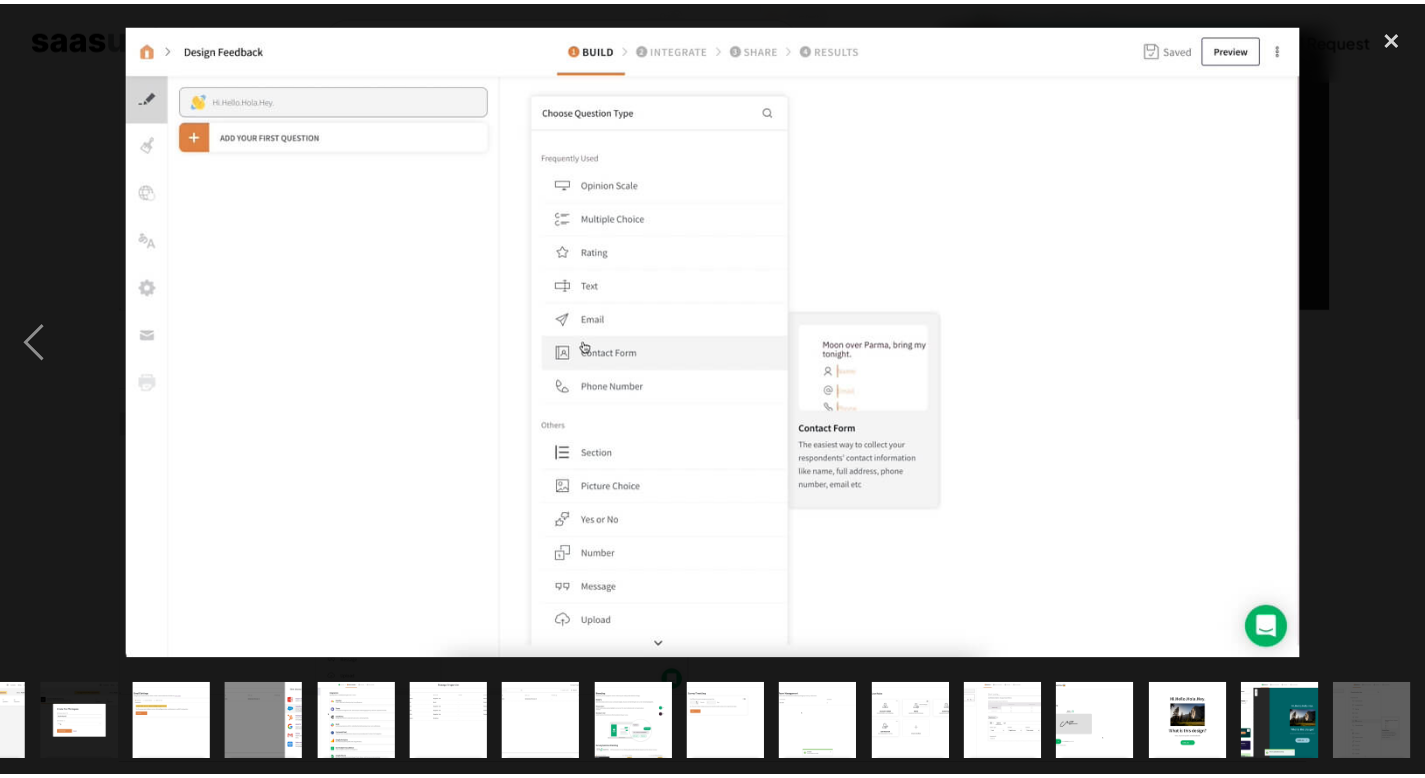 scroll, scrollTop: 0, scrollLeft: 909, axis: horizontal 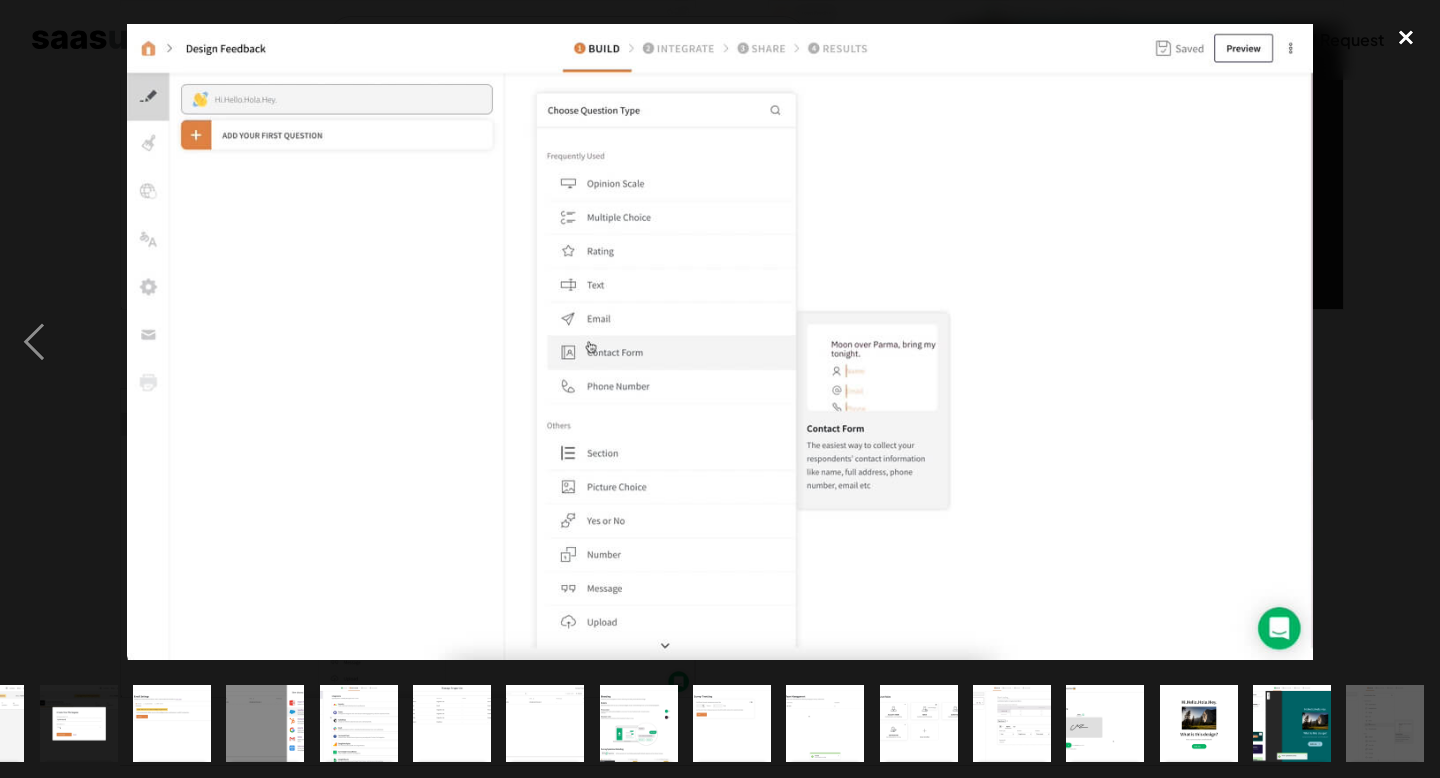 click at bounding box center (1406, 38) 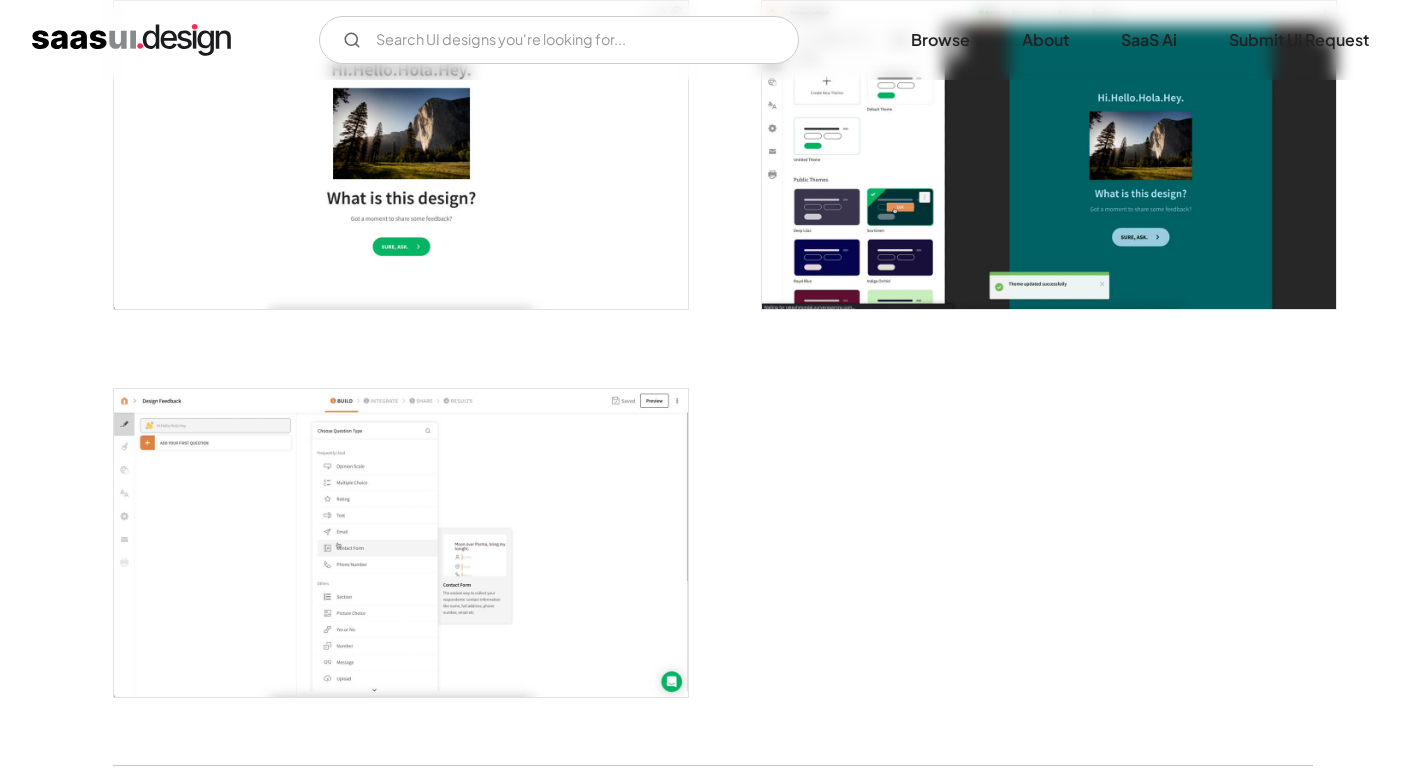 scroll, scrollTop: 0, scrollLeft: 0, axis: both 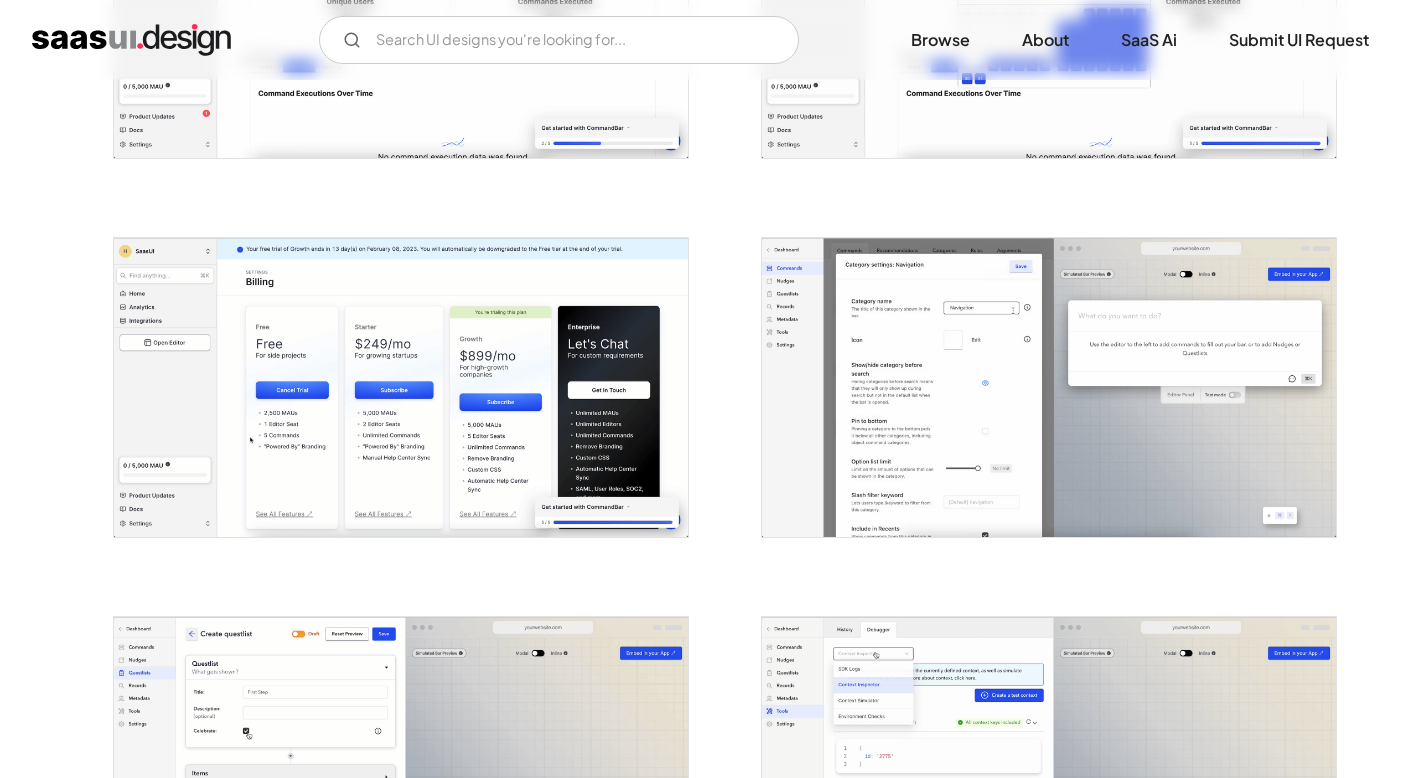 click at bounding box center [1049, 387] 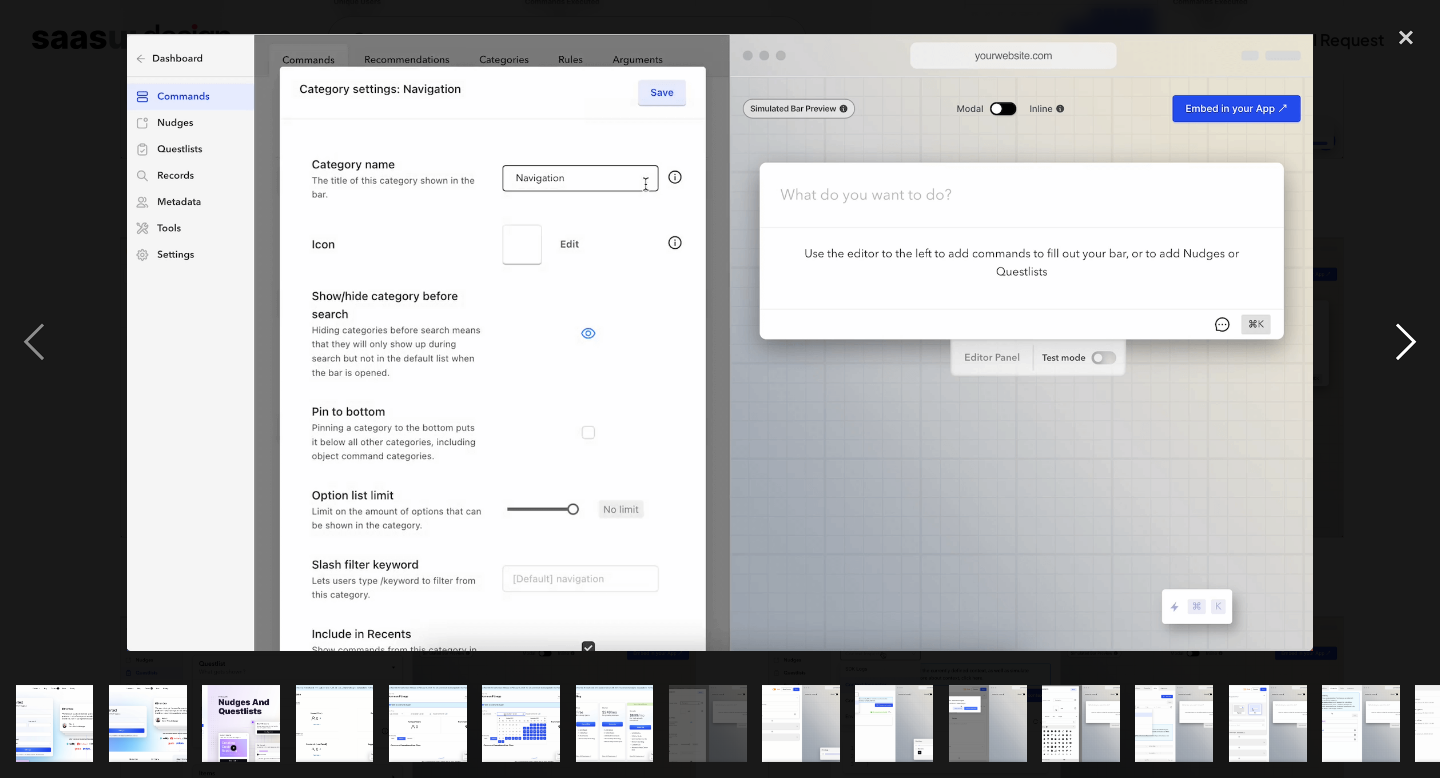 click at bounding box center (1406, 343) 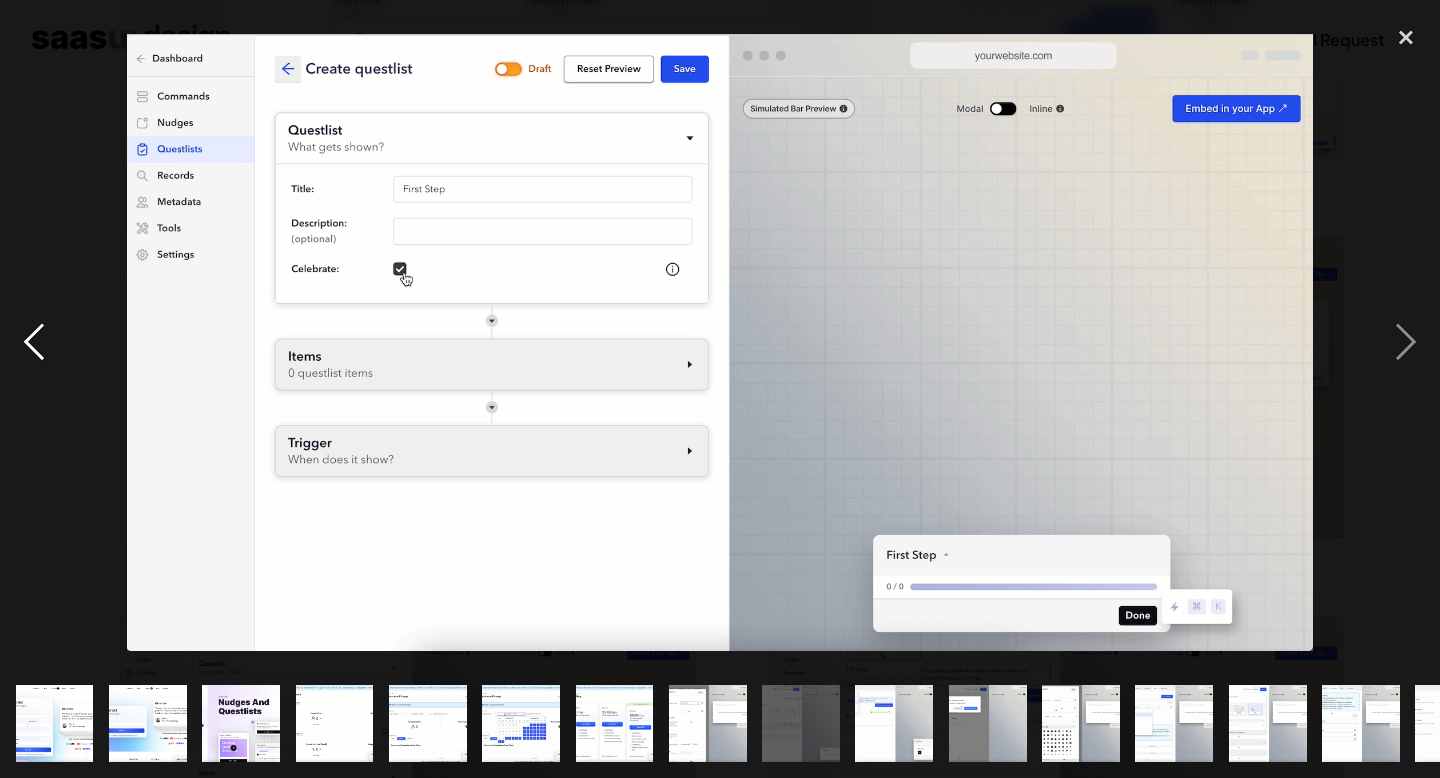 click at bounding box center [34, 343] 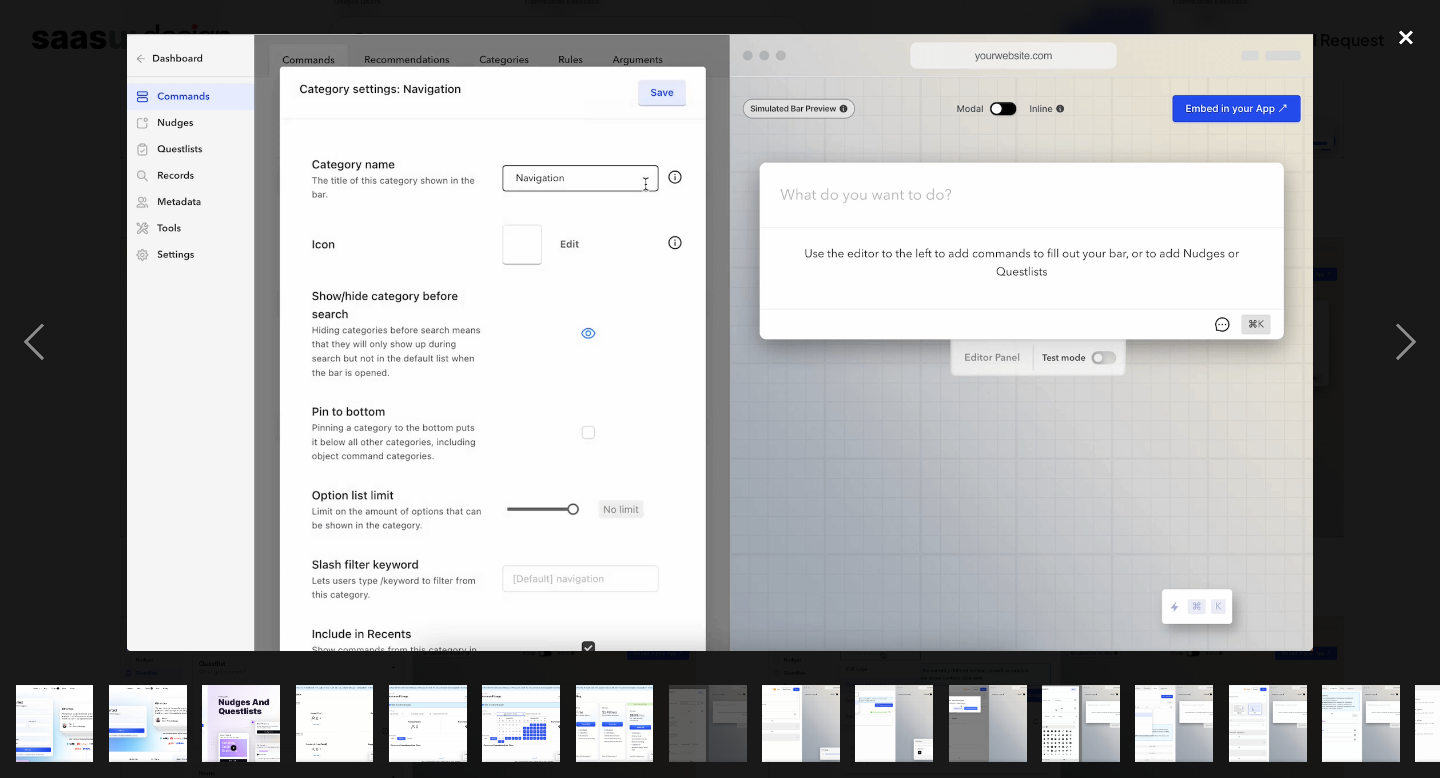 click at bounding box center [1406, 38] 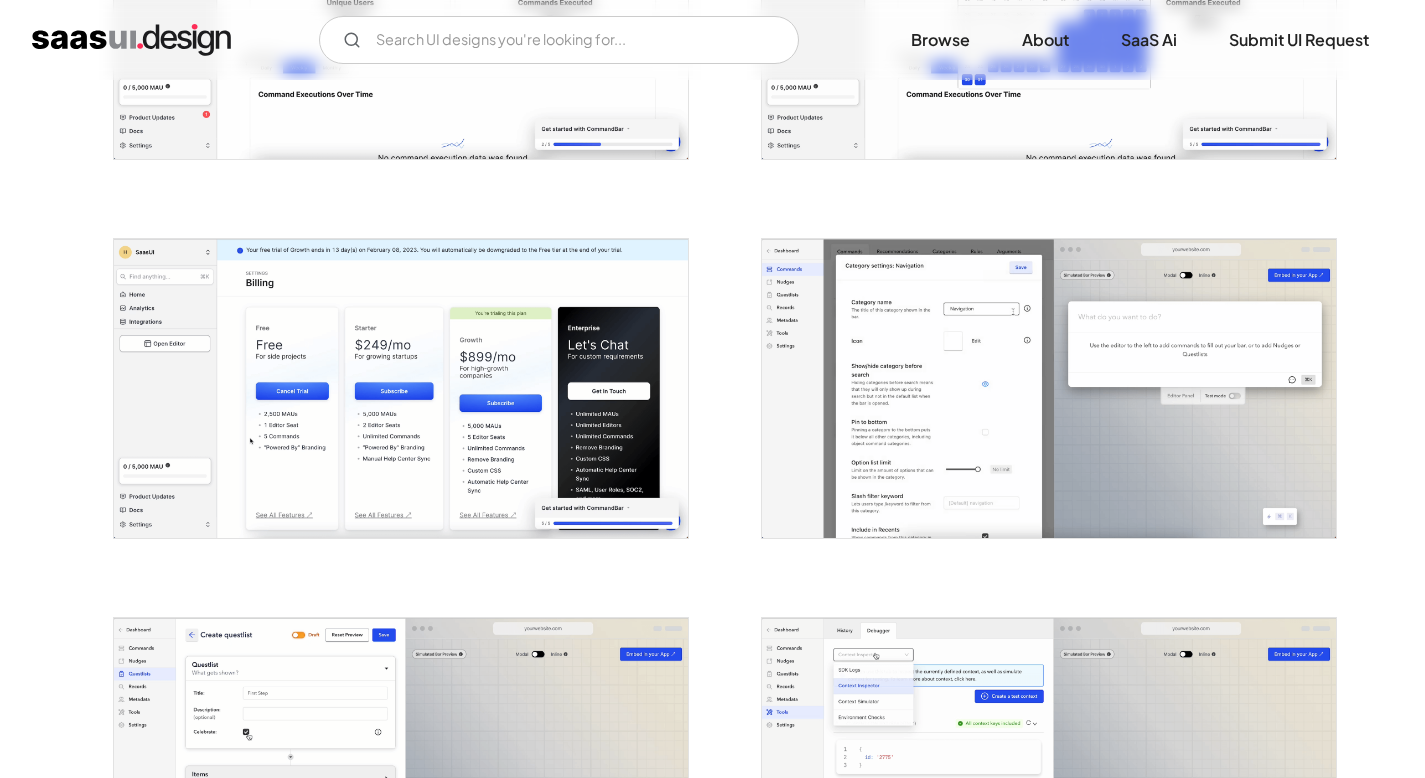 scroll, scrollTop: 1363, scrollLeft: 0, axis: vertical 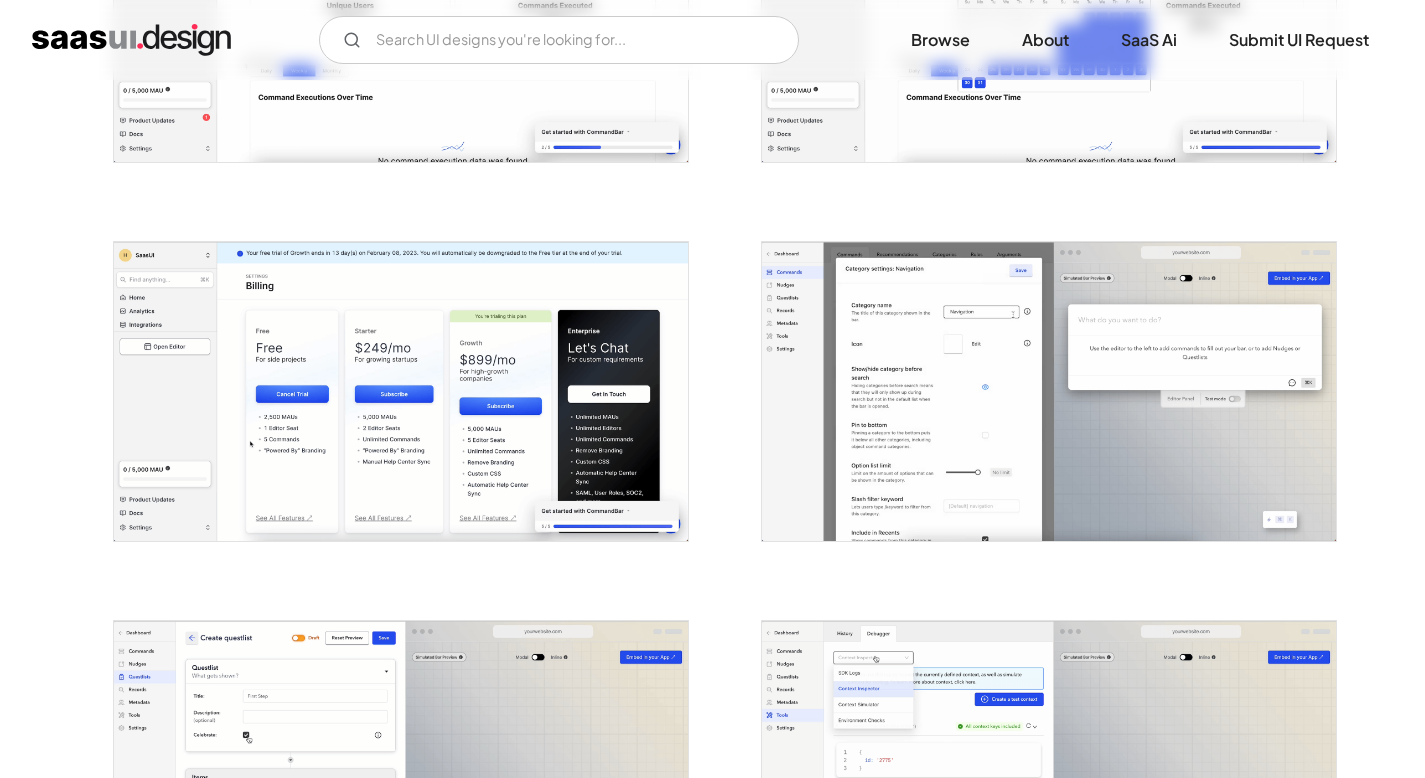 click at bounding box center (1049, 391) 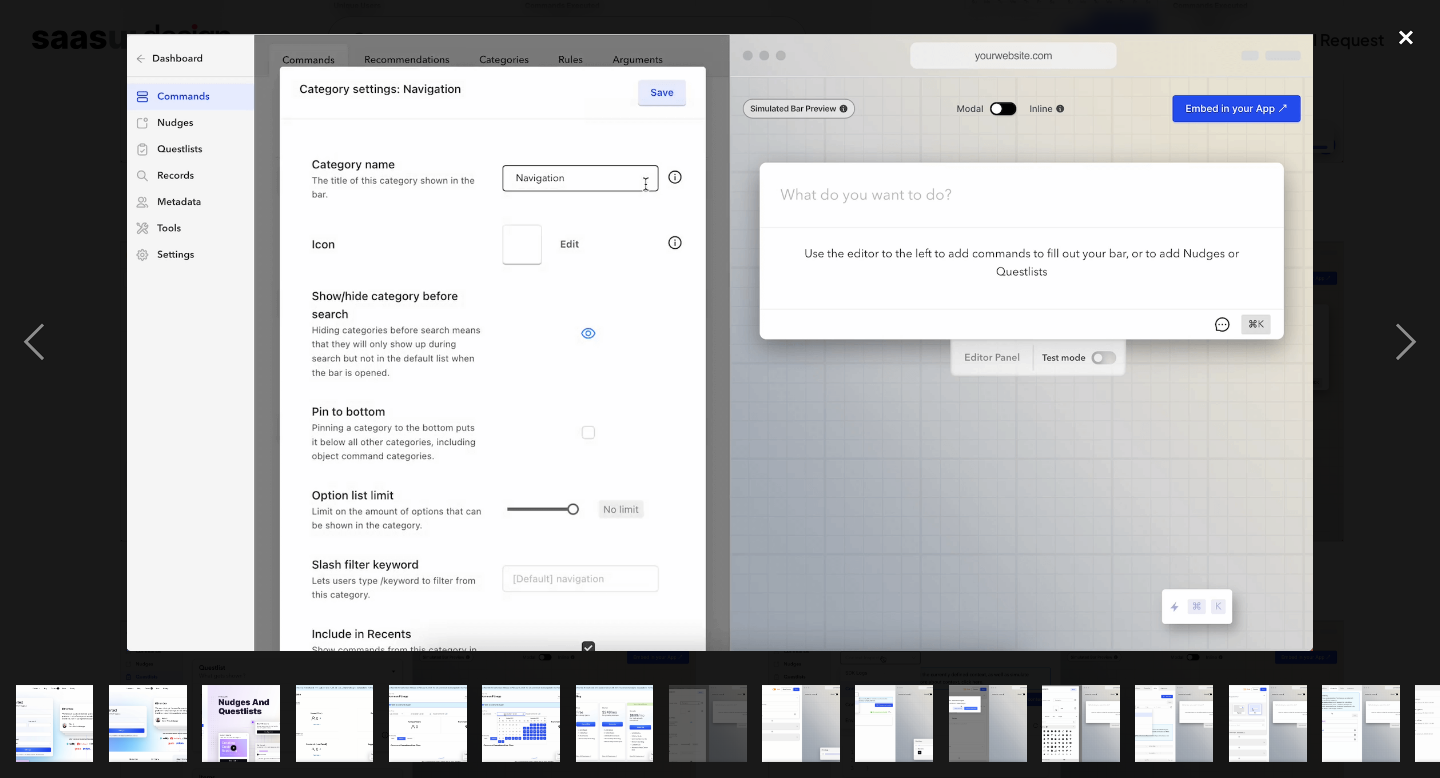 click at bounding box center [1406, 38] 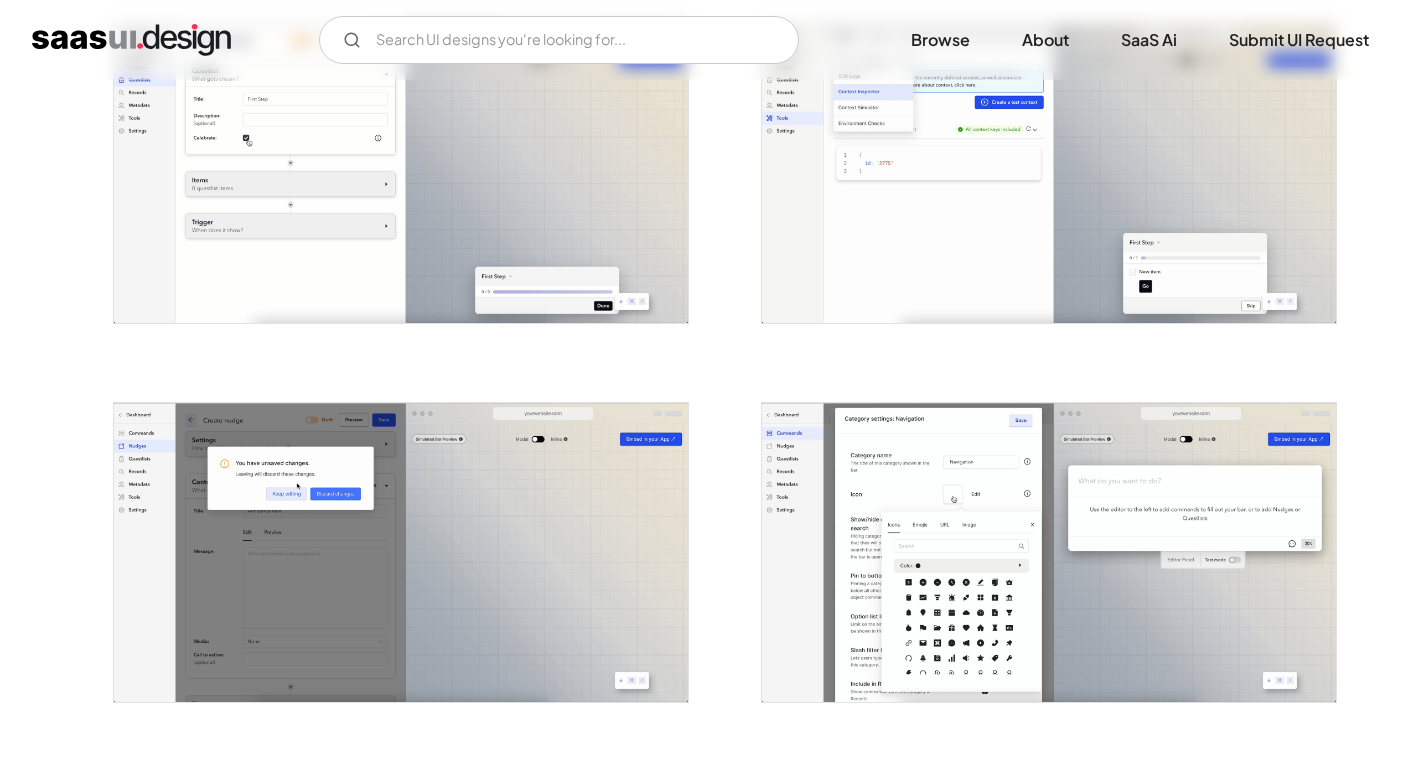 scroll, scrollTop: 1987, scrollLeft: 0, axis: vertical 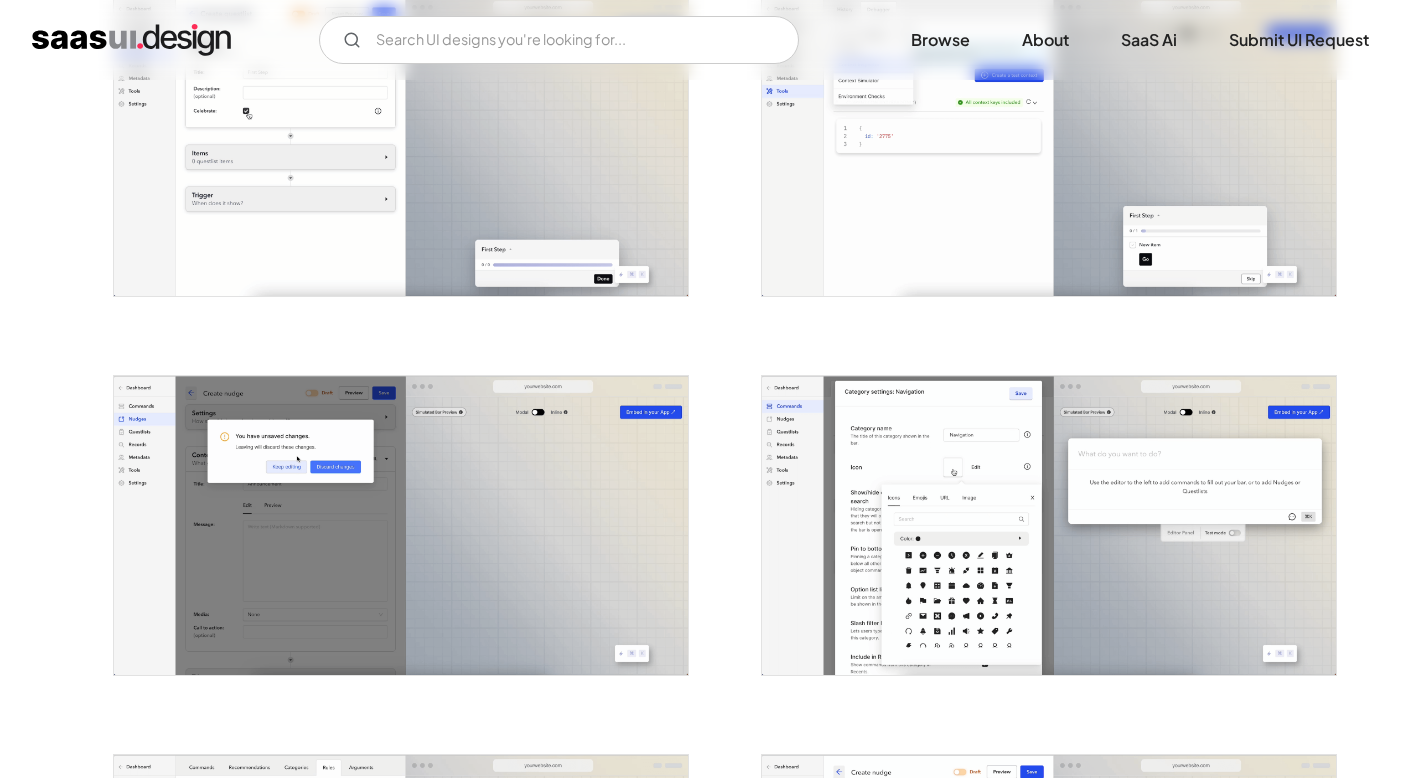 click at bounding box center [1049, 525] 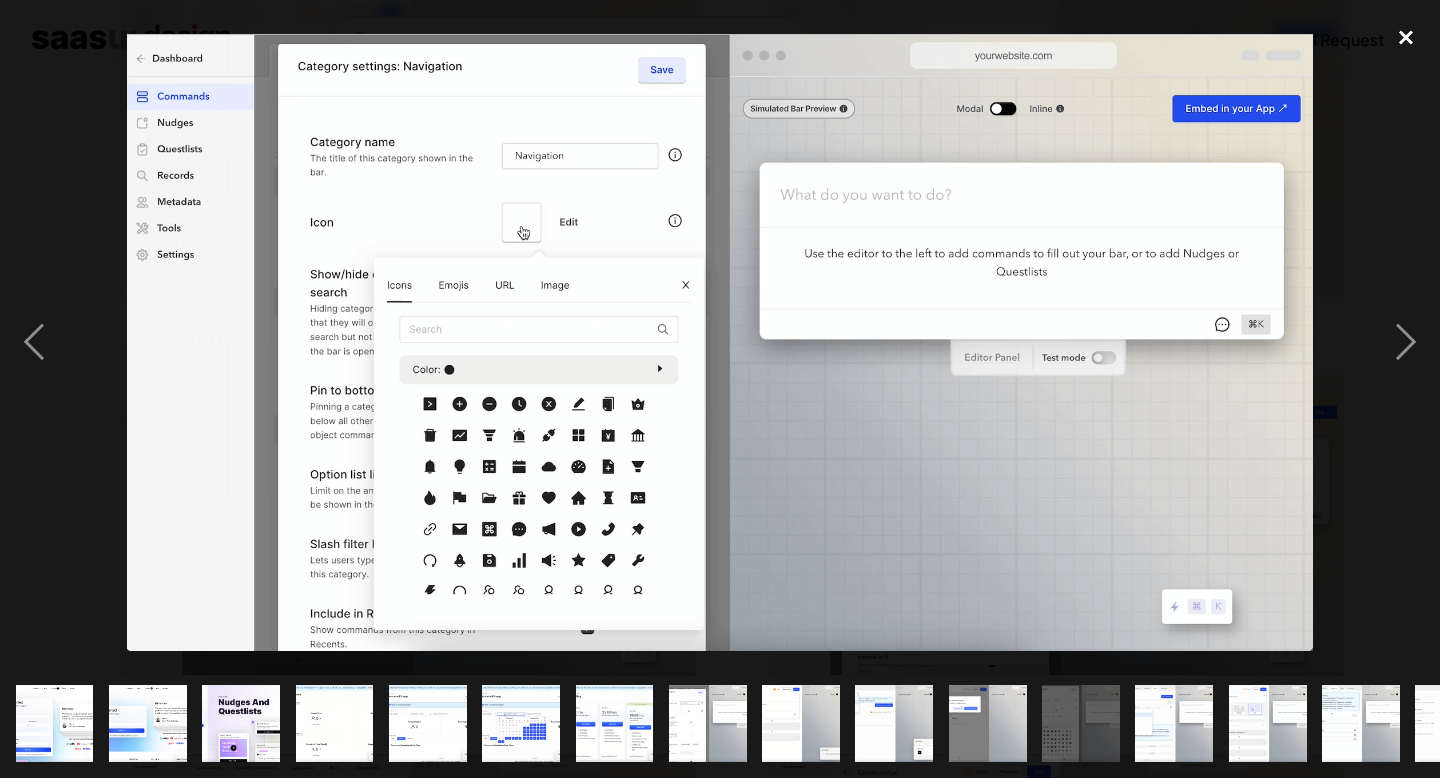click at bounding box center (1406, 38) 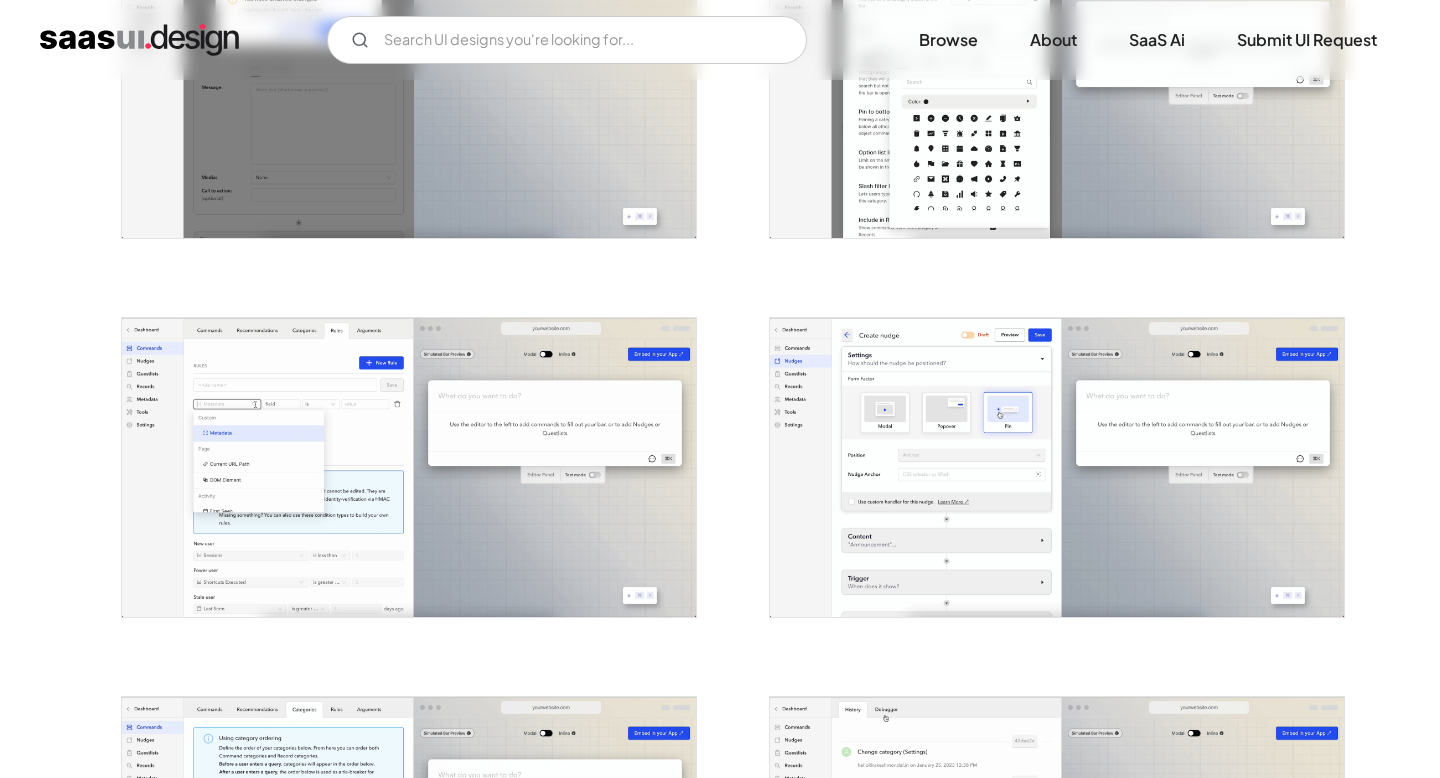 scroll, scrollTop: 2422, scrollLeft: 0, axis: vertical 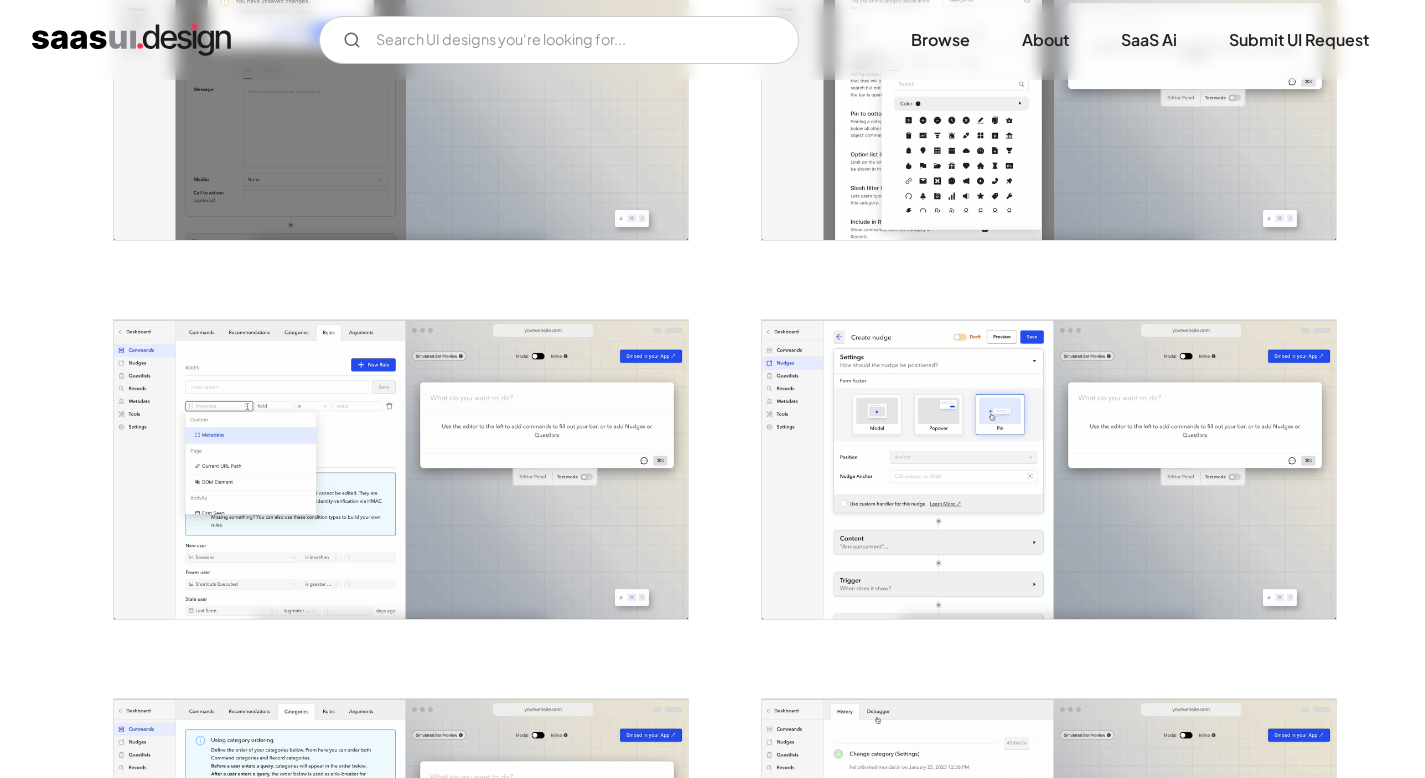 click at bounding box center (1049, 469) 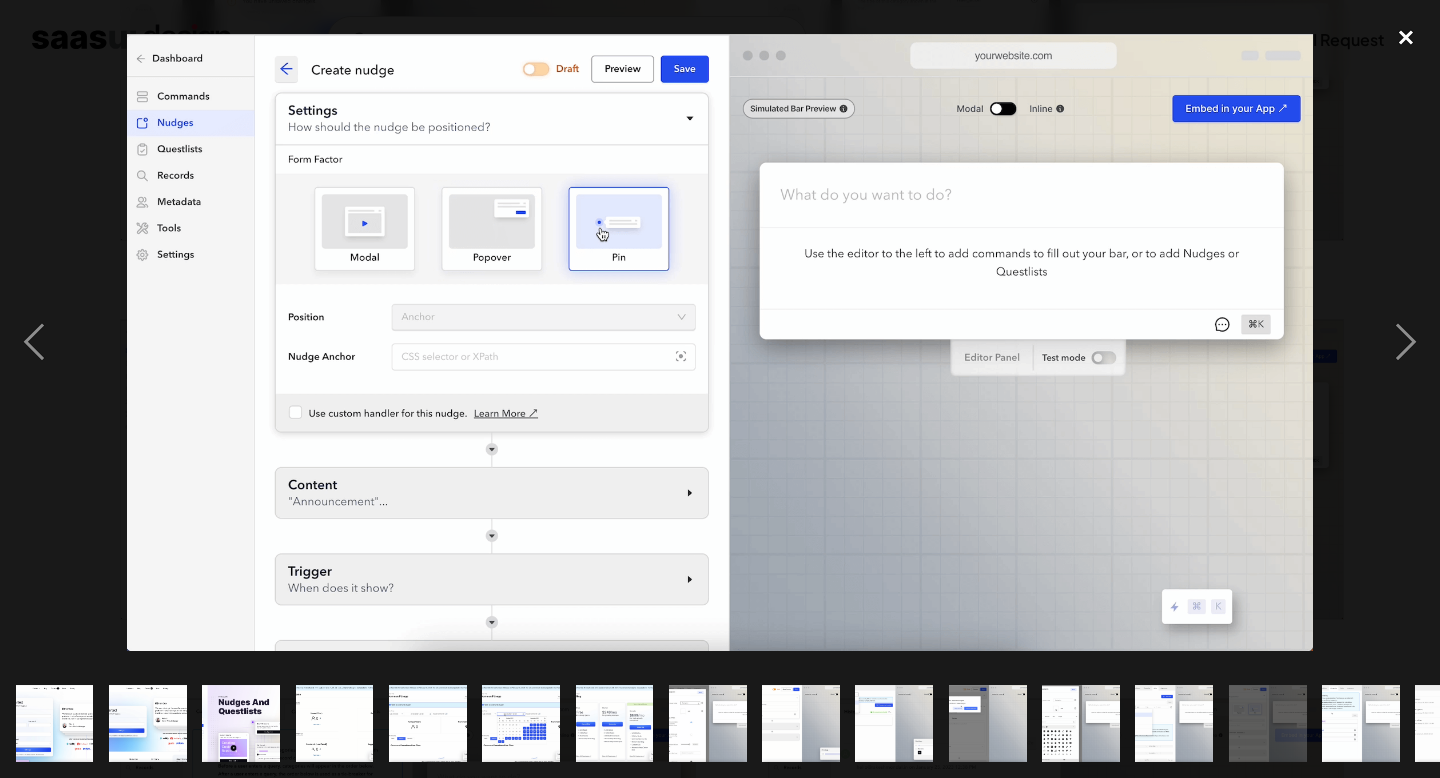 click at bounding box center (1406, 38) 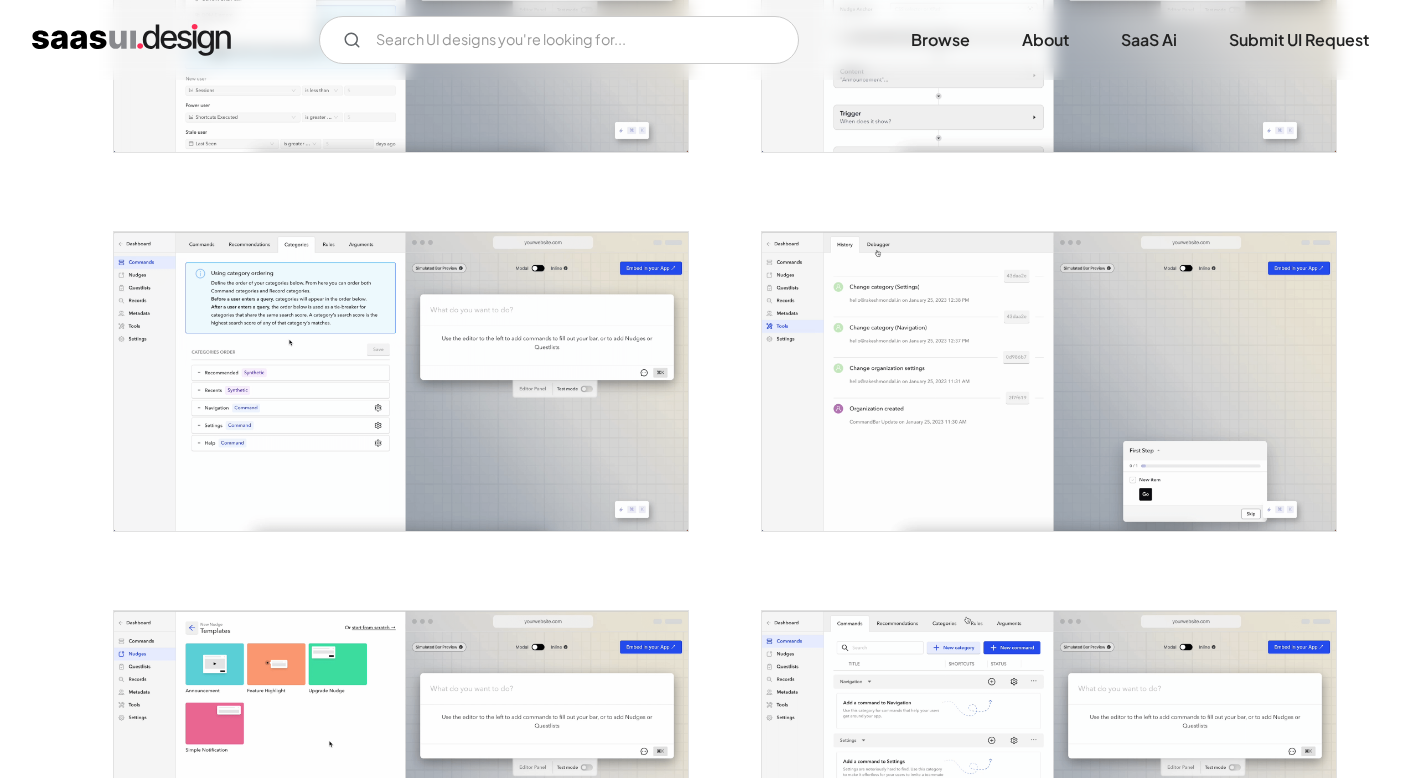 scroll, scrollTop: 2930, scrollLeft: 0, axis: vertical 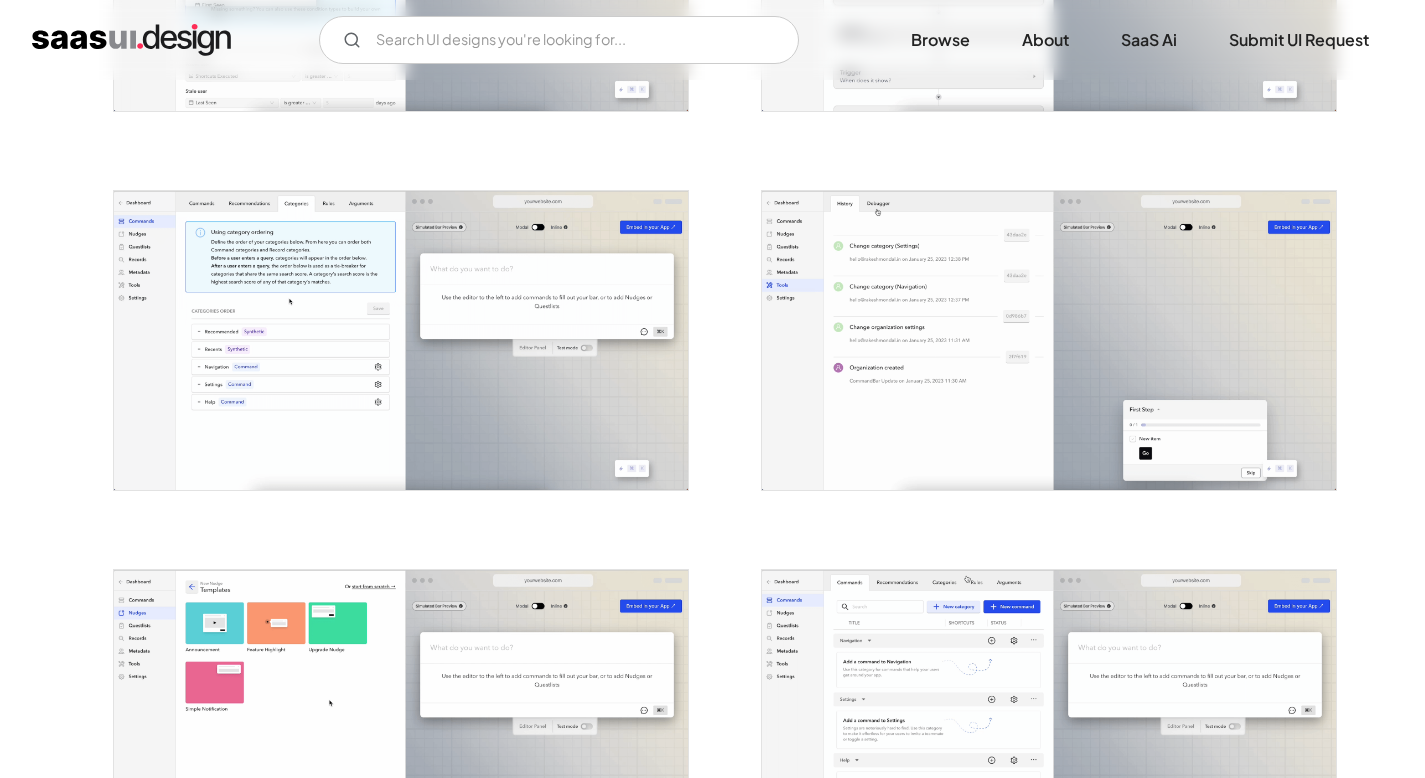 click at bounding box center [401, 340] 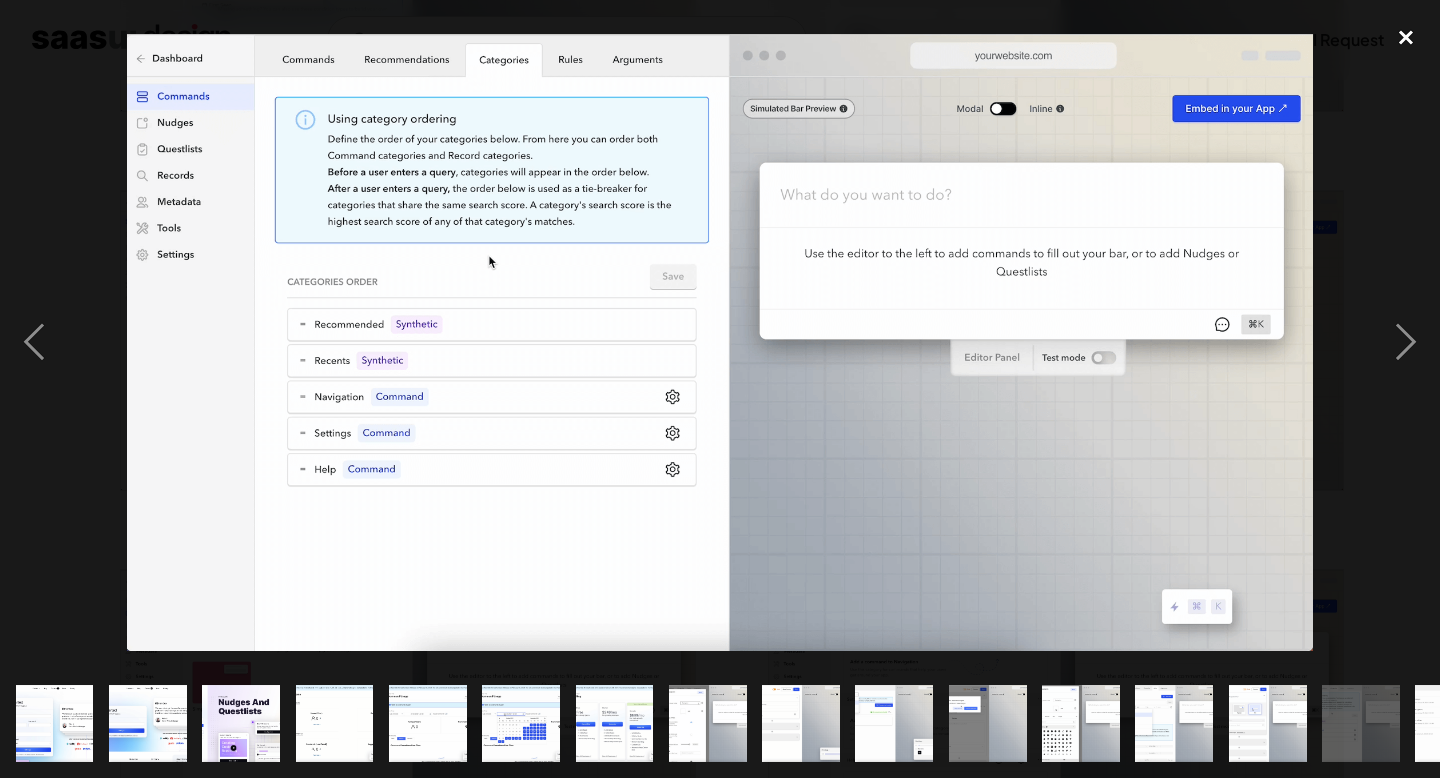 click at bounding box center (1406, 38) 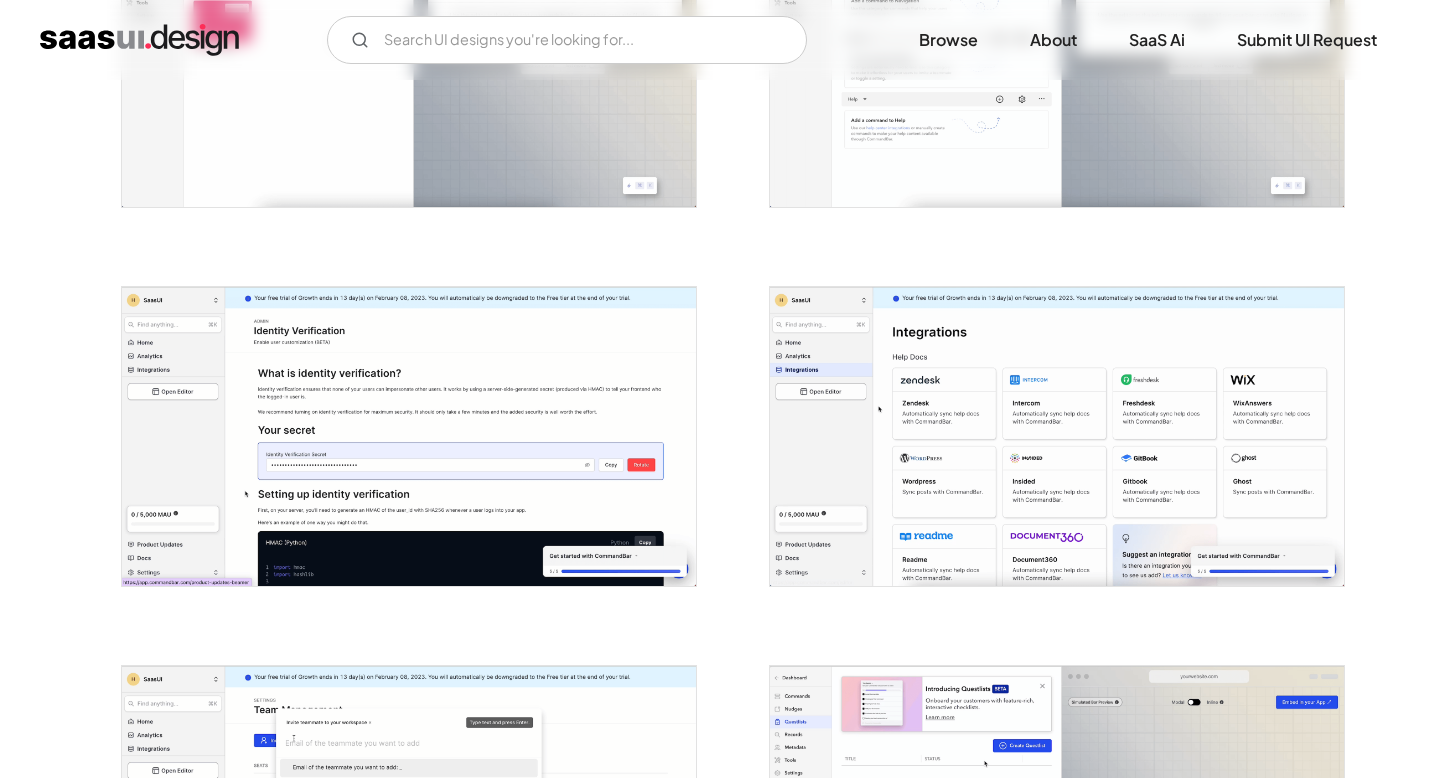 scroll, scrollTop: 3785, scrollLeft: 0, axis: vertical 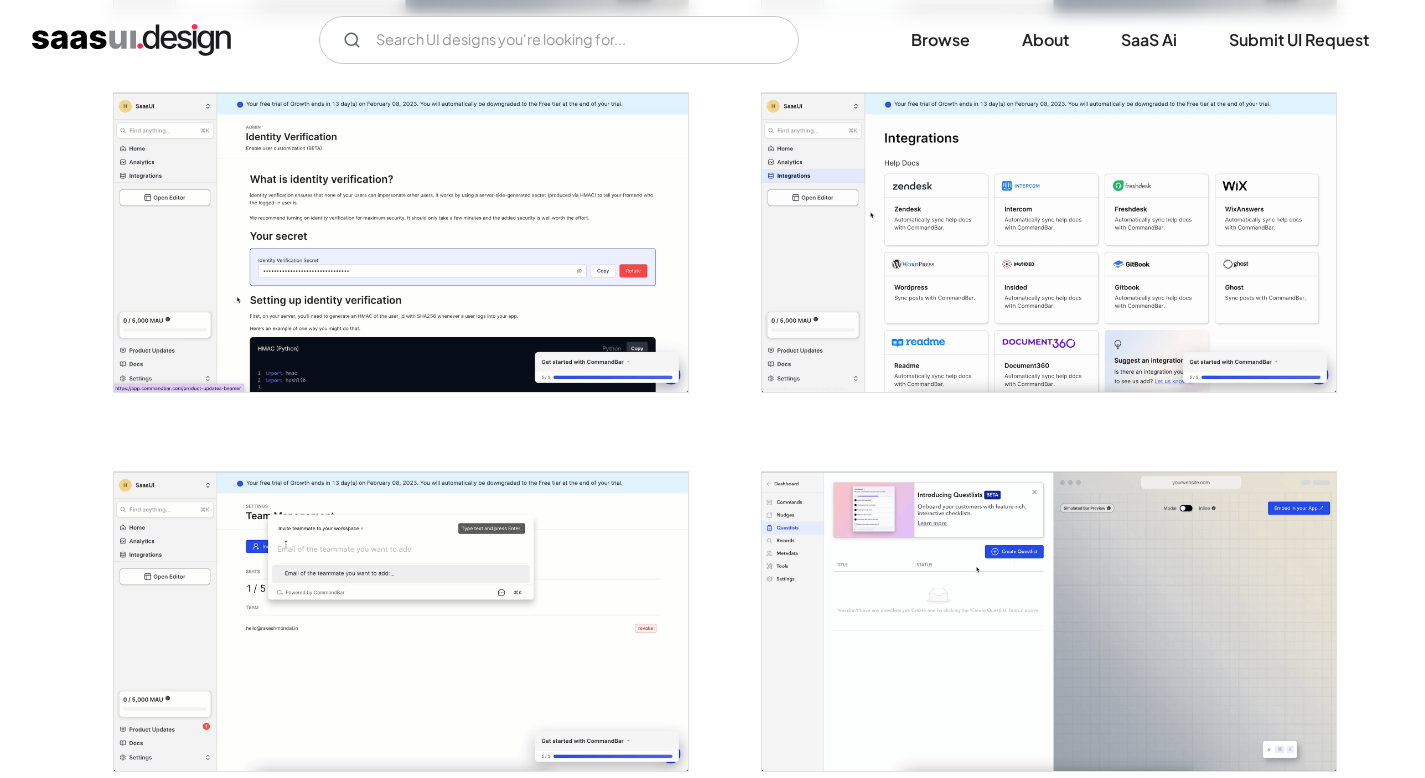 click at bounding box center (401, 621) 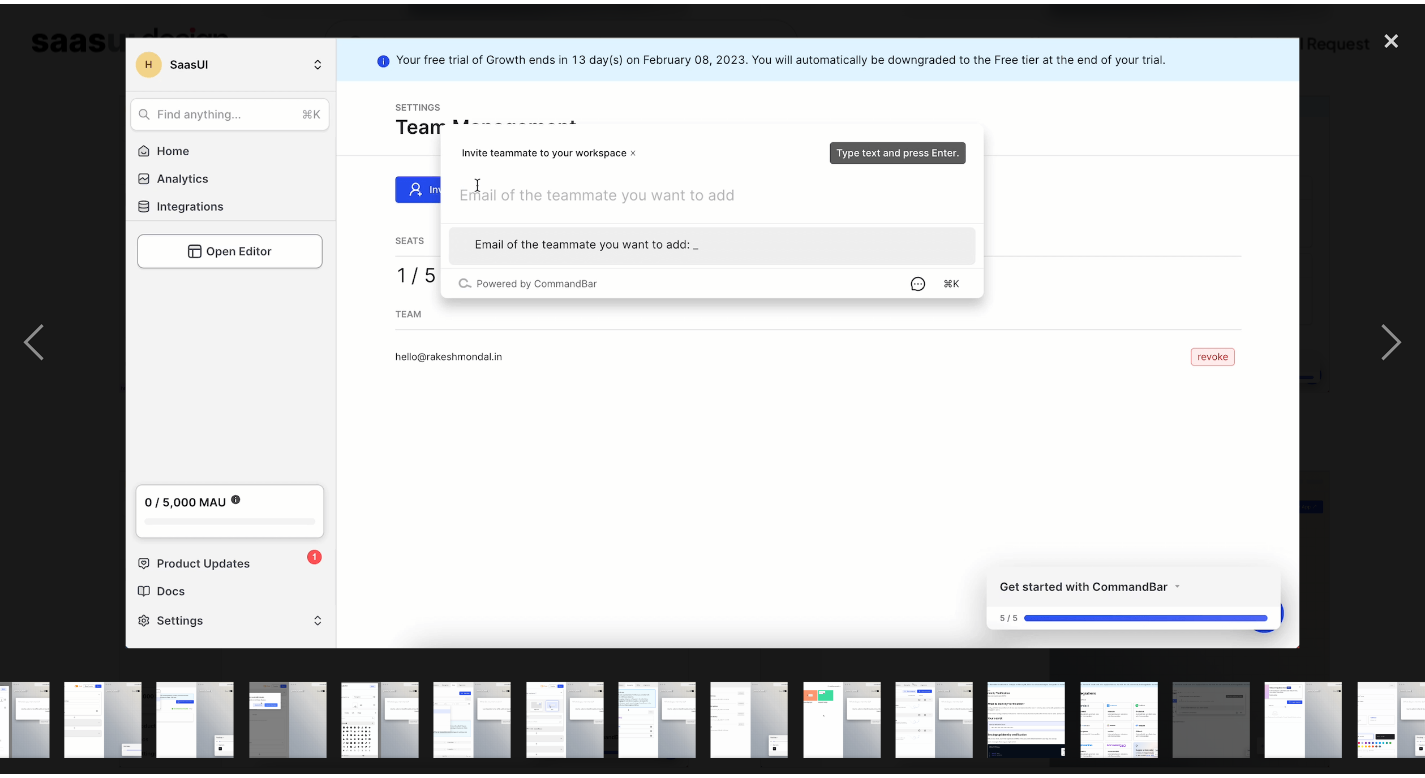scroll, scrollTop: 0, scrollLeft: 722, axis: horizontal 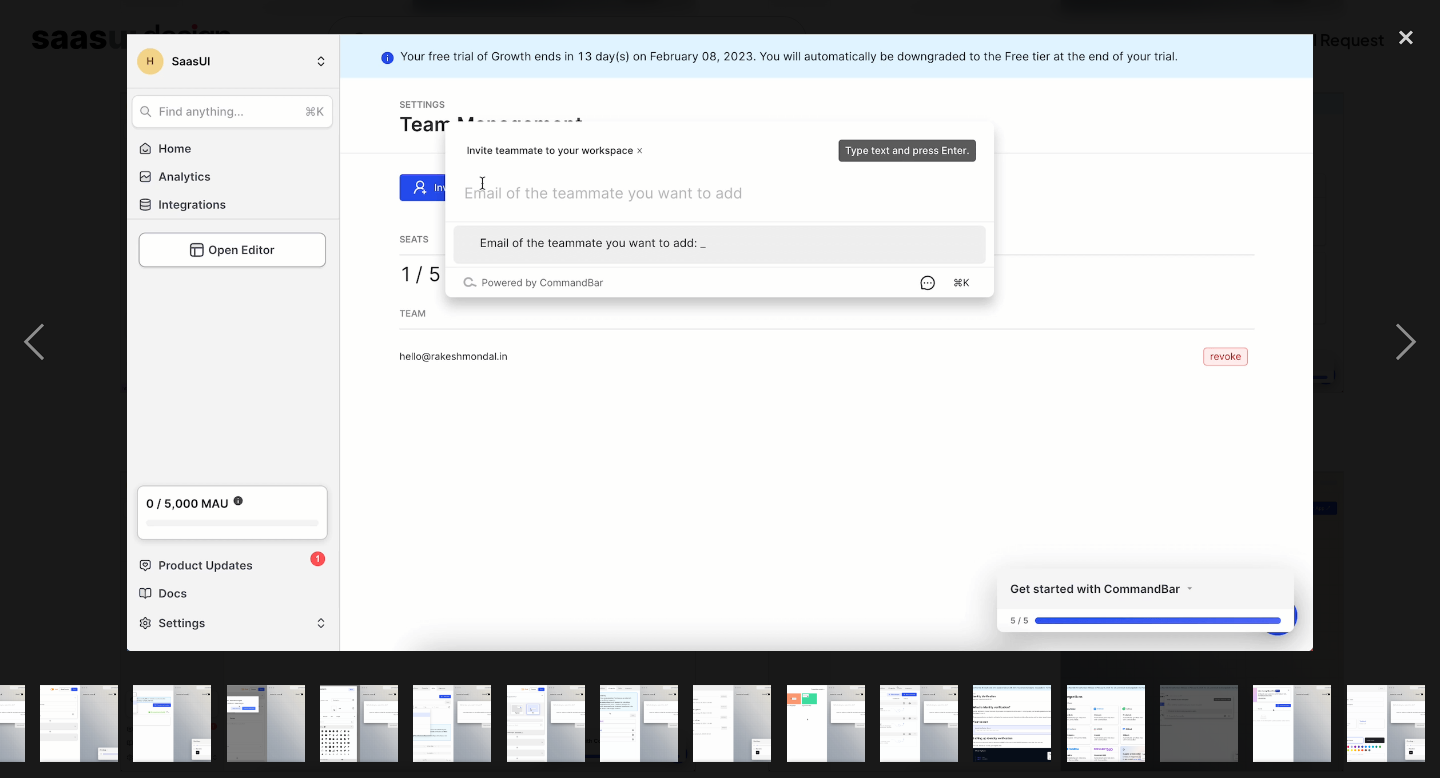 click at bounding box center (720, 343) 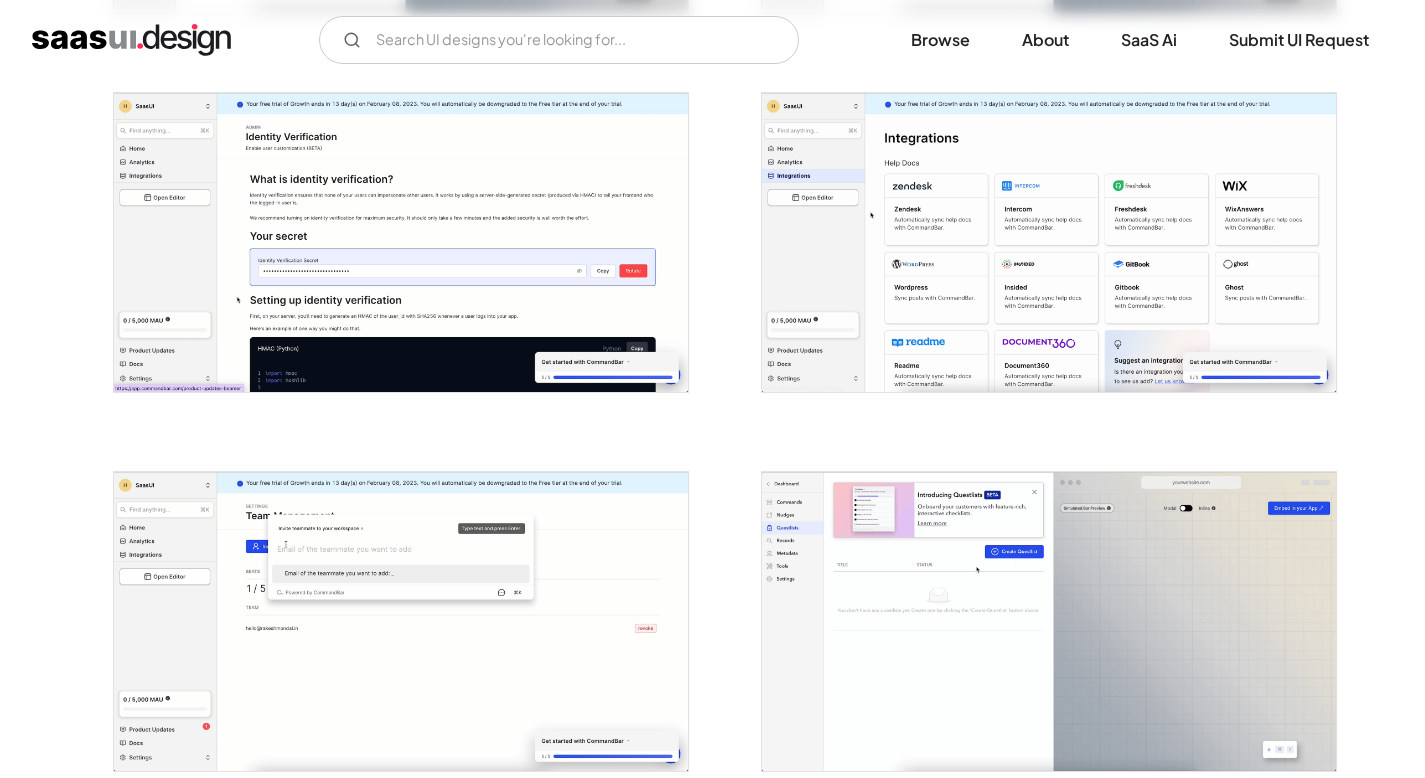 scroll, scrollTop: 0, scrollLeft: 0, axis: both 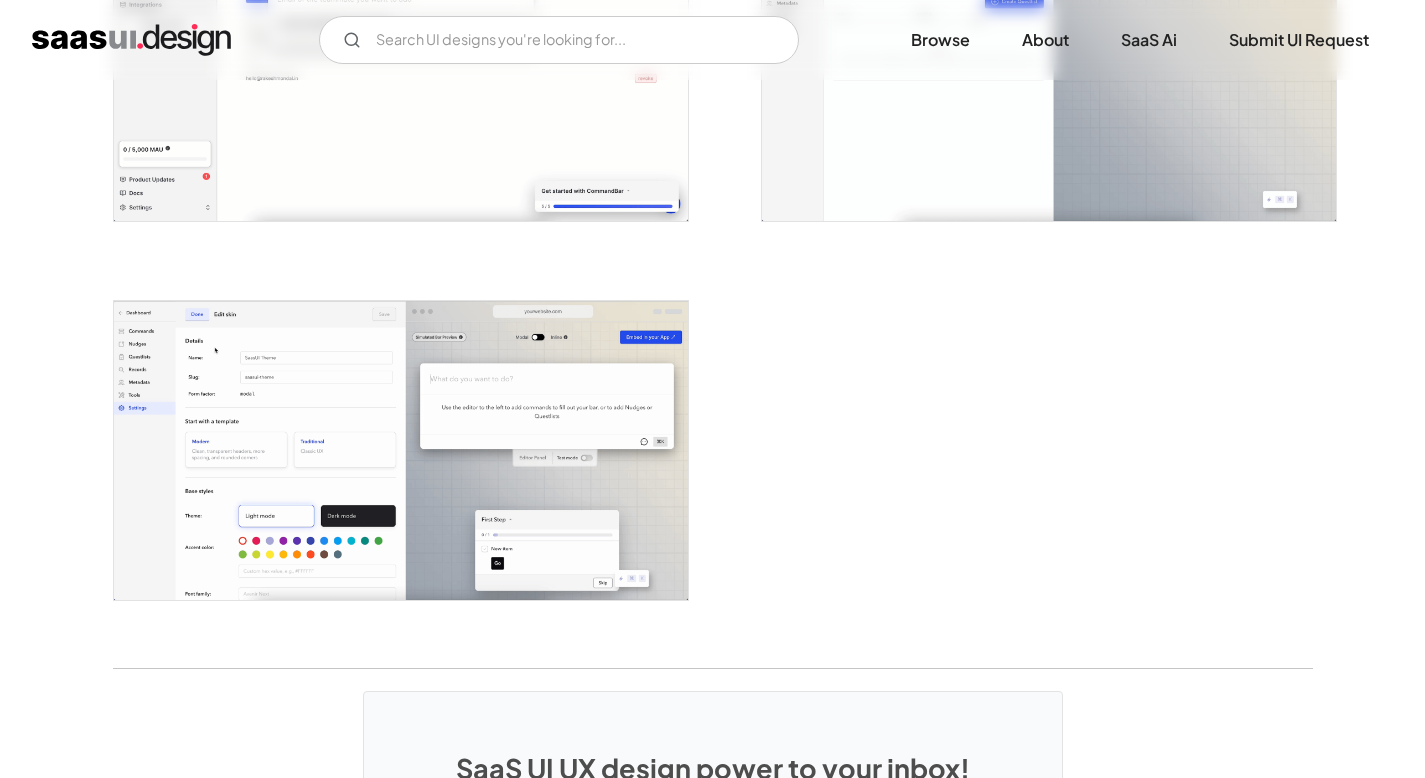 click at bounding box center [401, 450] 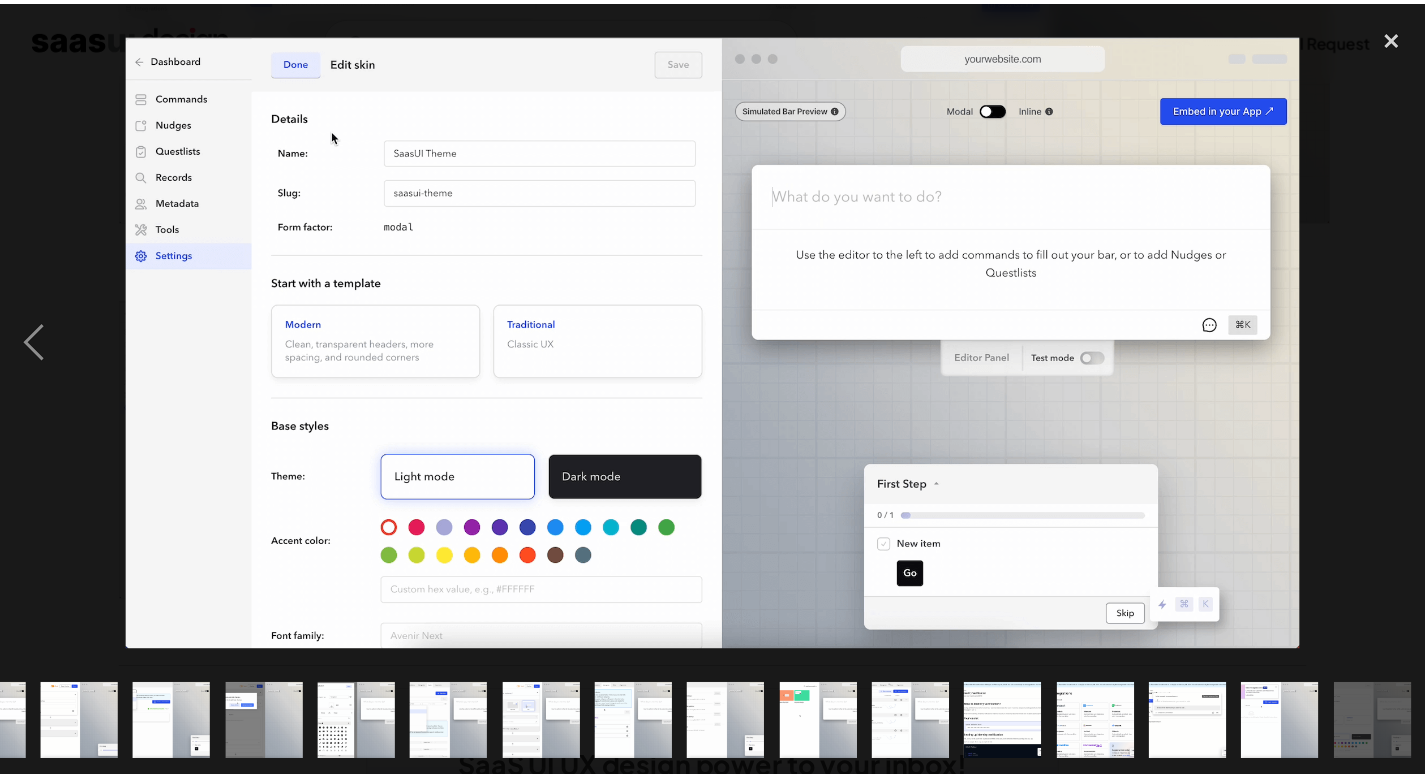scroll, scrollTop: 0, scrollLeft: 722, axis: horizontal 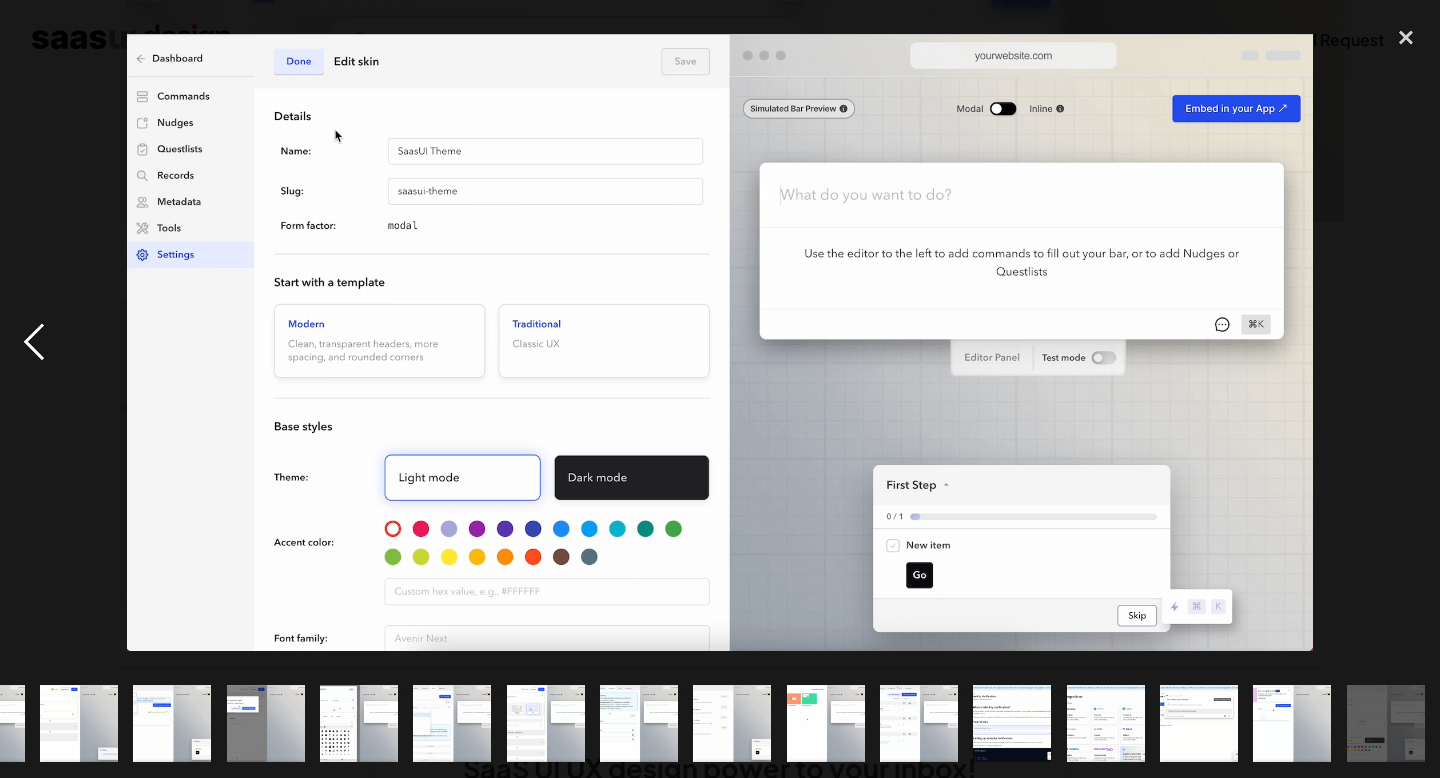 click at bounding box center [34, 343] 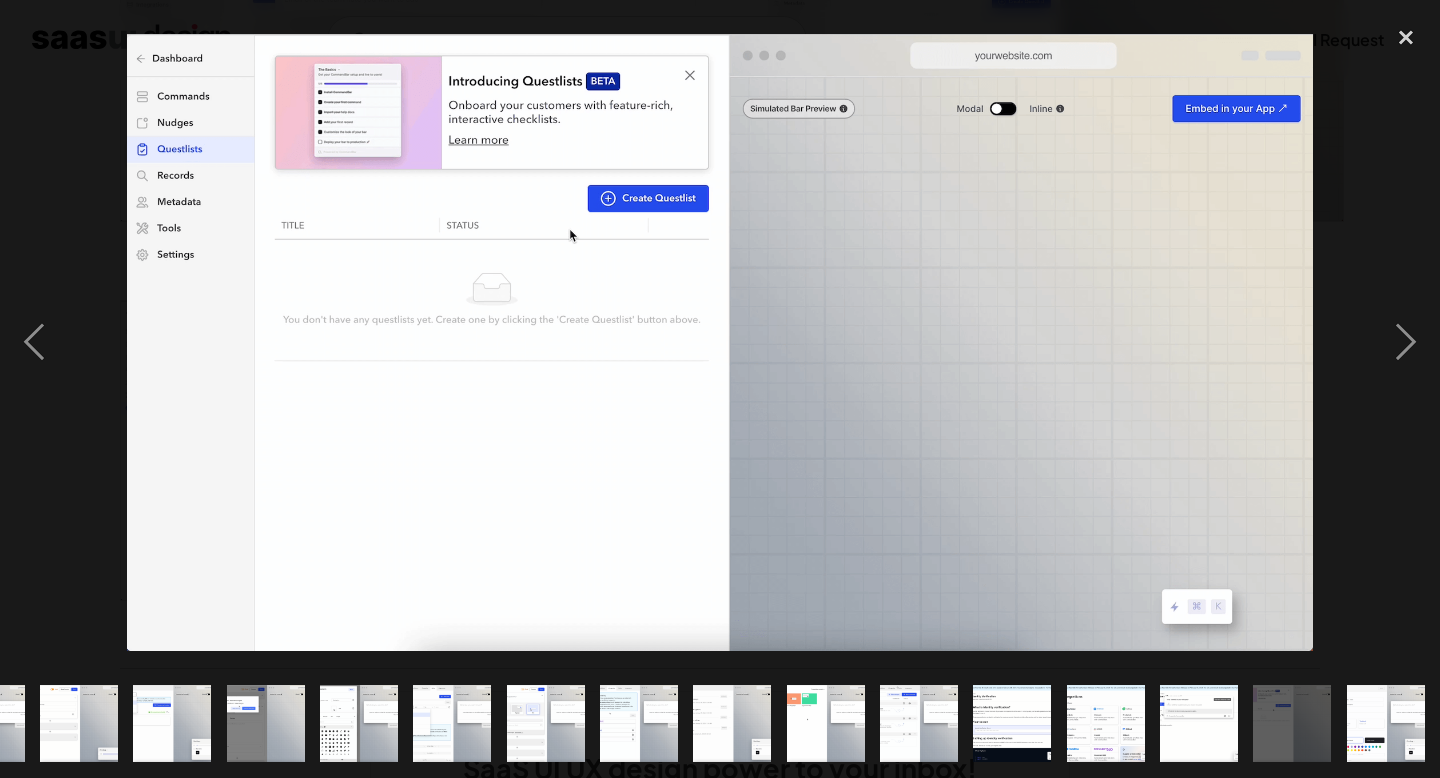 drag, startPoint x: 1395, startPoint y: 35, endPoint x: 1312, endPoint y: 44, distance: 83.48653 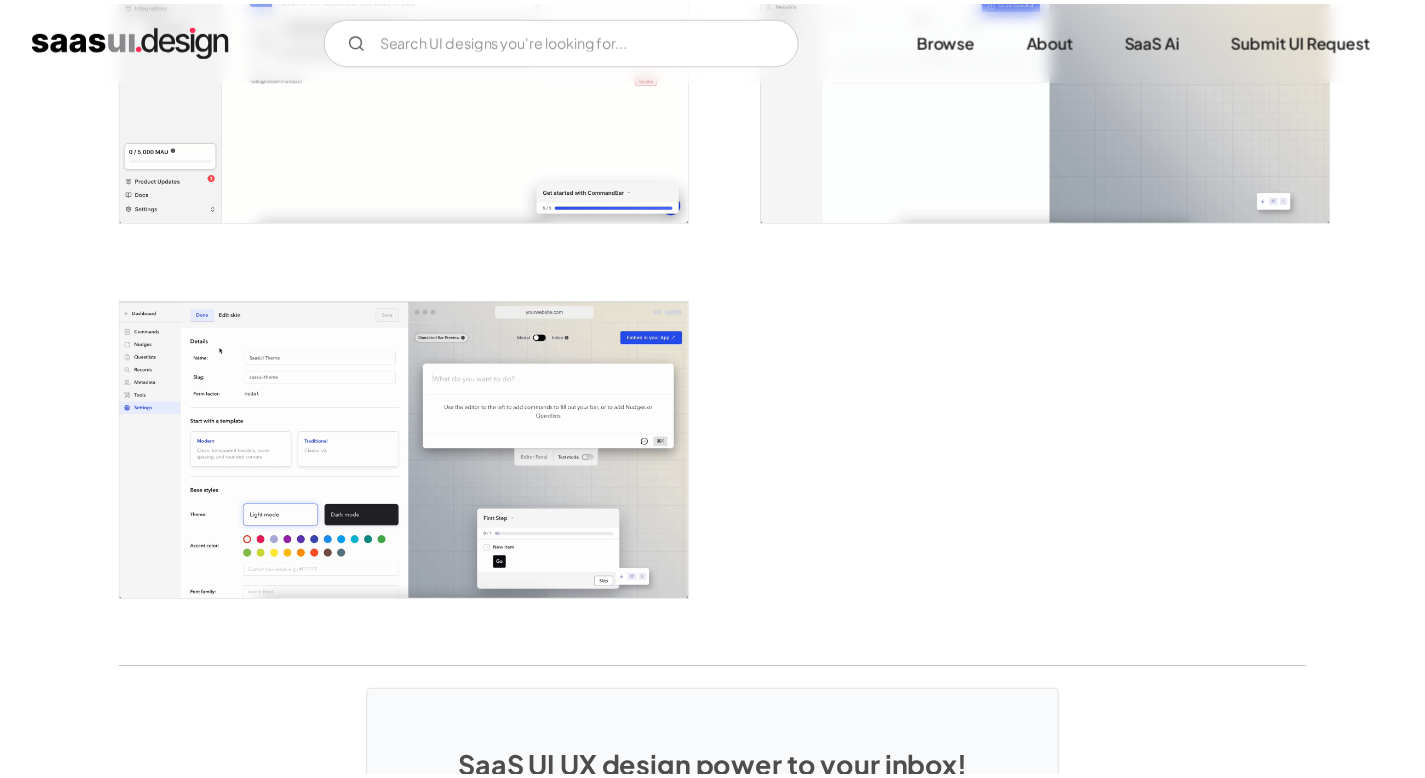 scroll, scrollTop: 0, scrollLeft: 0, axis: both 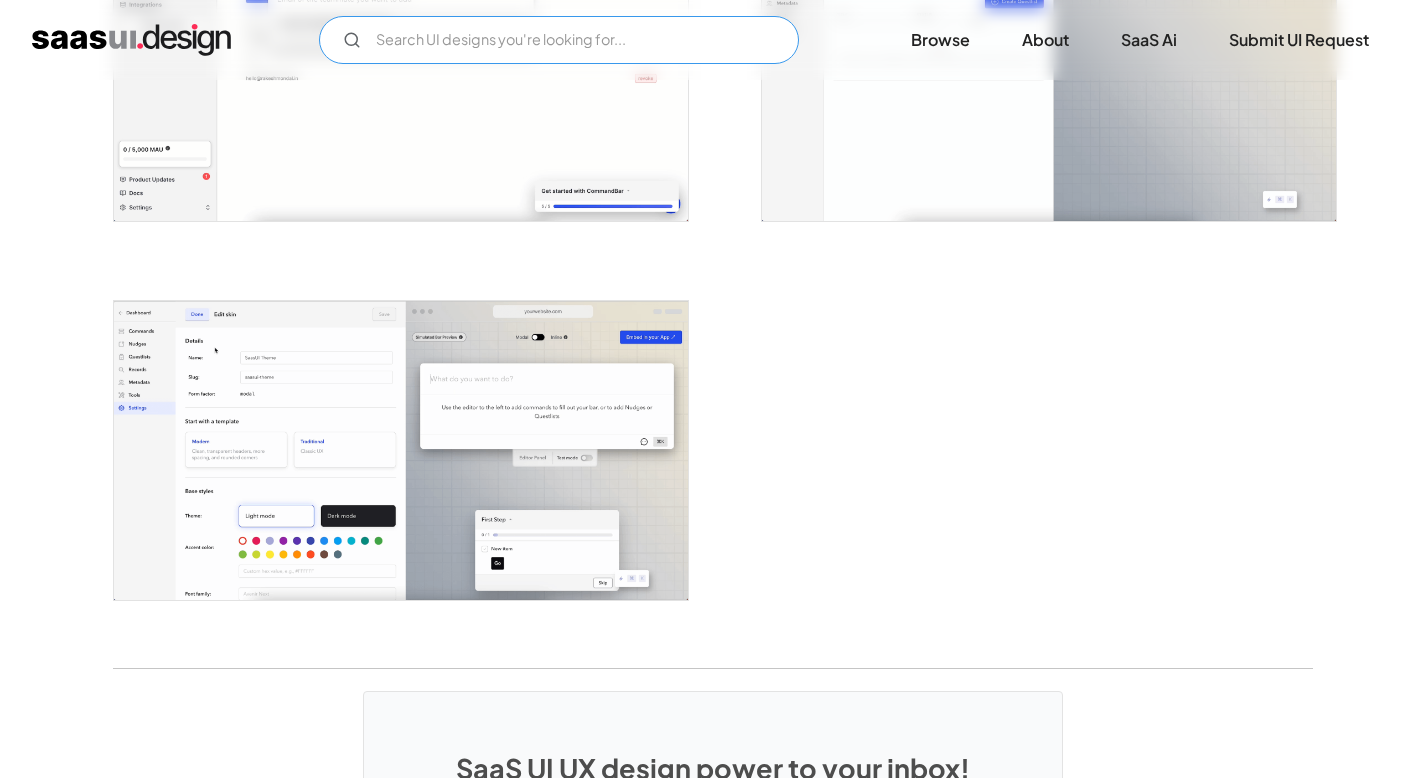 click at bounding box center (559, 40) 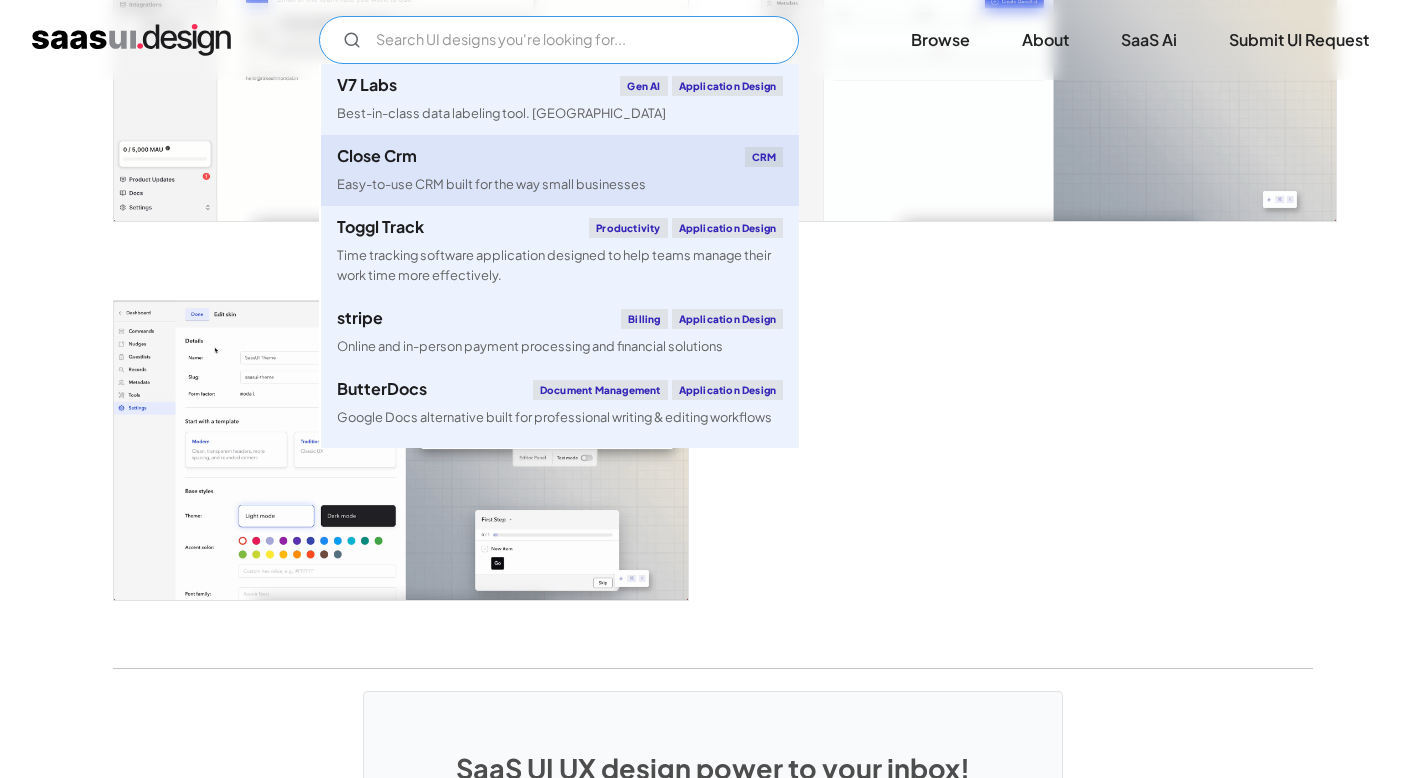 click on "Close Crm CRM Easy-to-use CRM built for the way small businesses" at bounding box center (560, 170) 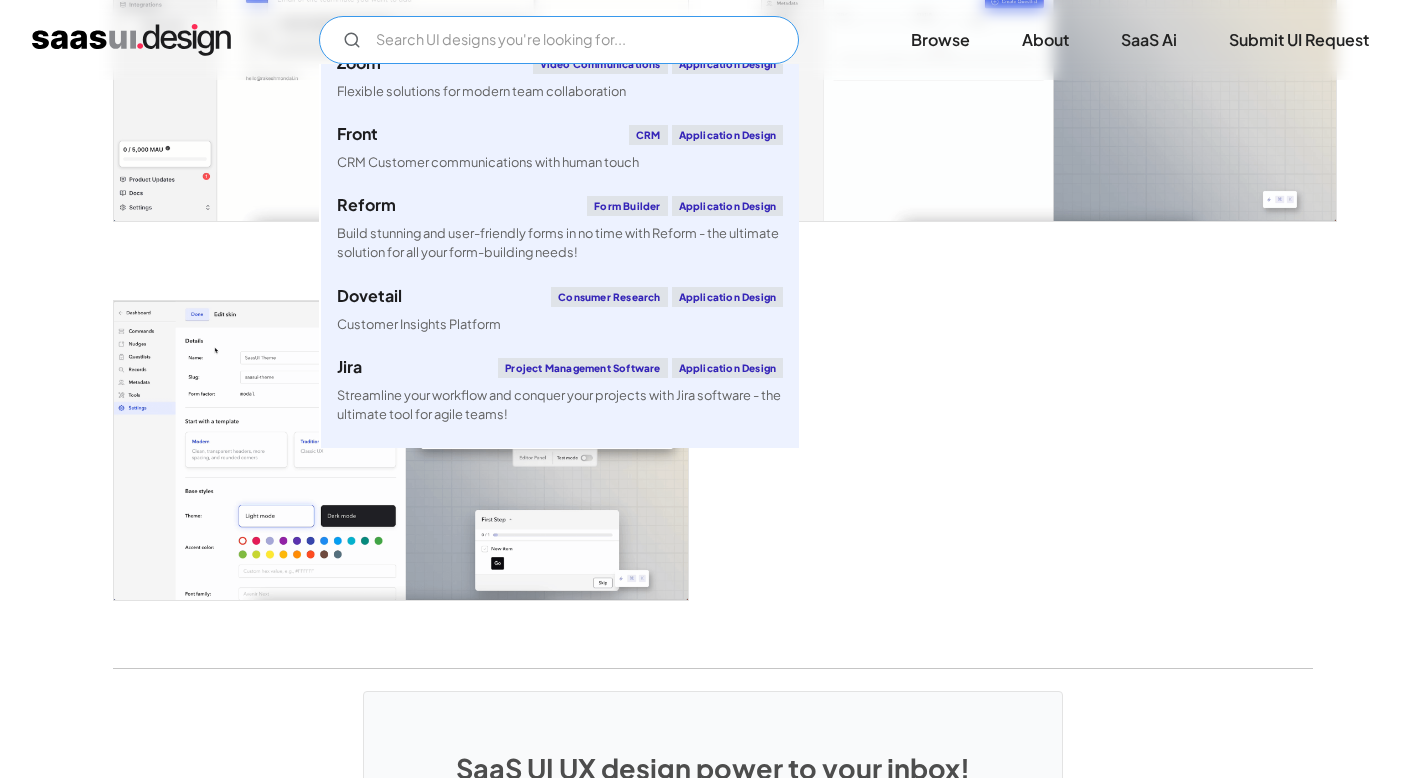 scroll, scrollTop: 3846, scrollLeft: 0, axis: vertical 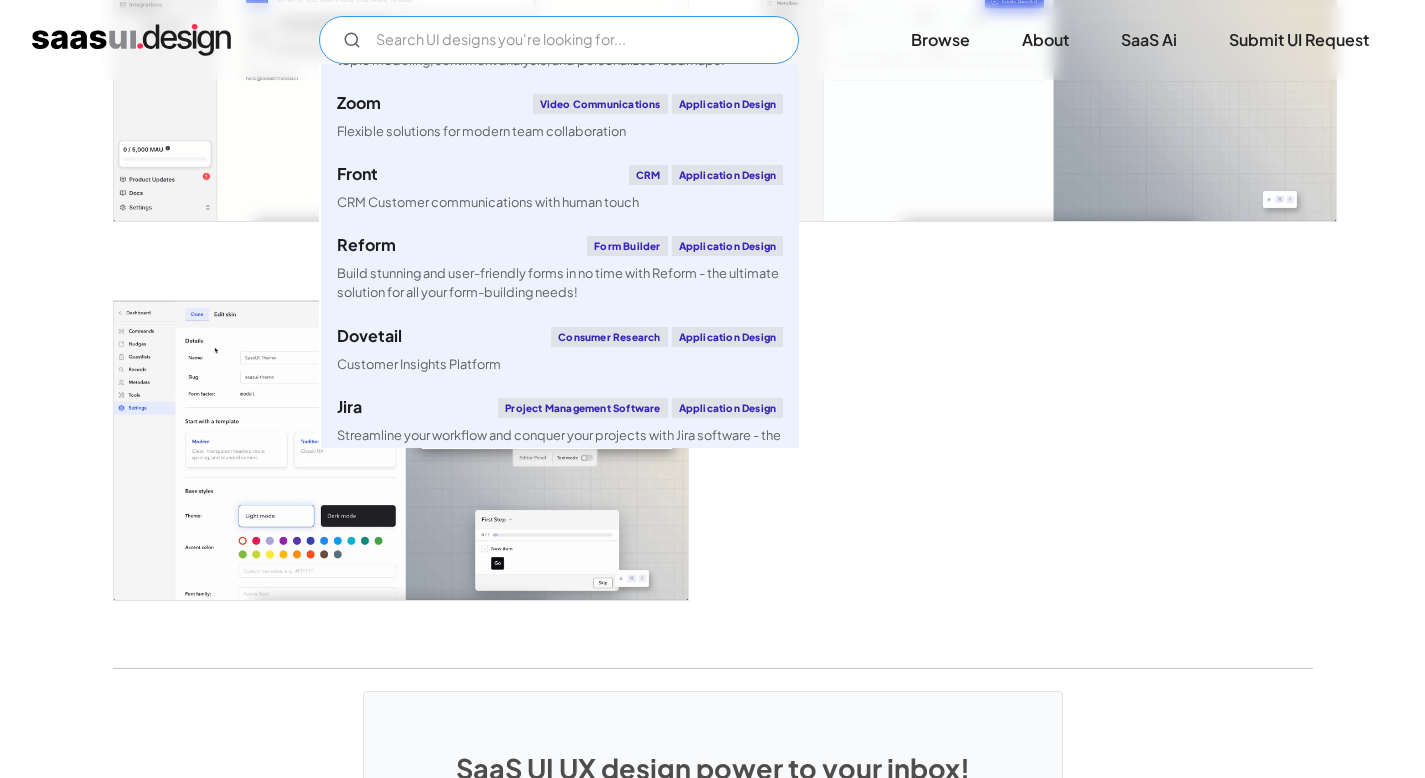 click on "Application Design" at bounding box center (728, 175) 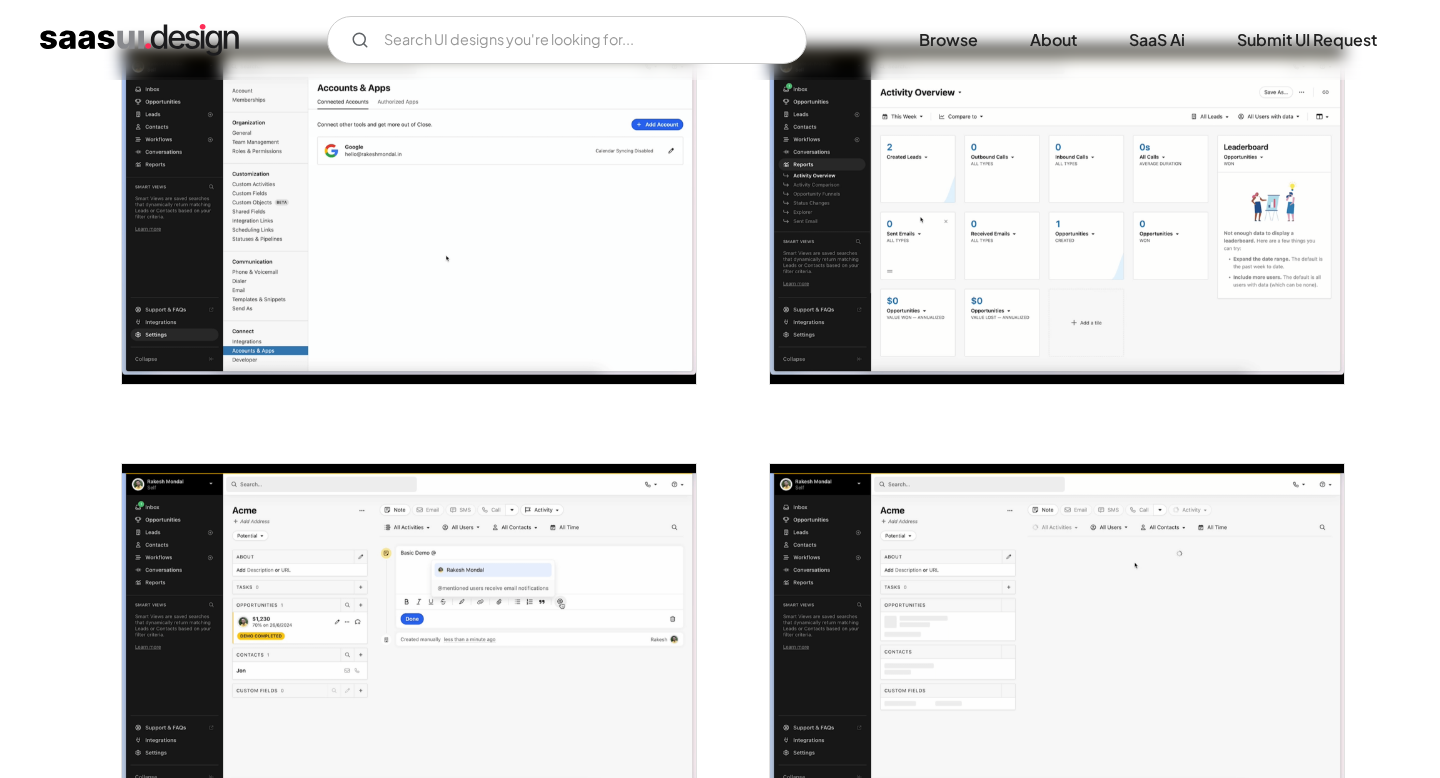 scroll, scrollTop: 464, scrollLeft: 0, axis: vertical 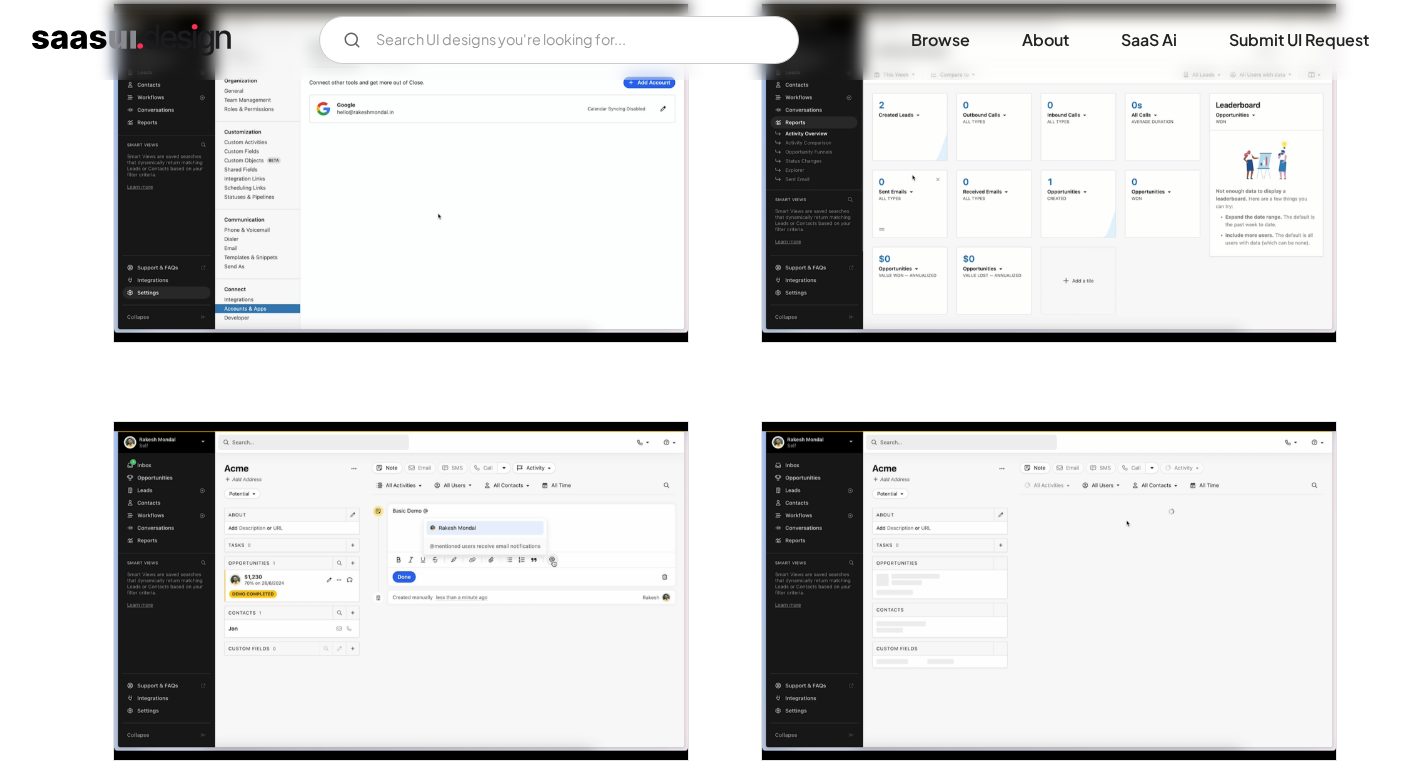 click at bounding box center (1049, 591) 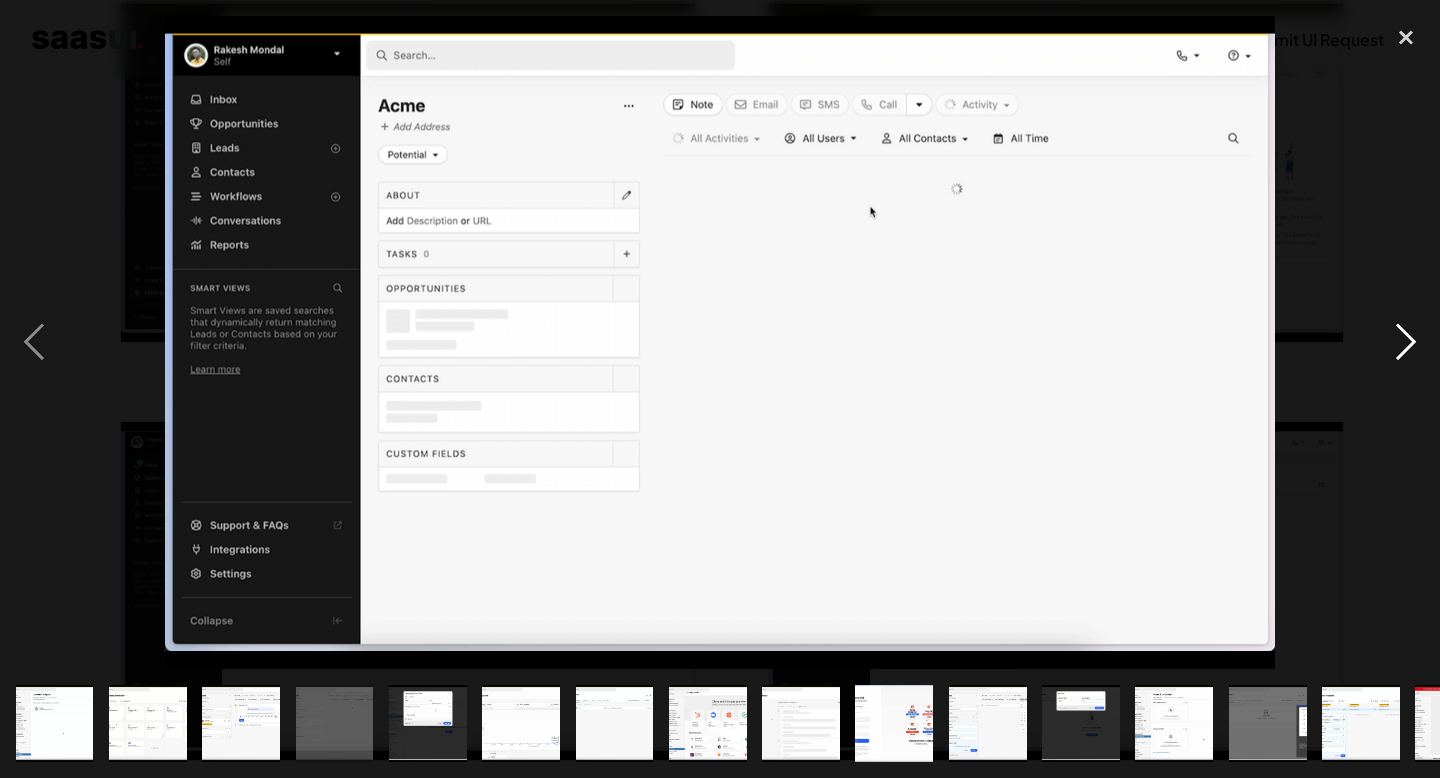 click at bounding box center [1406, 343] 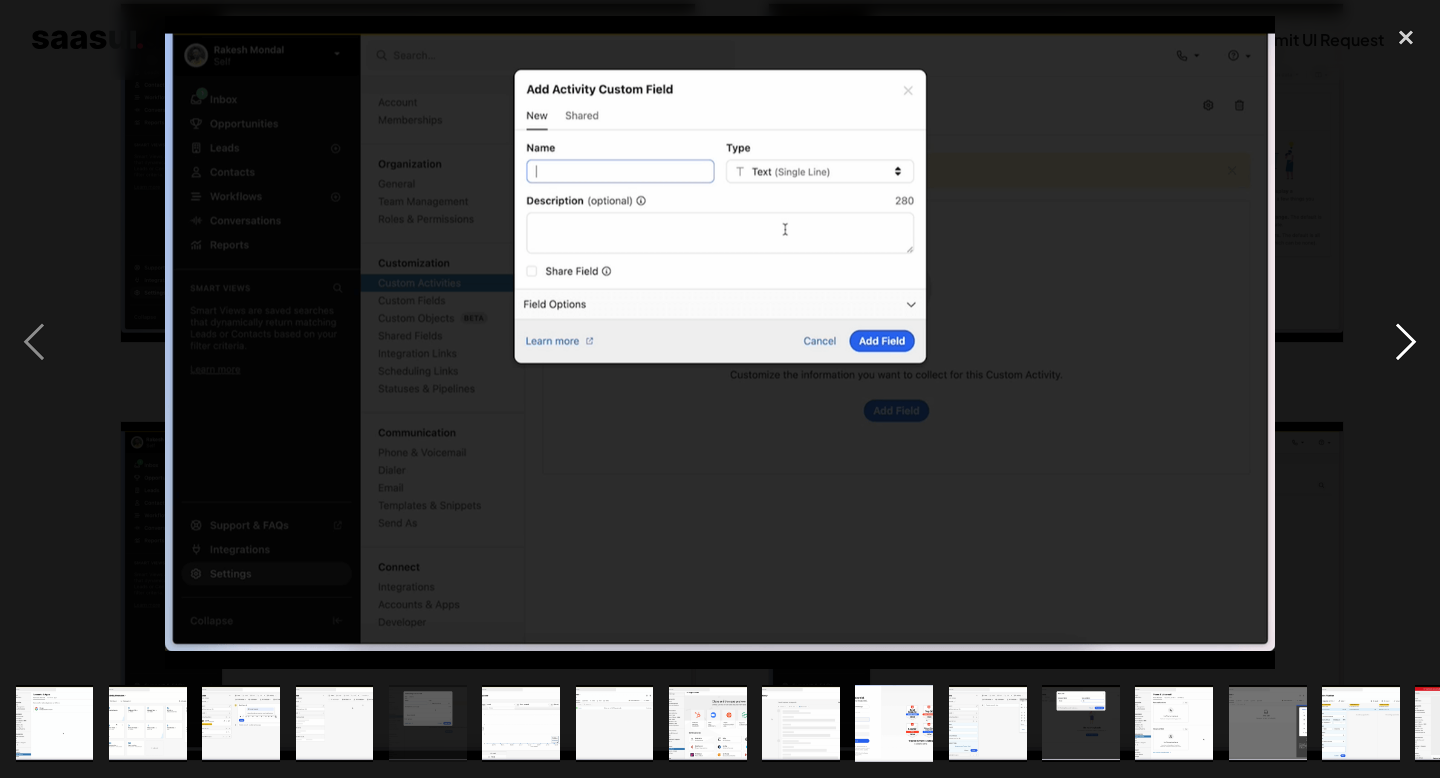 click at bounding box center (1406, 343) 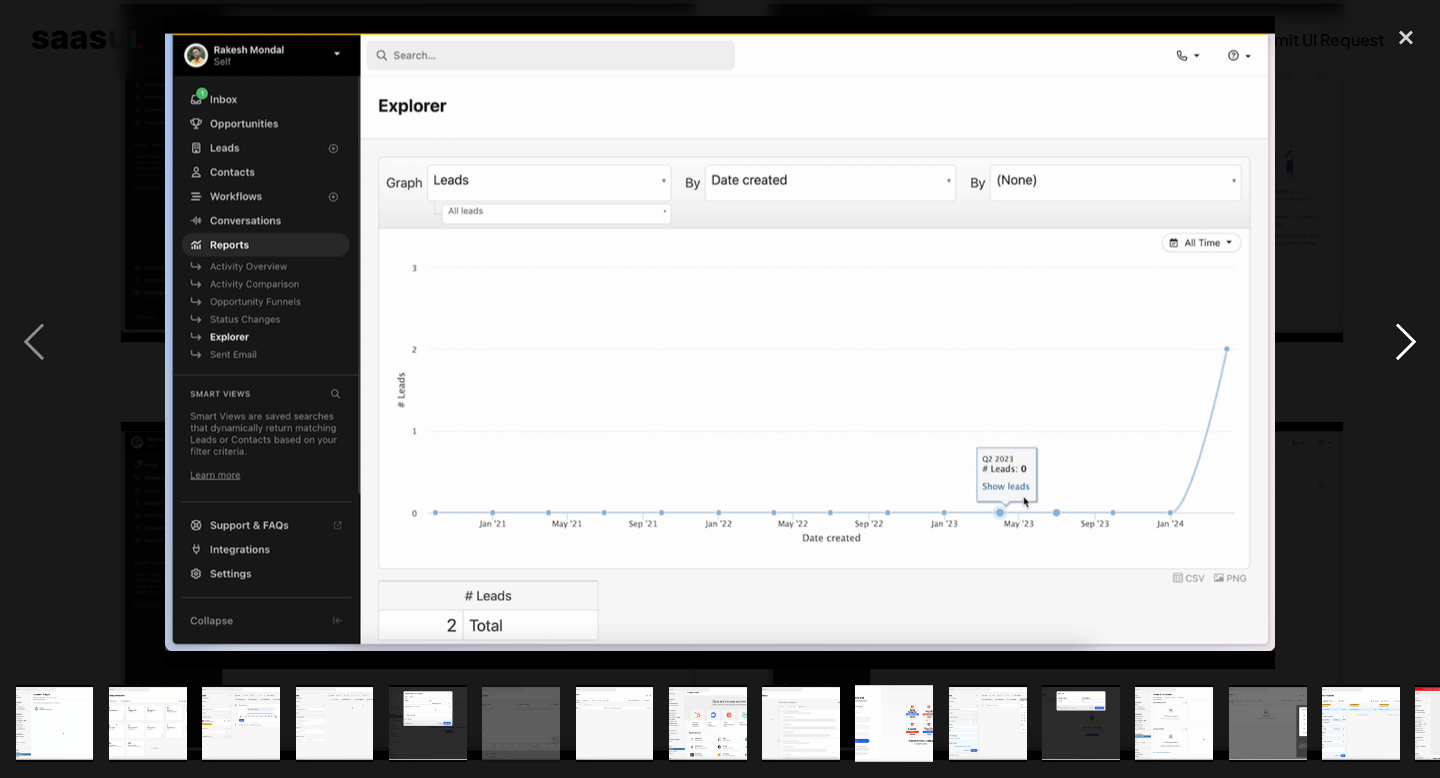 click at bounding box center (1406, 343) 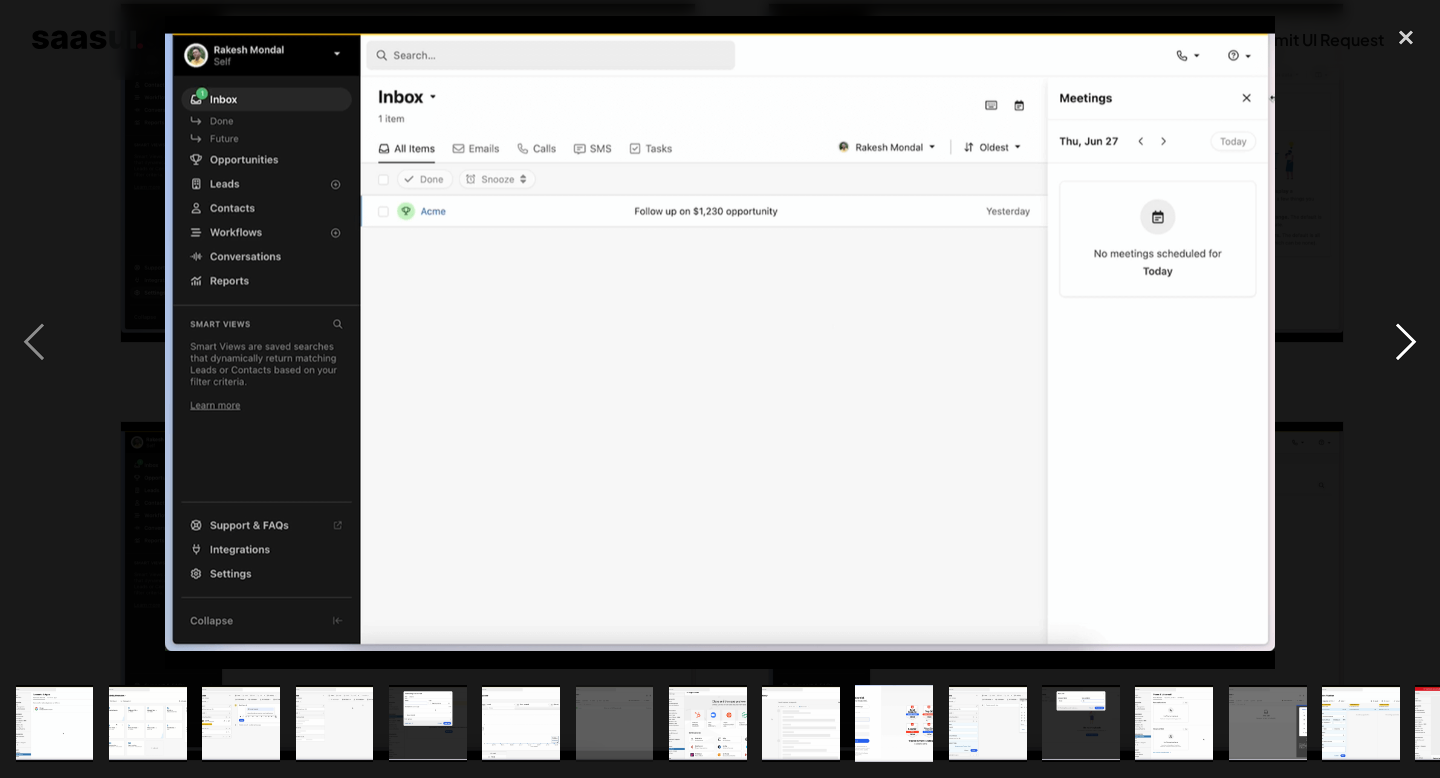 click at bounding box center [1406, 343] 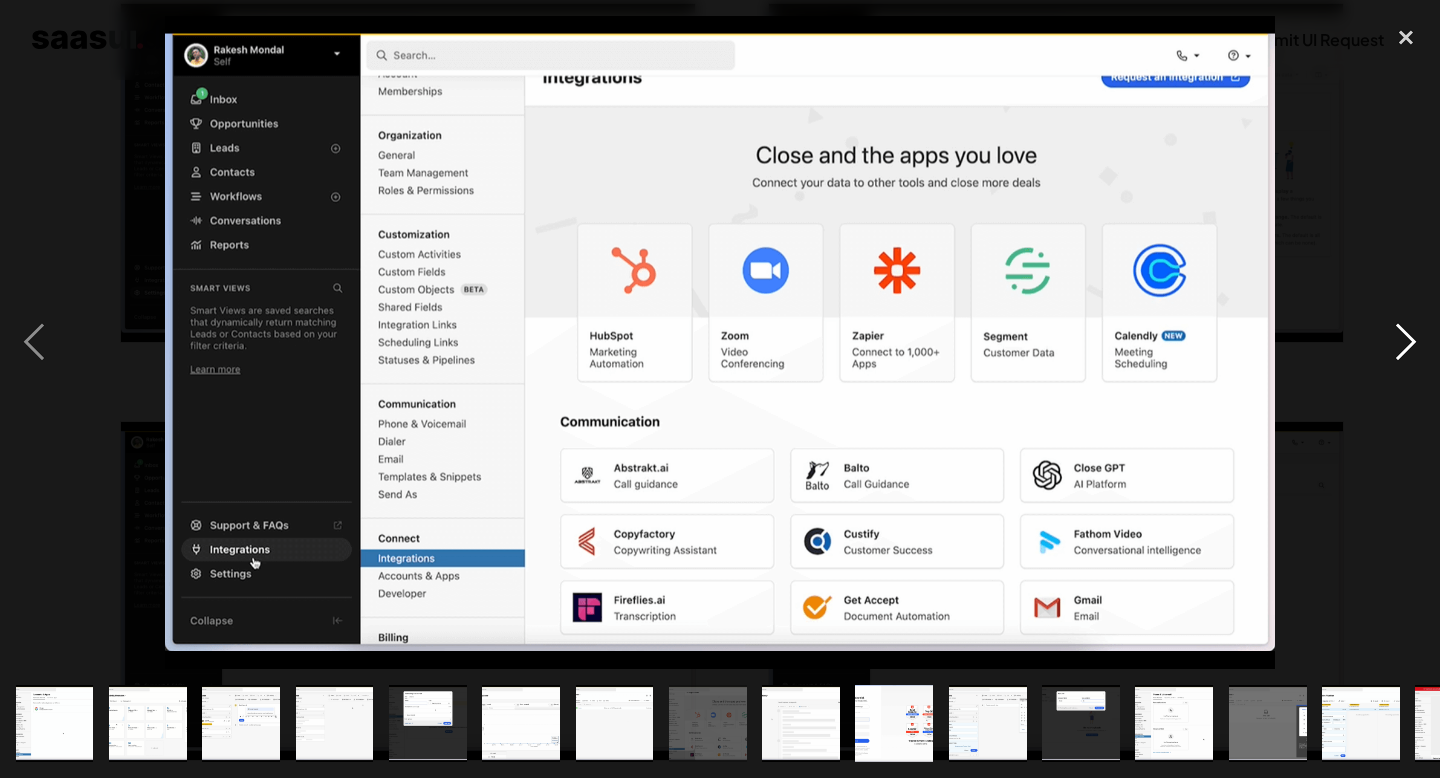 click at bounding box center (1406, 343) 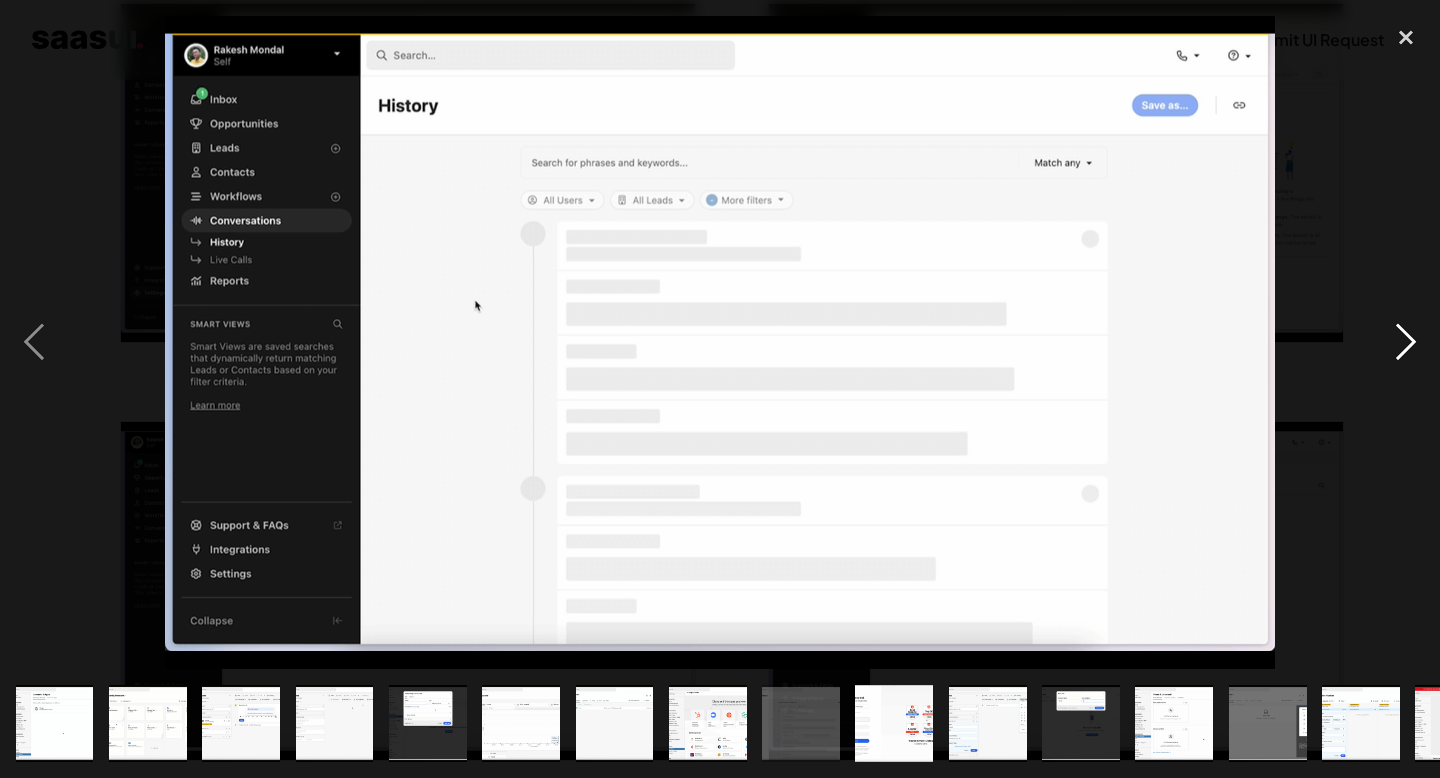 click at bounding box center [1406, 343] 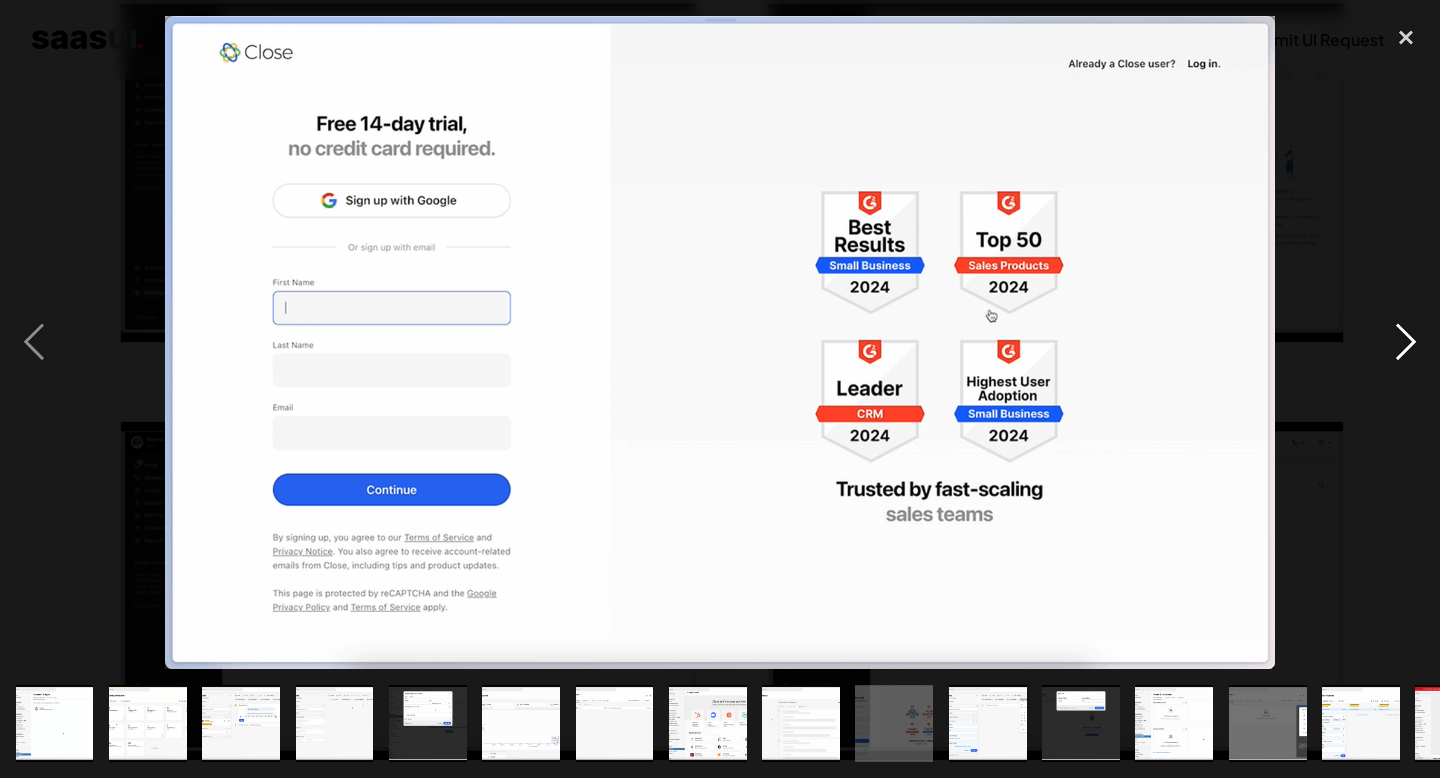 click at bounding box center (1406, 343) 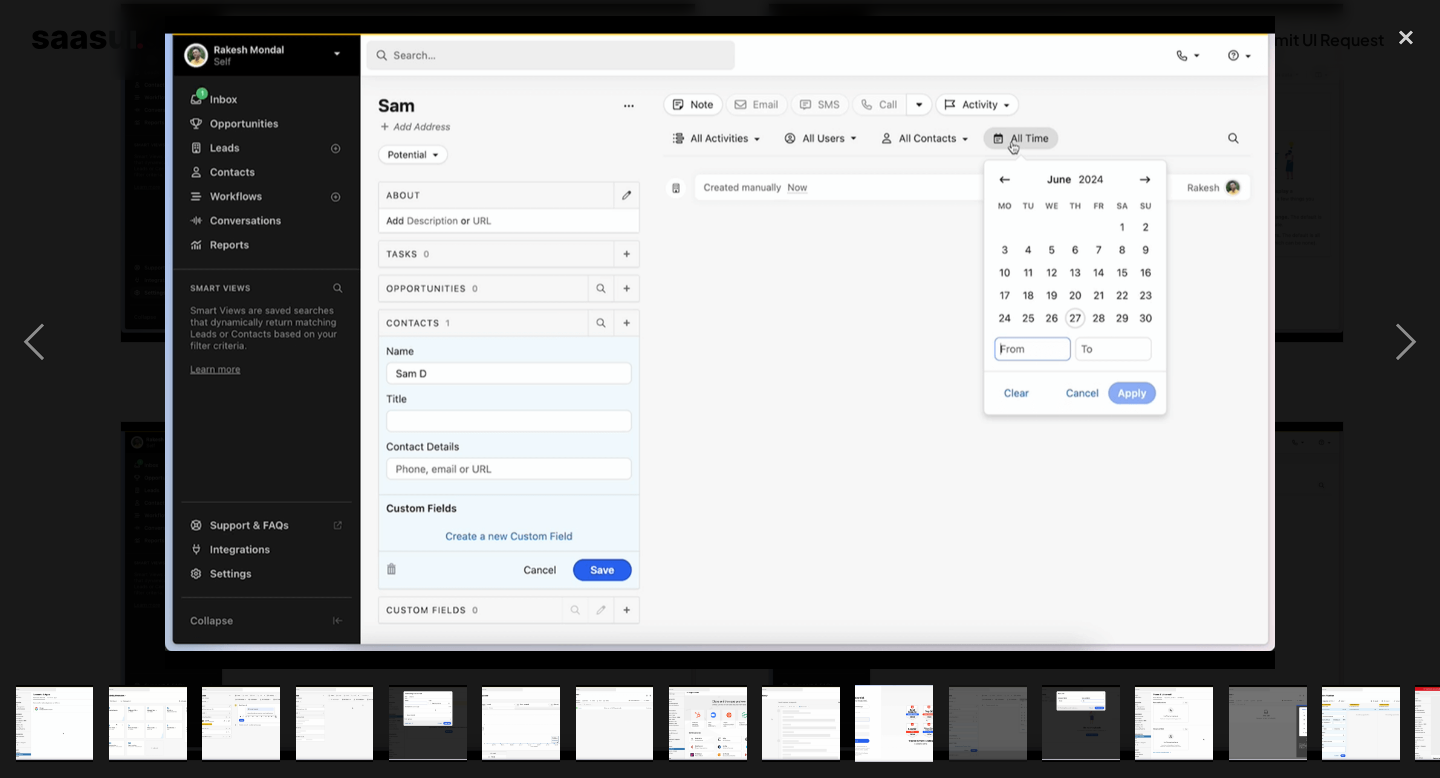 click at bounding box center [720, 343] 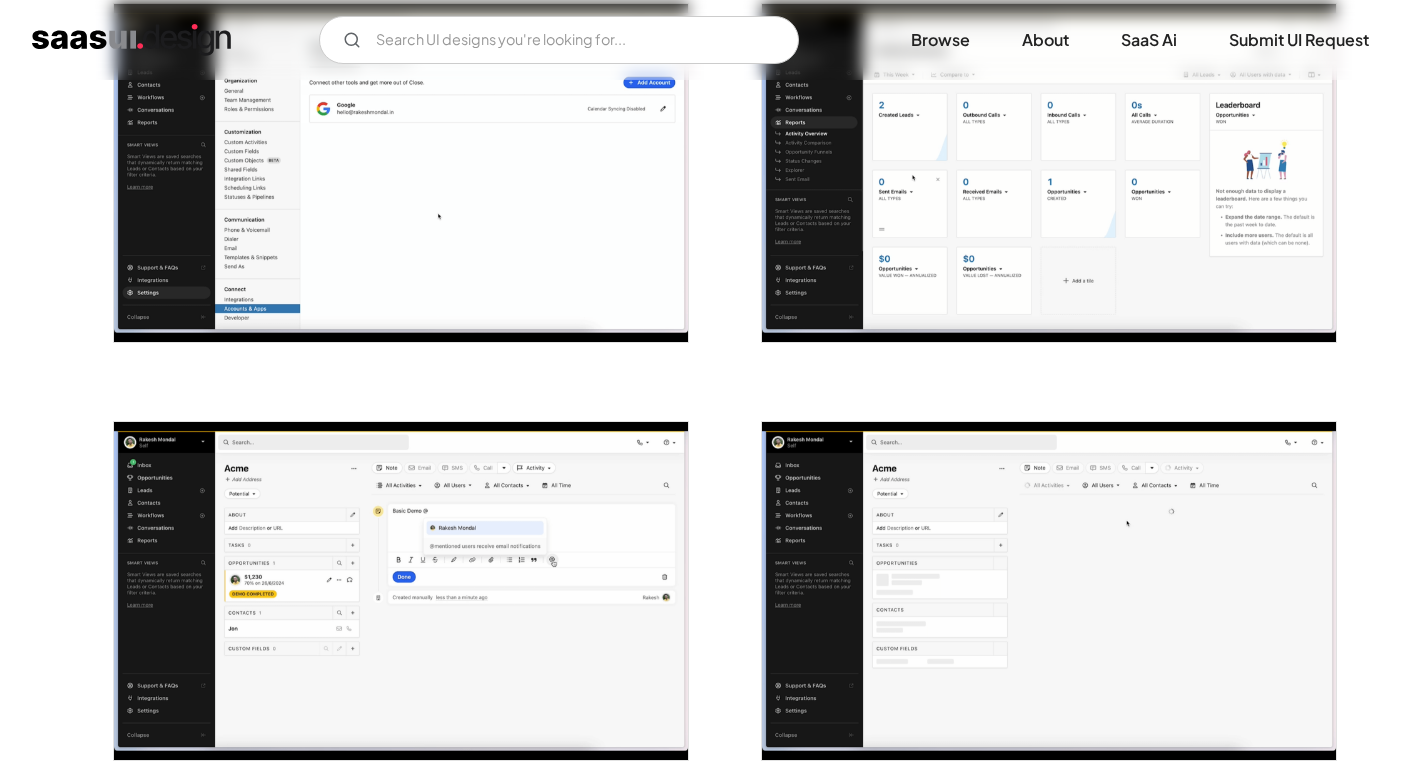 click at bounding box center [1049, 591] 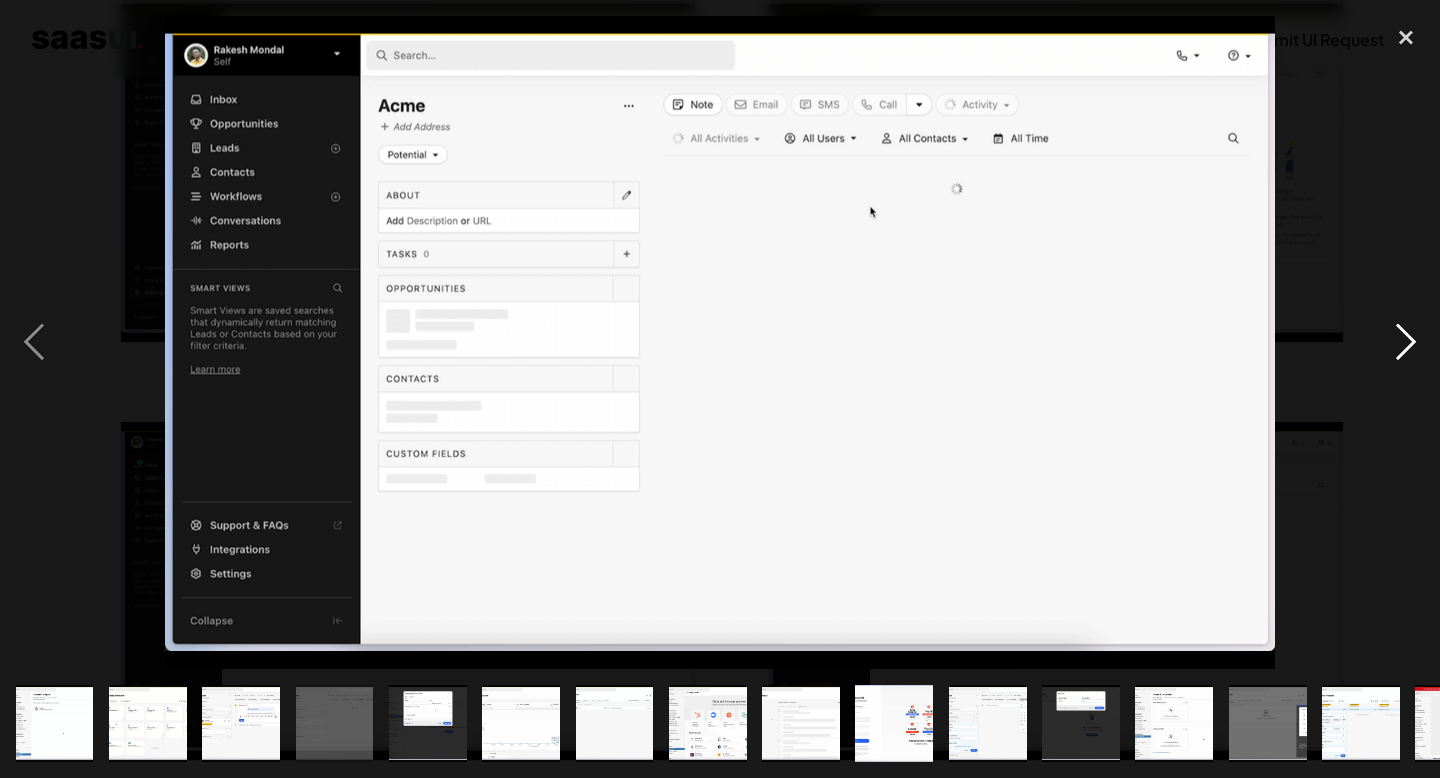 click at bounding box center (1406, 343) 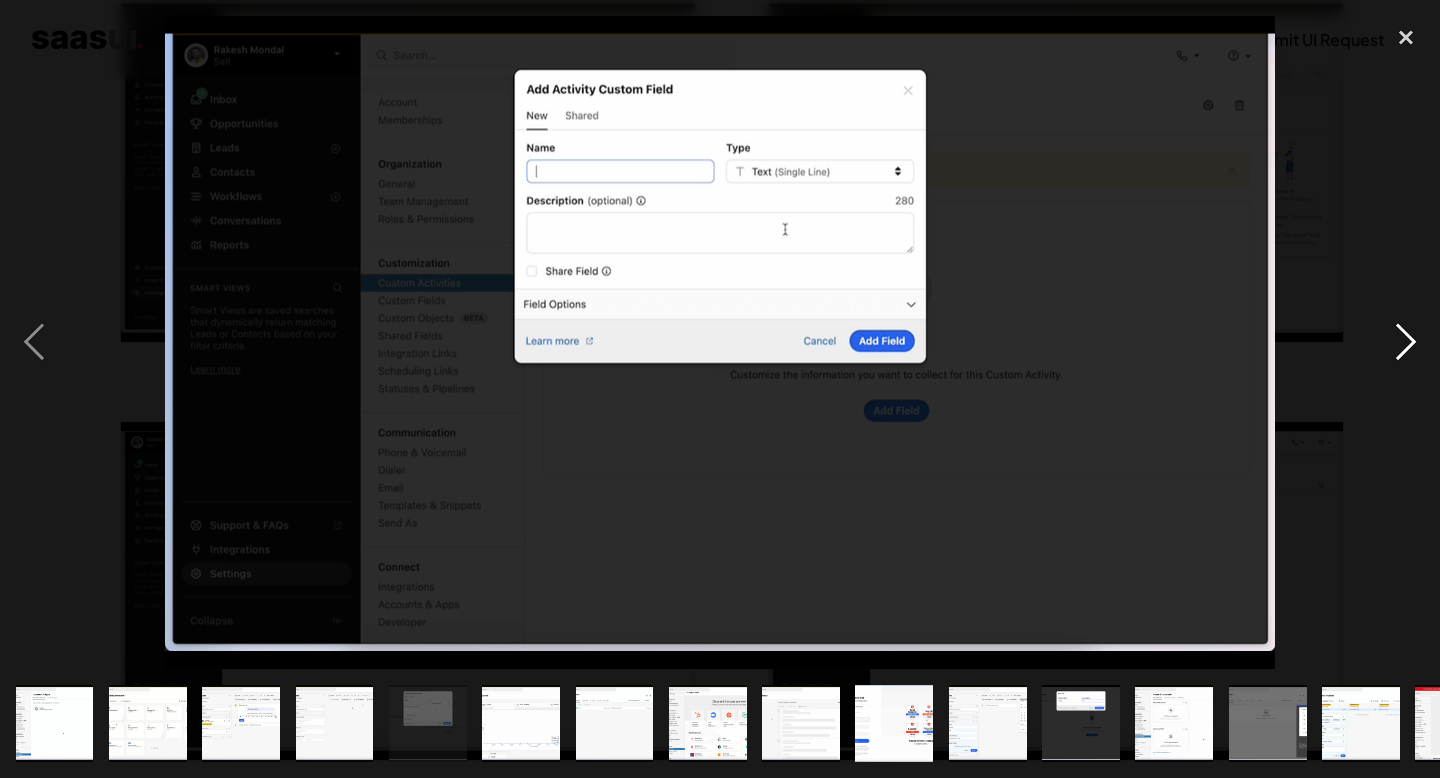 click at bounding box center (1406, 343) 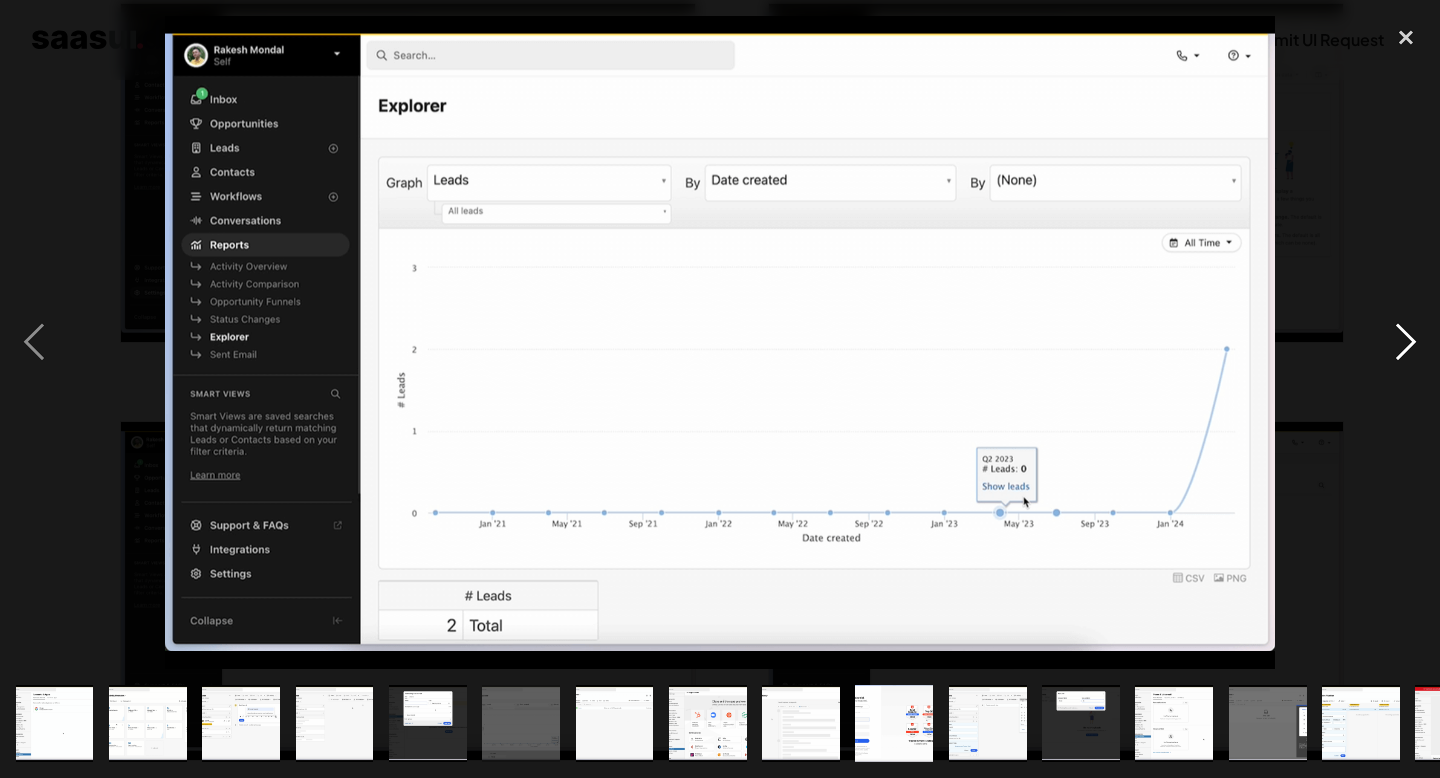 click at bounding box center [1406, 343] 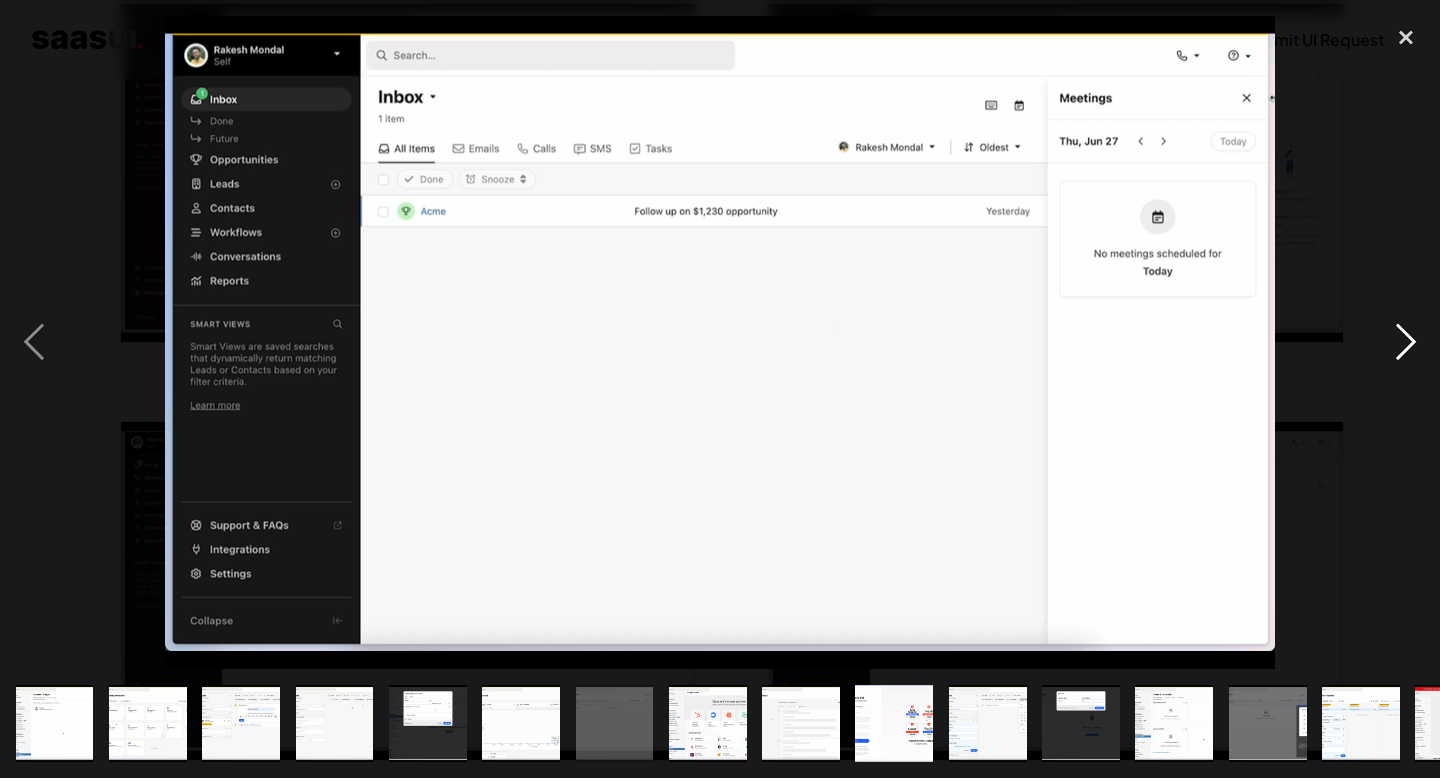 click at bounding box center [1406, 343] 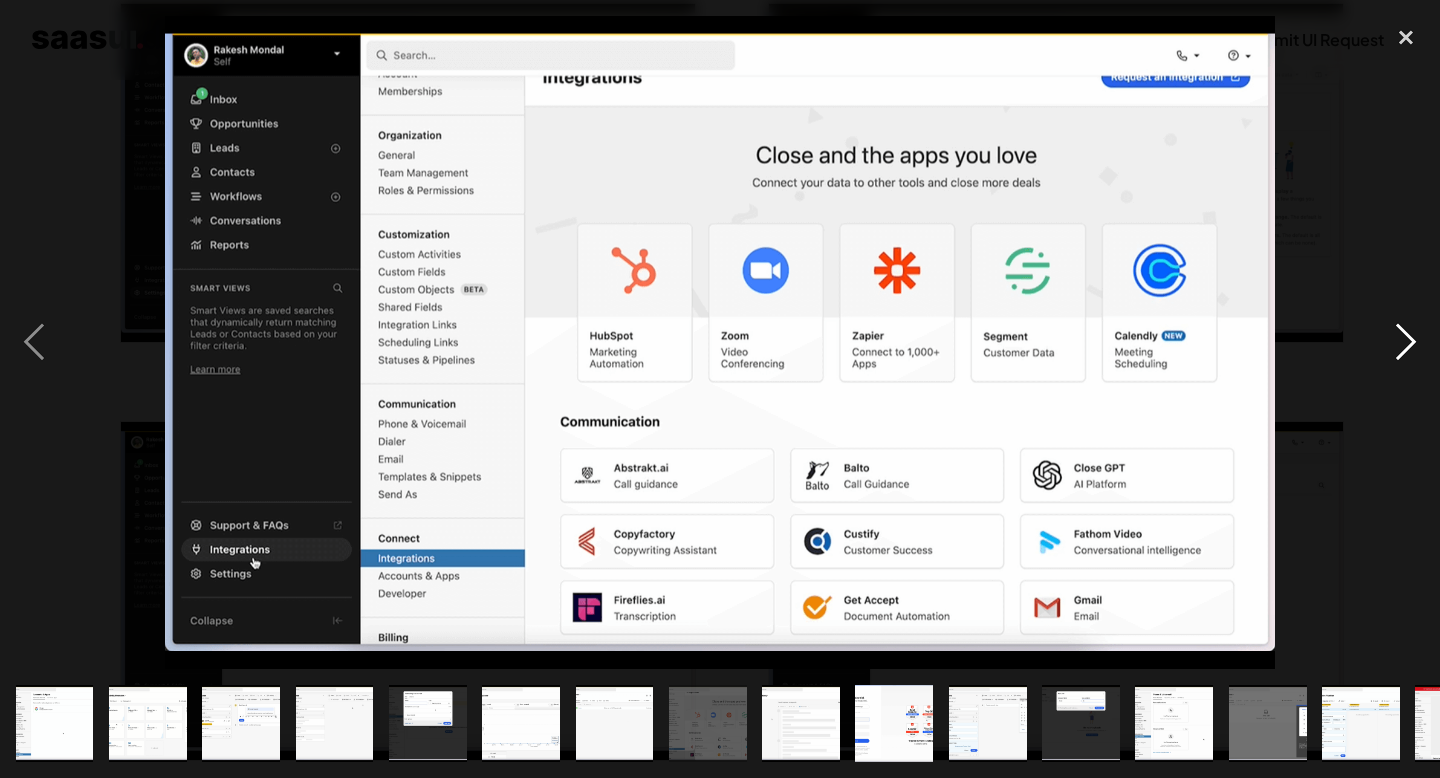 click at bounding box center (1406, 343) 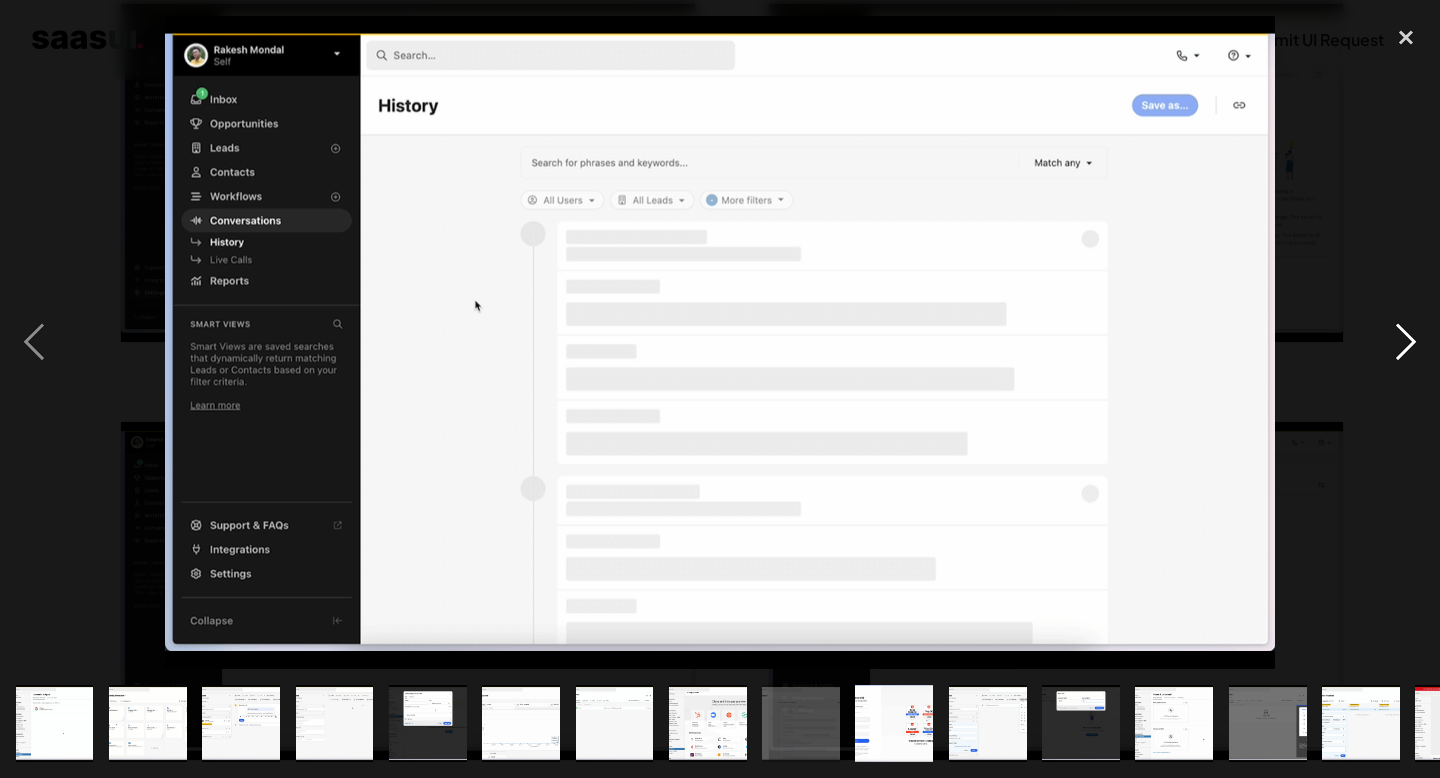 click at bounding box center (1406, 343) 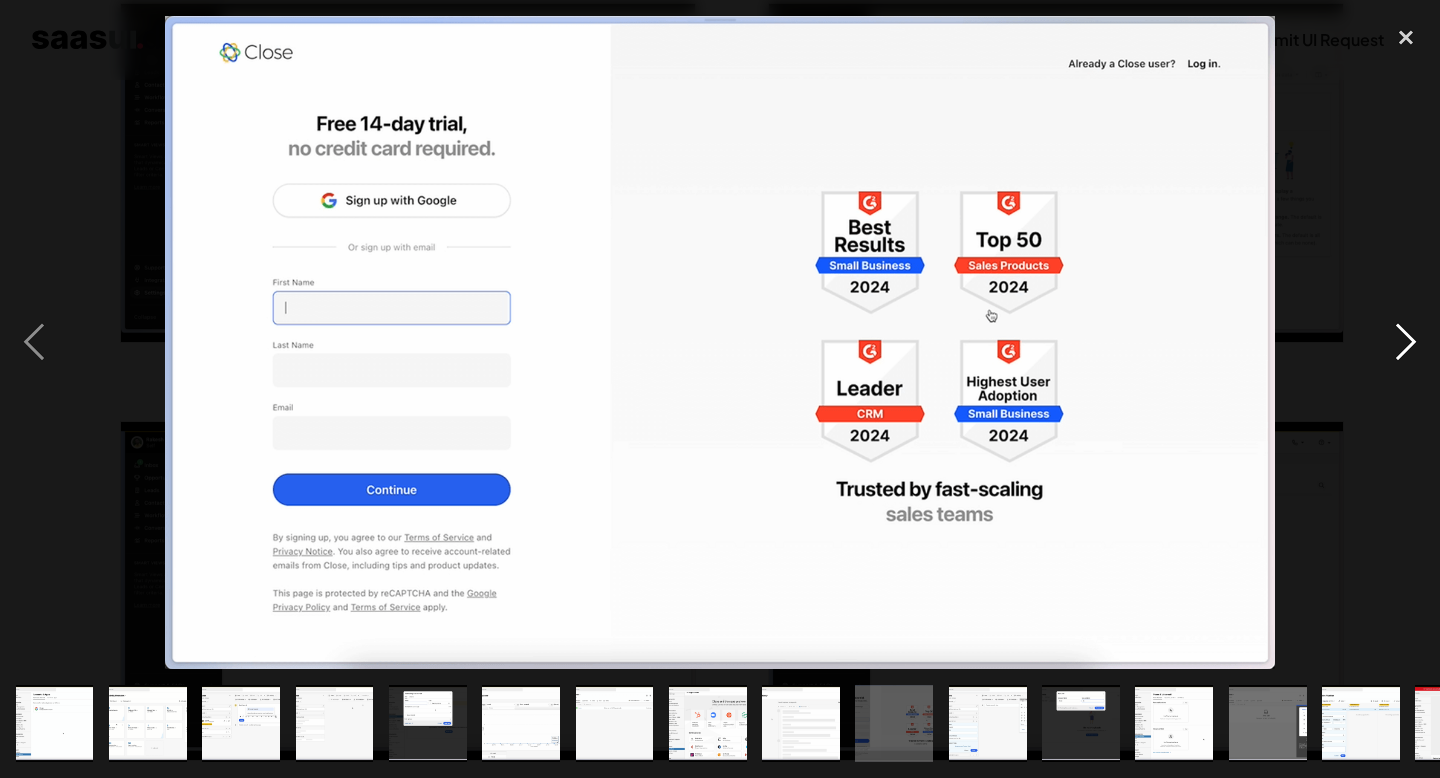 click at bounding box center (1406, 343) 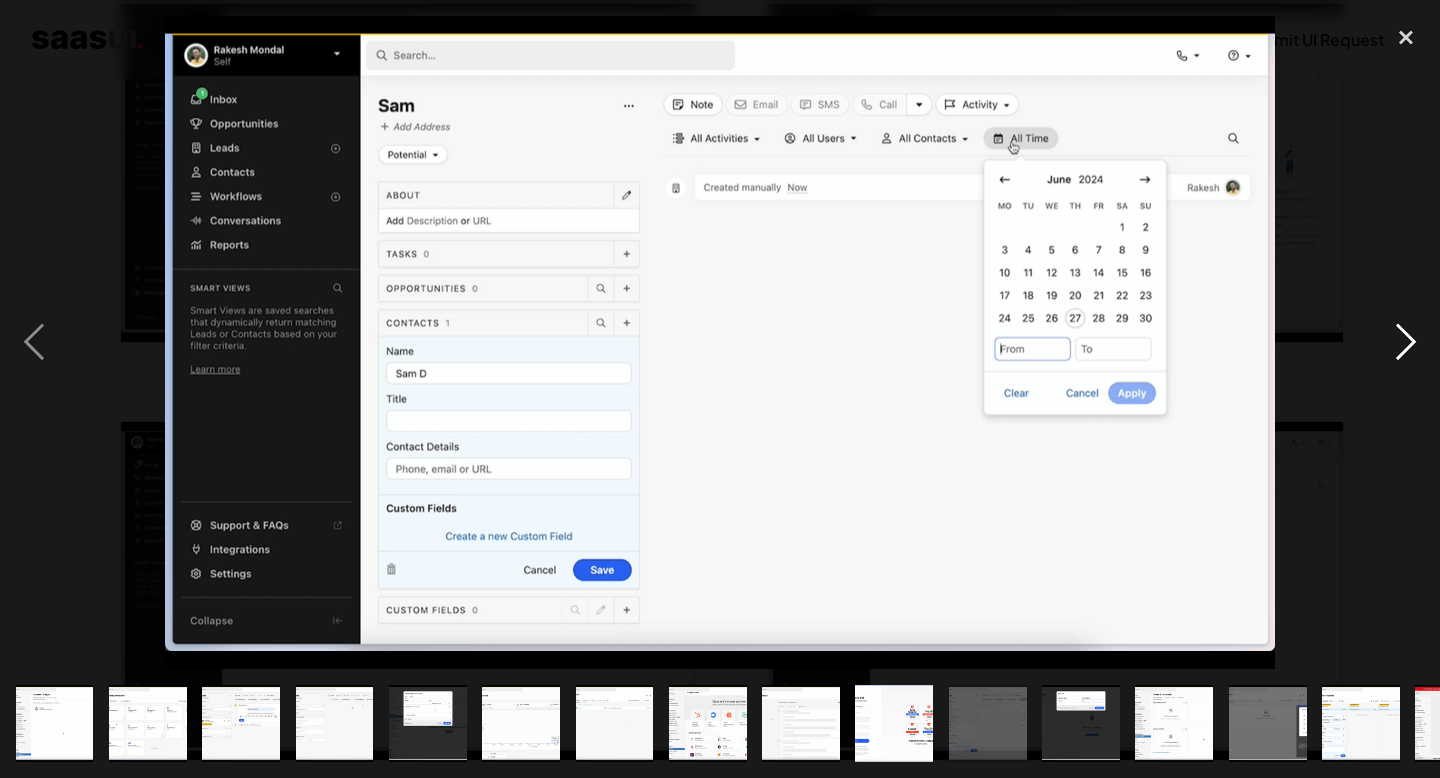 click at bounding box center (1406, 343) 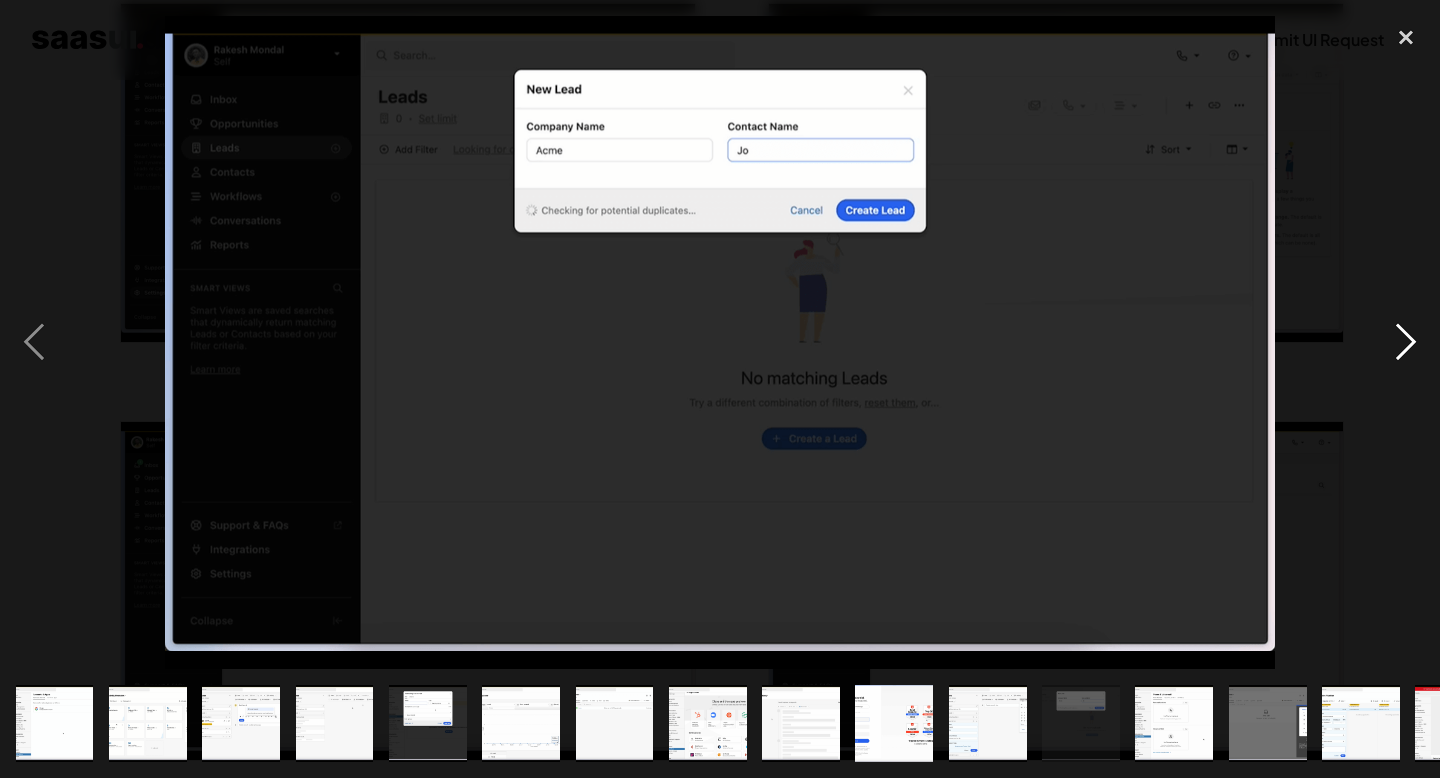 click at bounding box center (1406, 343) 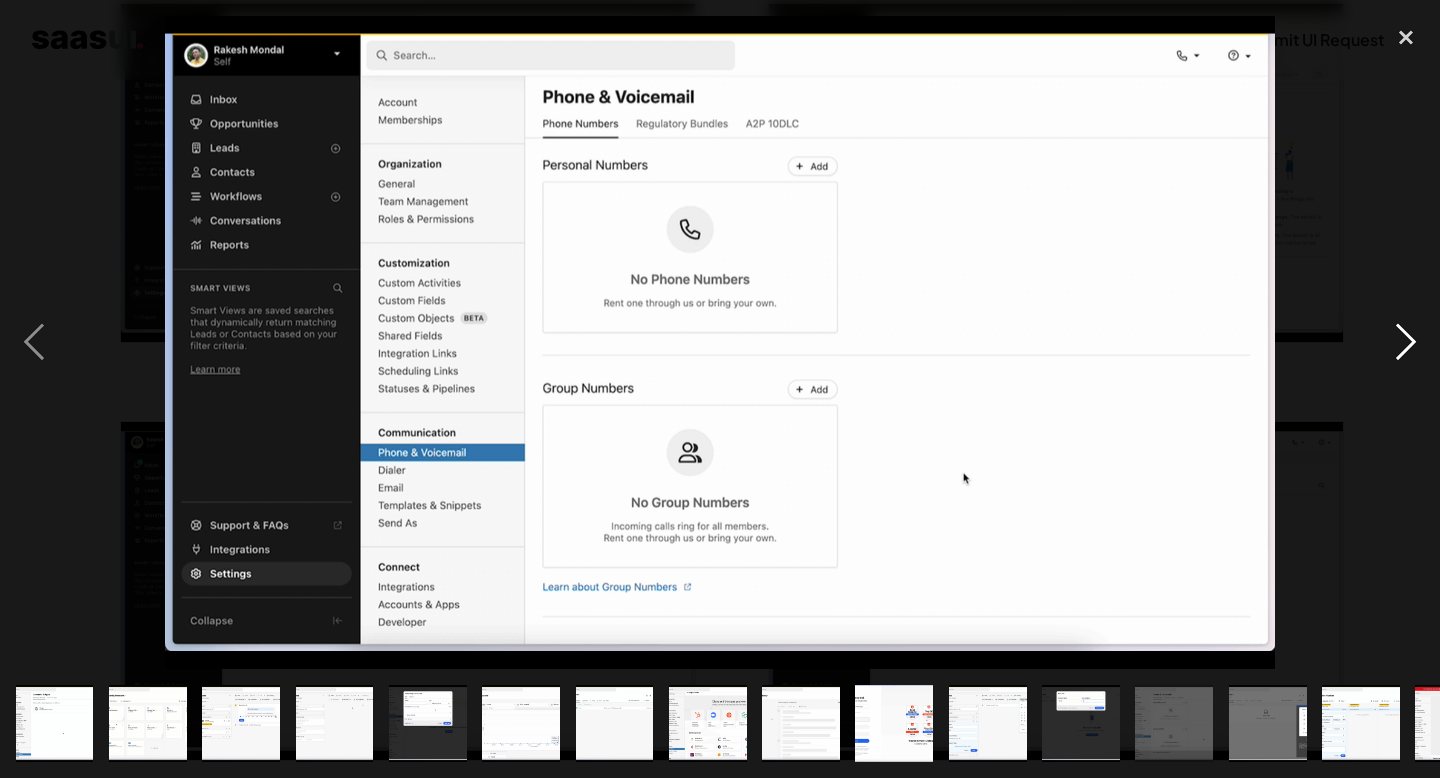 click at bounding box center (1406, 343) 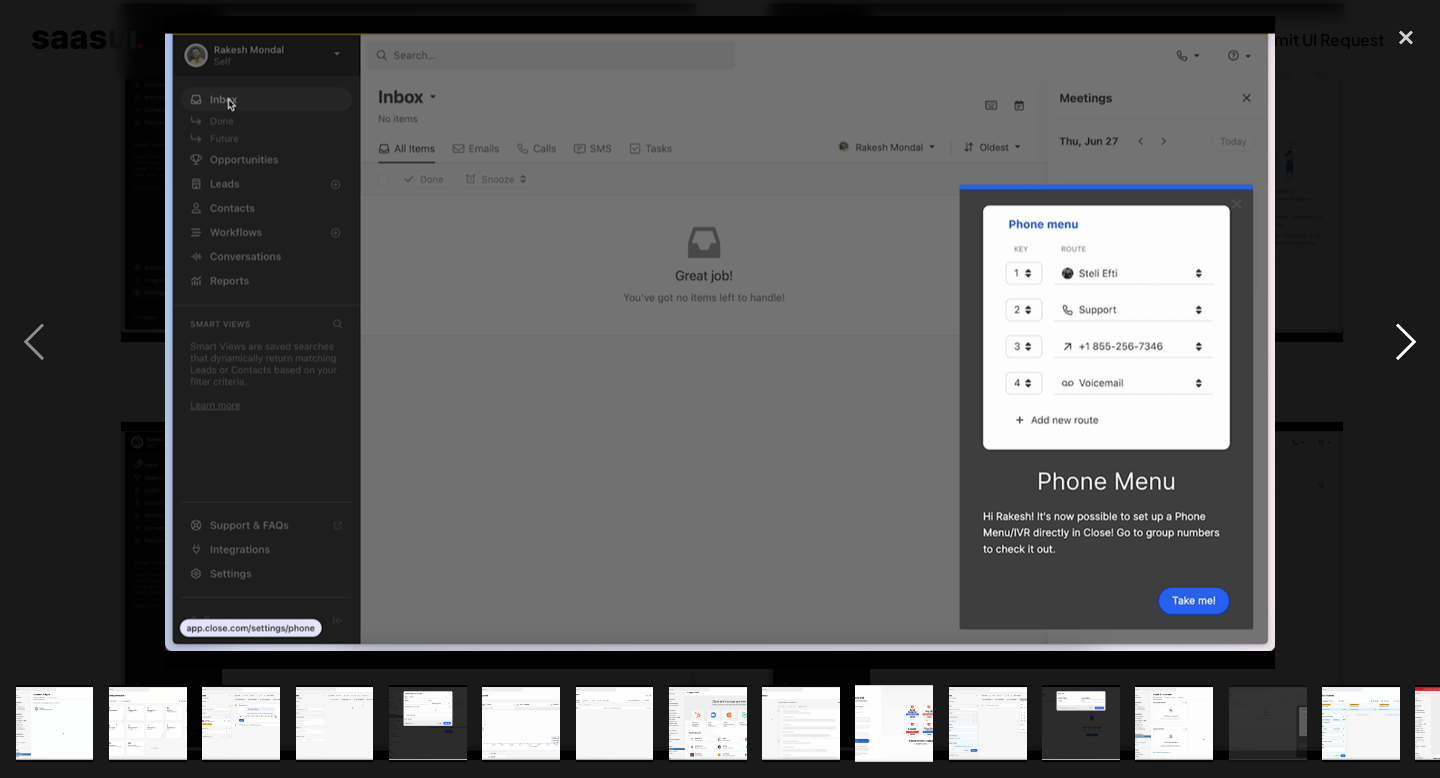 click at bounding box center [1406, 343] 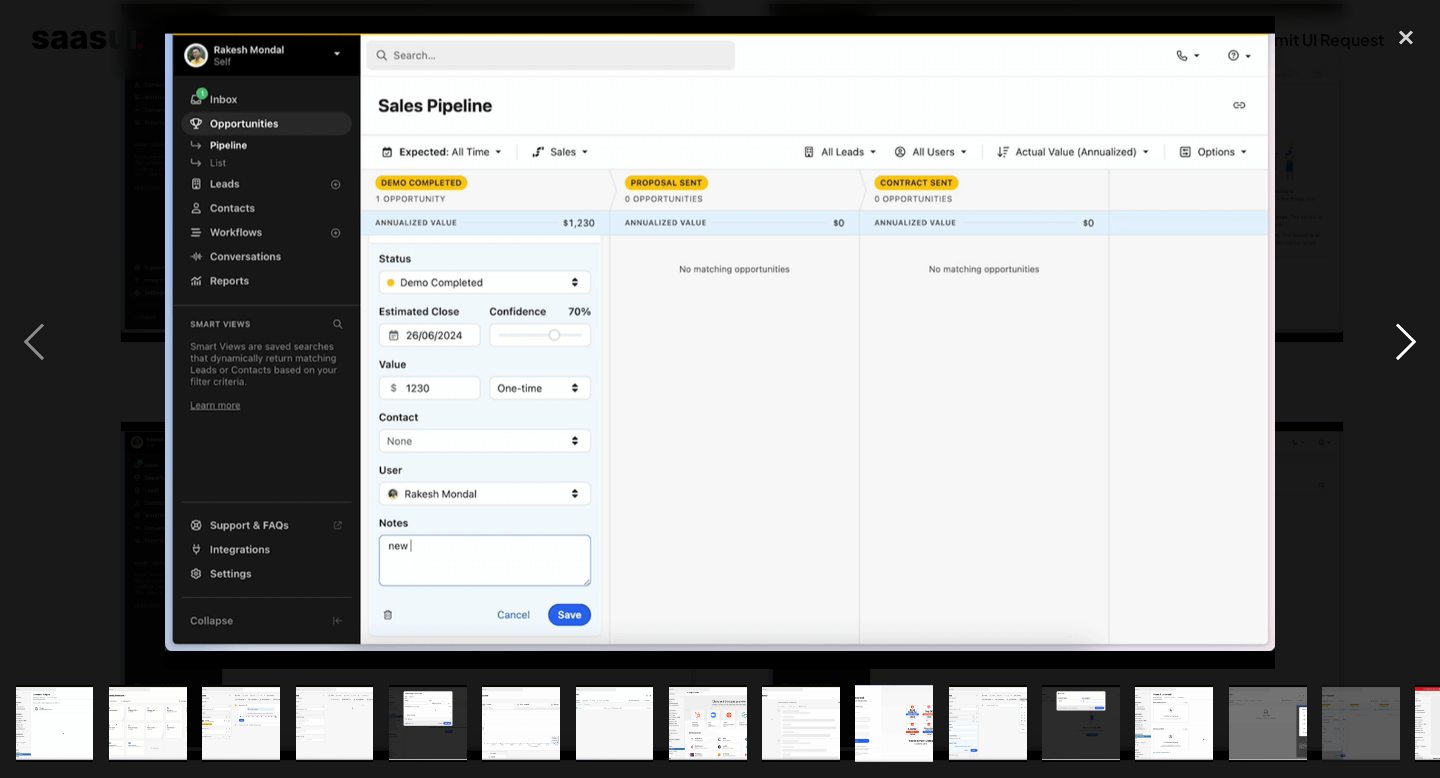 click at bounding box center (1406, 343) 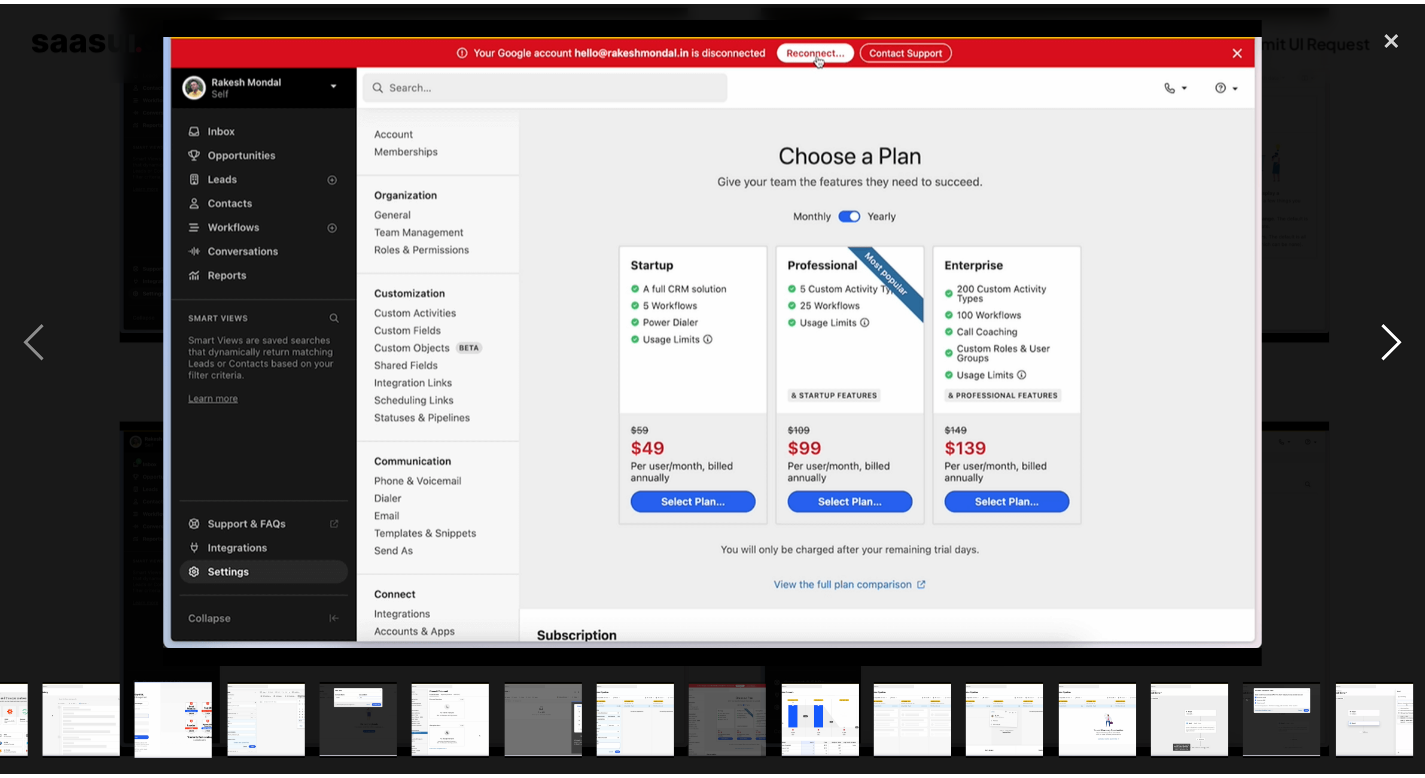 scroll, scrollTop: 0, scrollLeft: 722, axis: horizontal 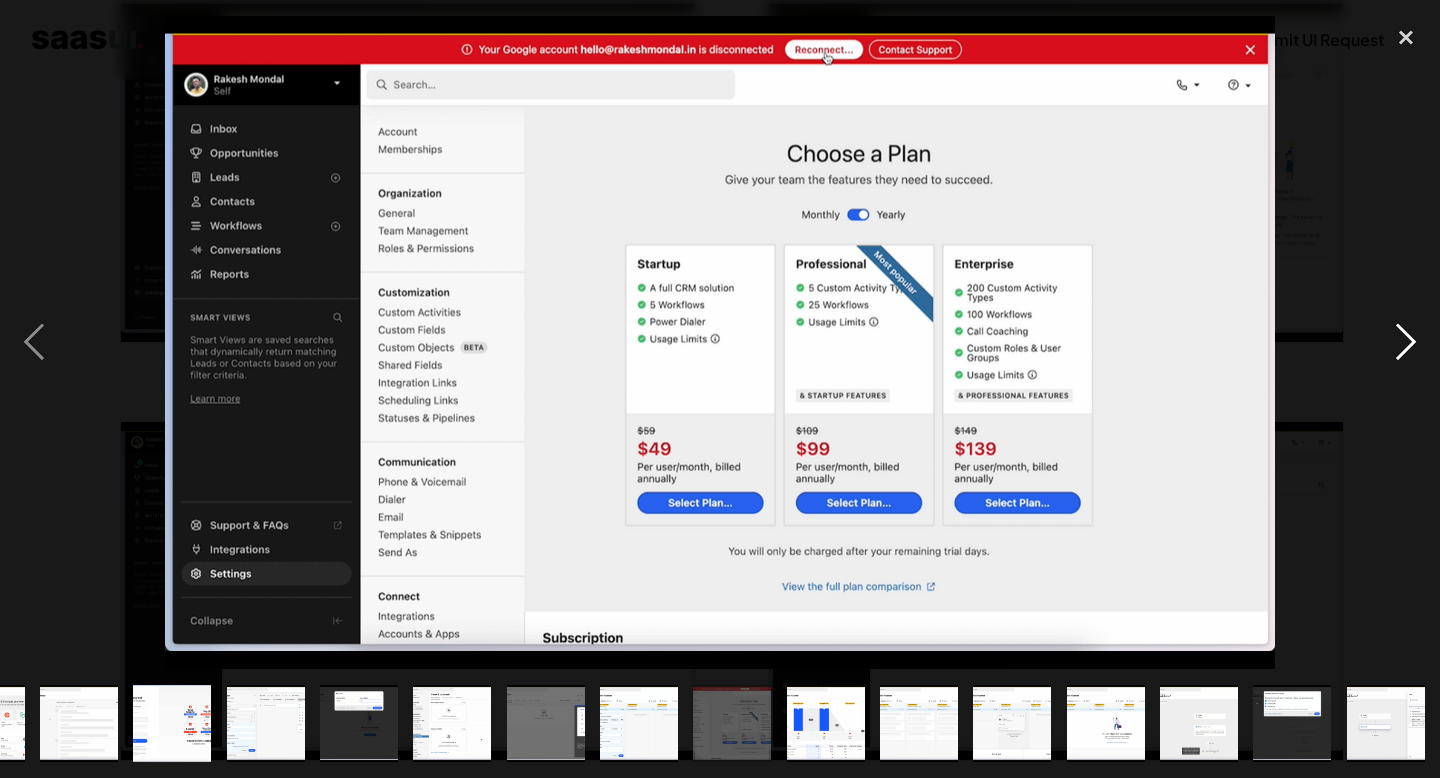 click at bounding box center [1406, 343] 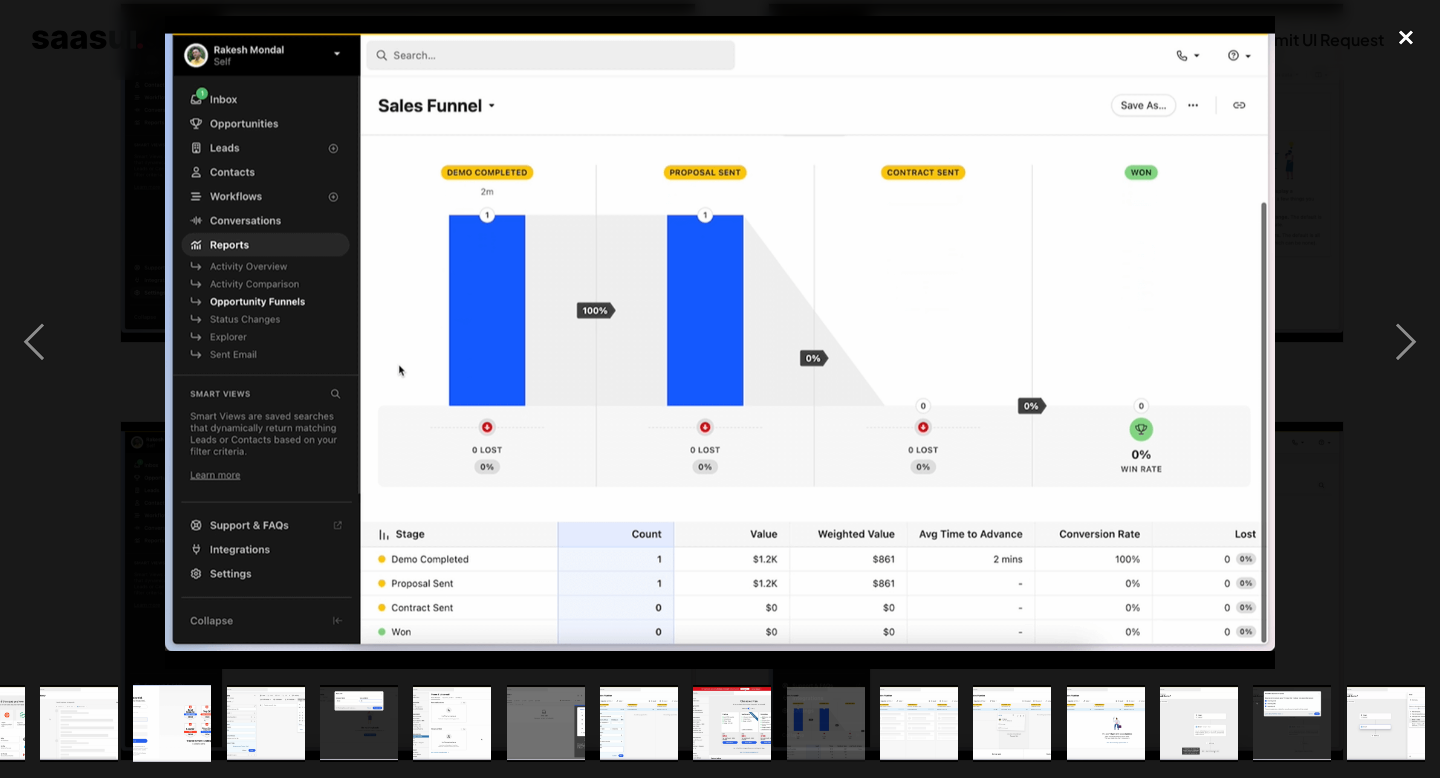 click at bounding box center (1406, 38) 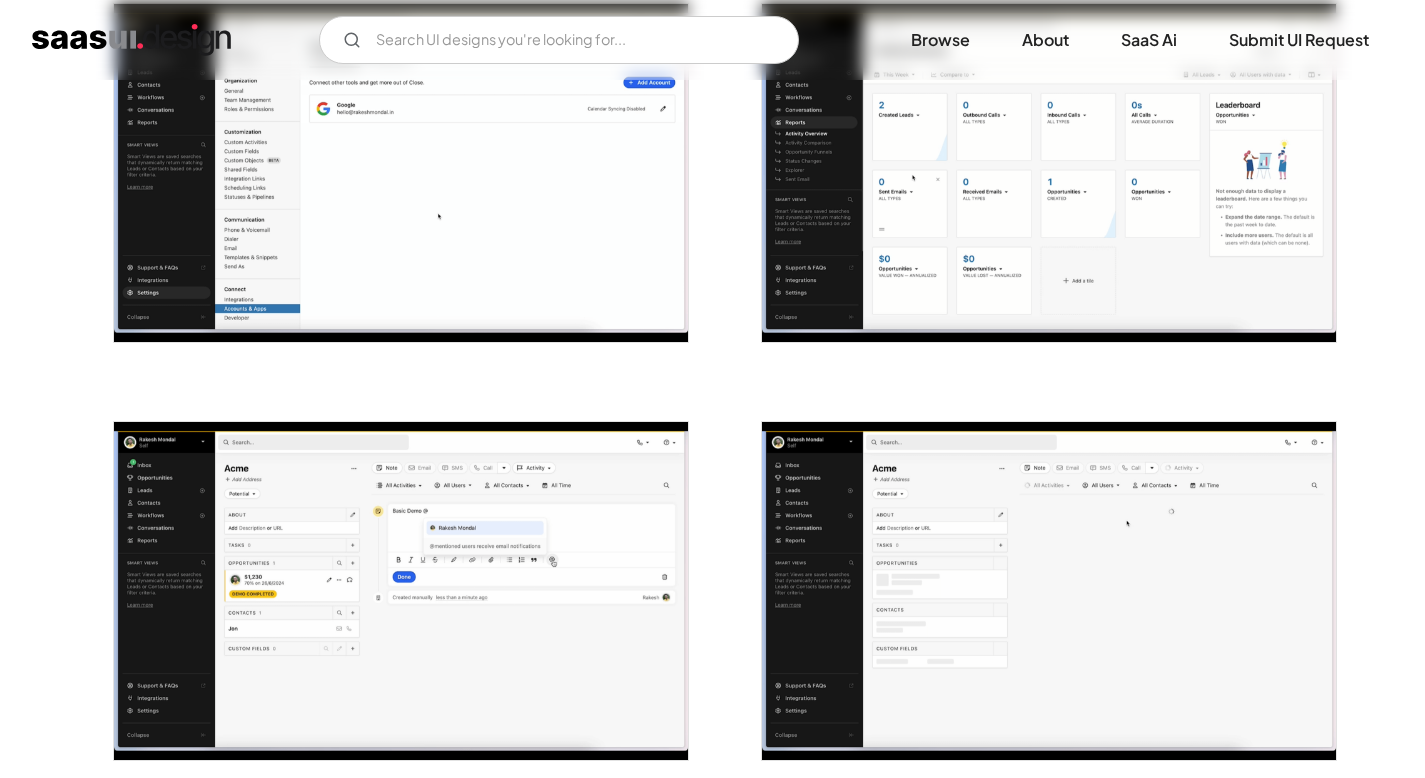 scroll, scrollTop: 470, scrollLeft: 0, axis: vertical 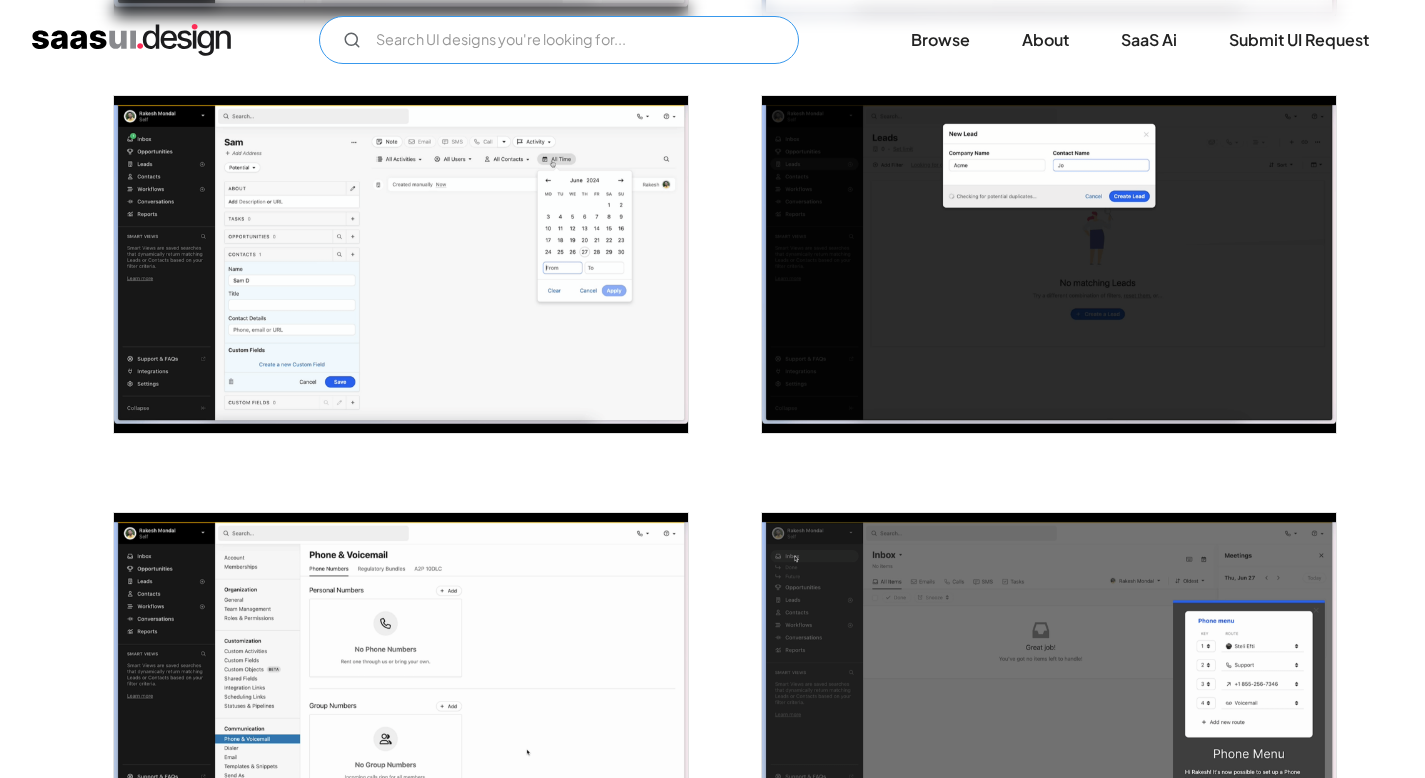 click at bounding box center (559, 40) 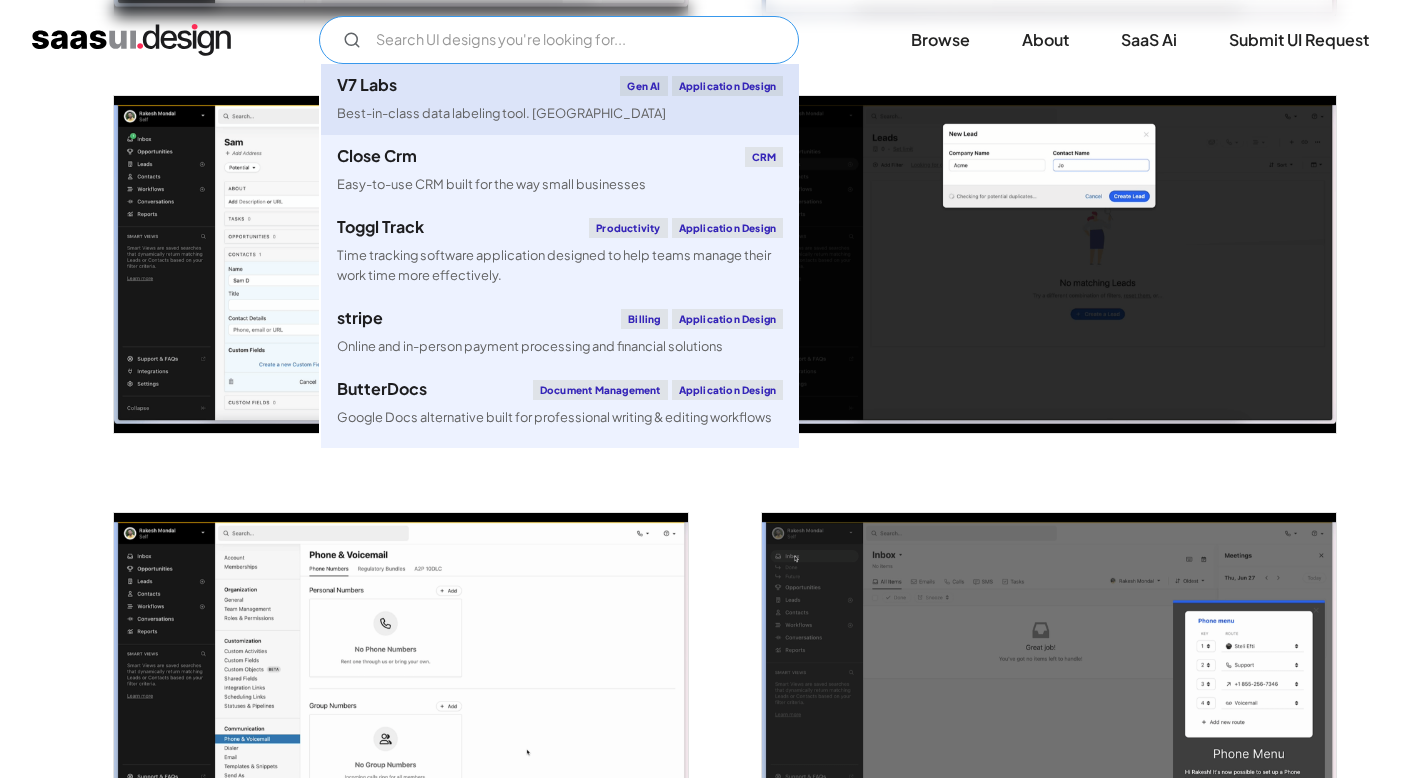 click on "V7 Labs Gen AI Application Design Best-in-class data labeling tool. GenAI" at bounding box center [560, 99] 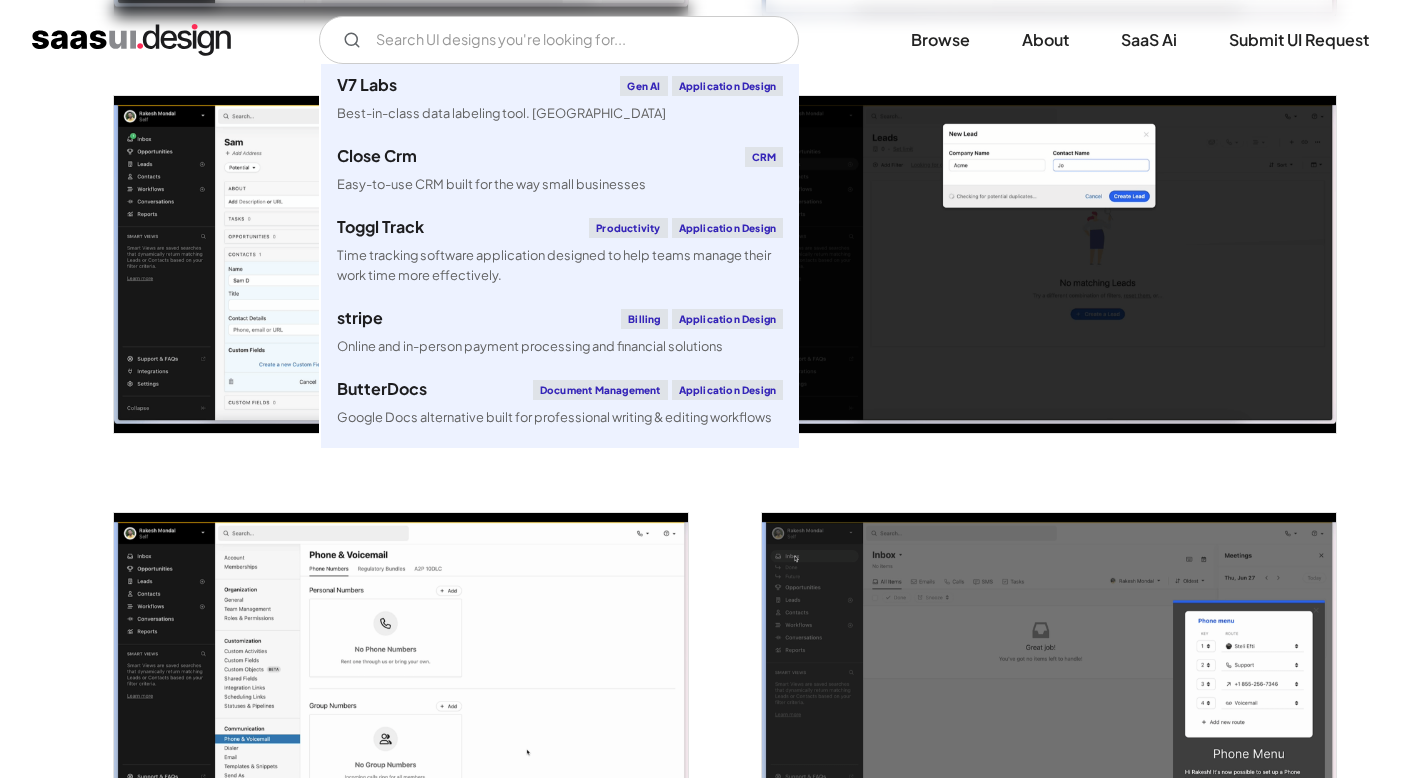 click at bounding box center [1049, 682] 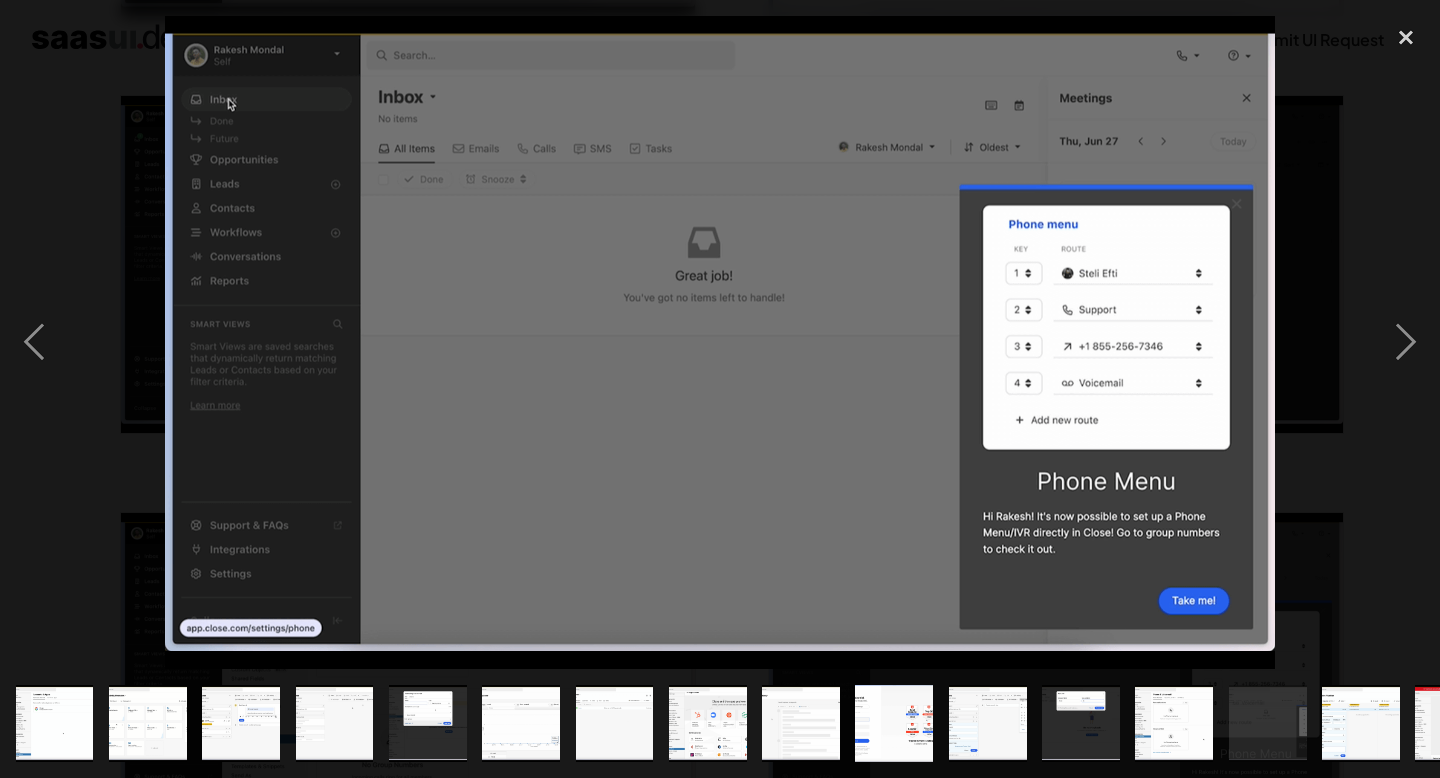 click at bounding box center [720, 343] 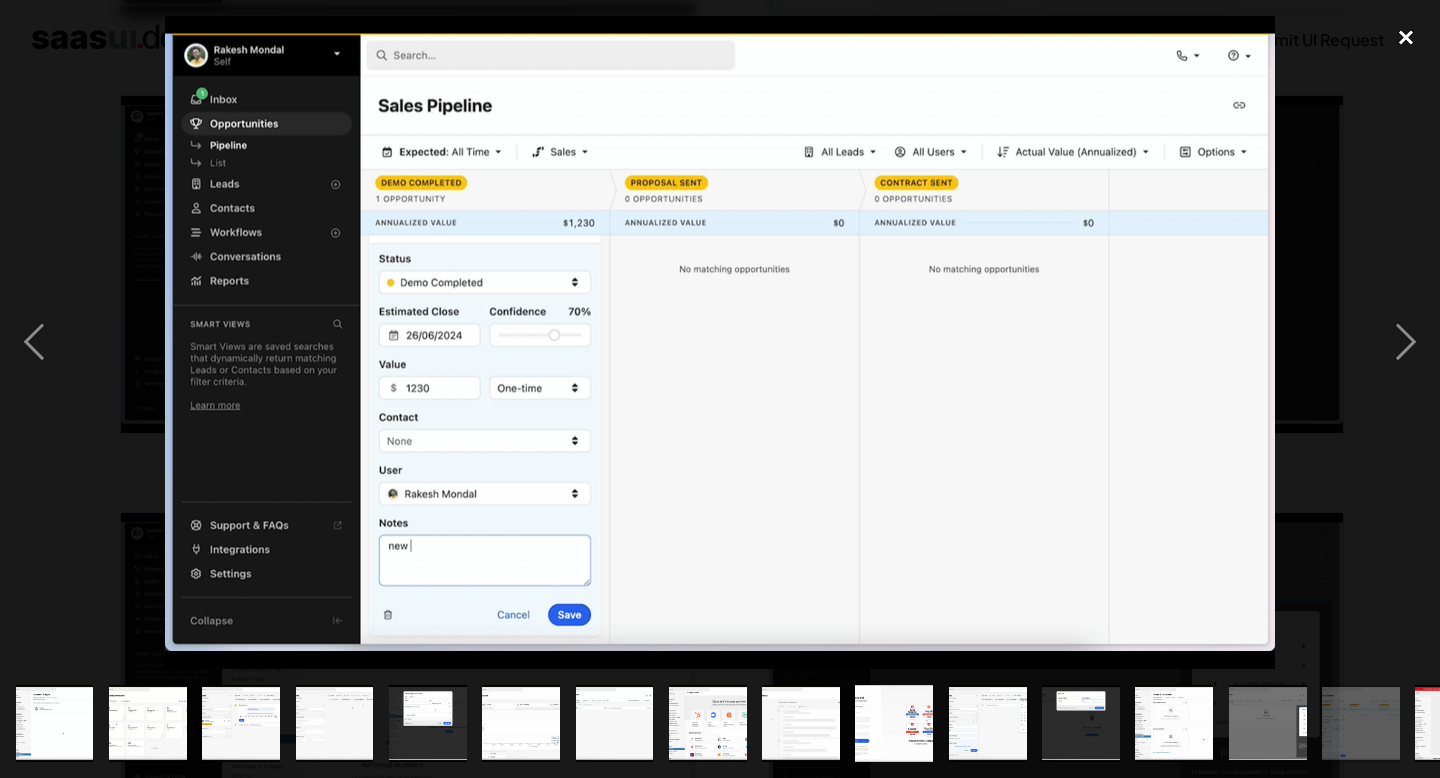 click at bounding box center (1406, 38) 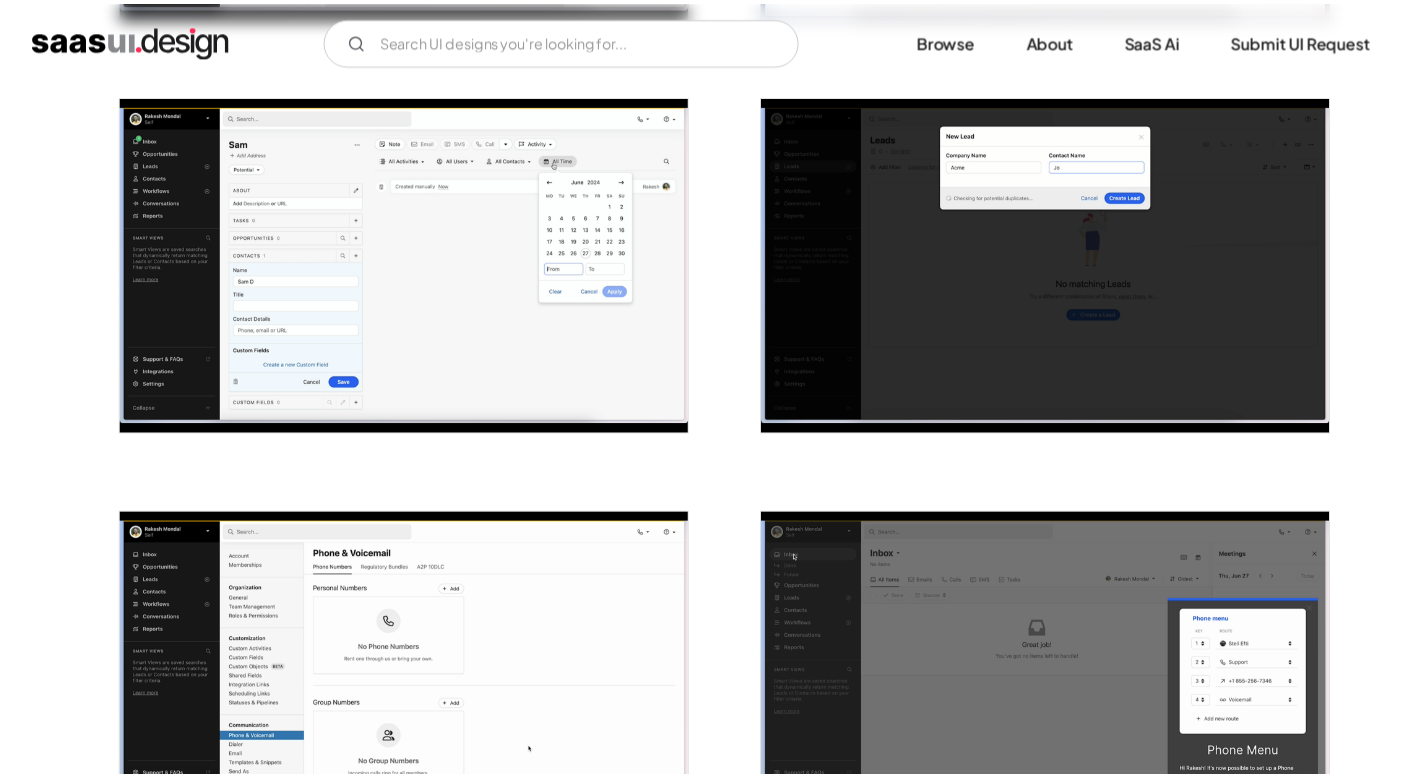 scroll, scrollTop: 2531, scrollLeft: 0, axis: vertical 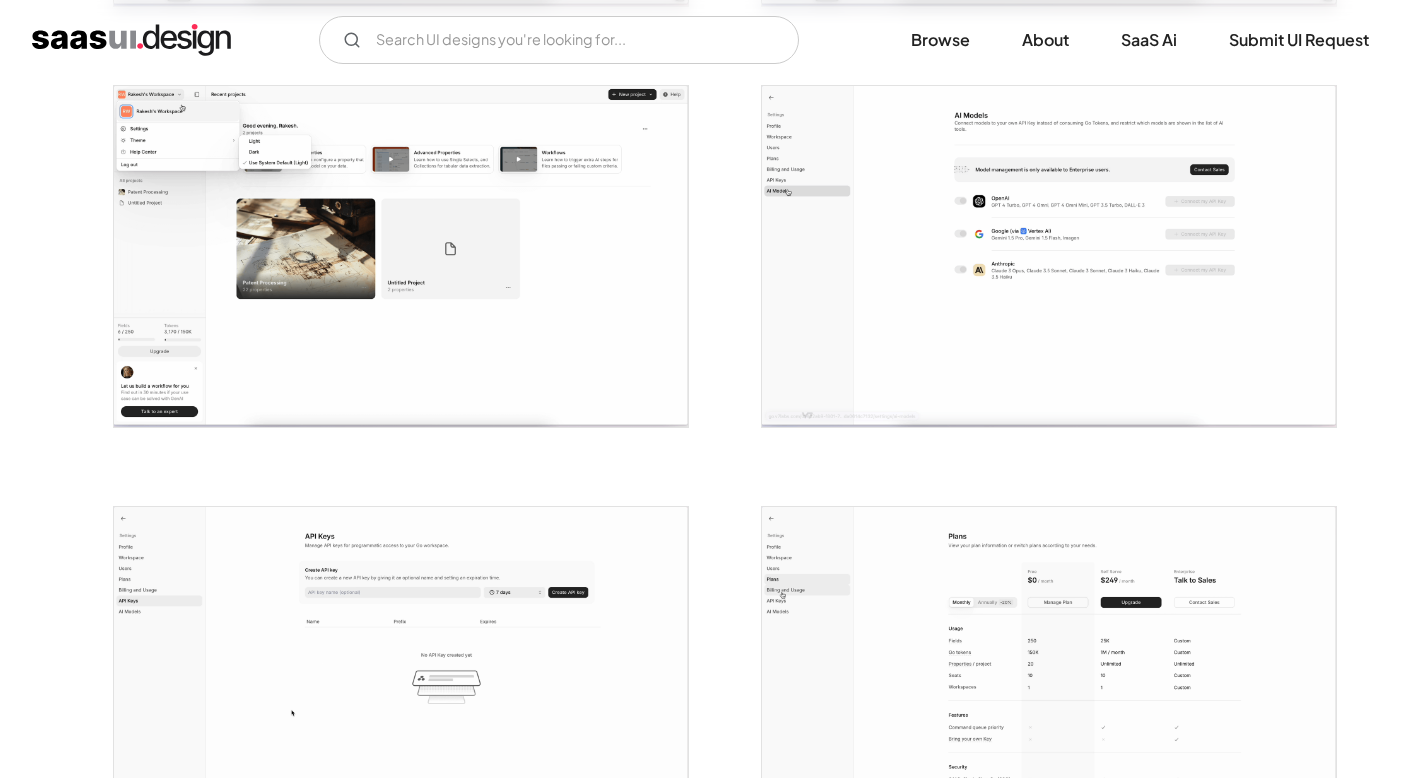 click at bounding box center [401, 677] 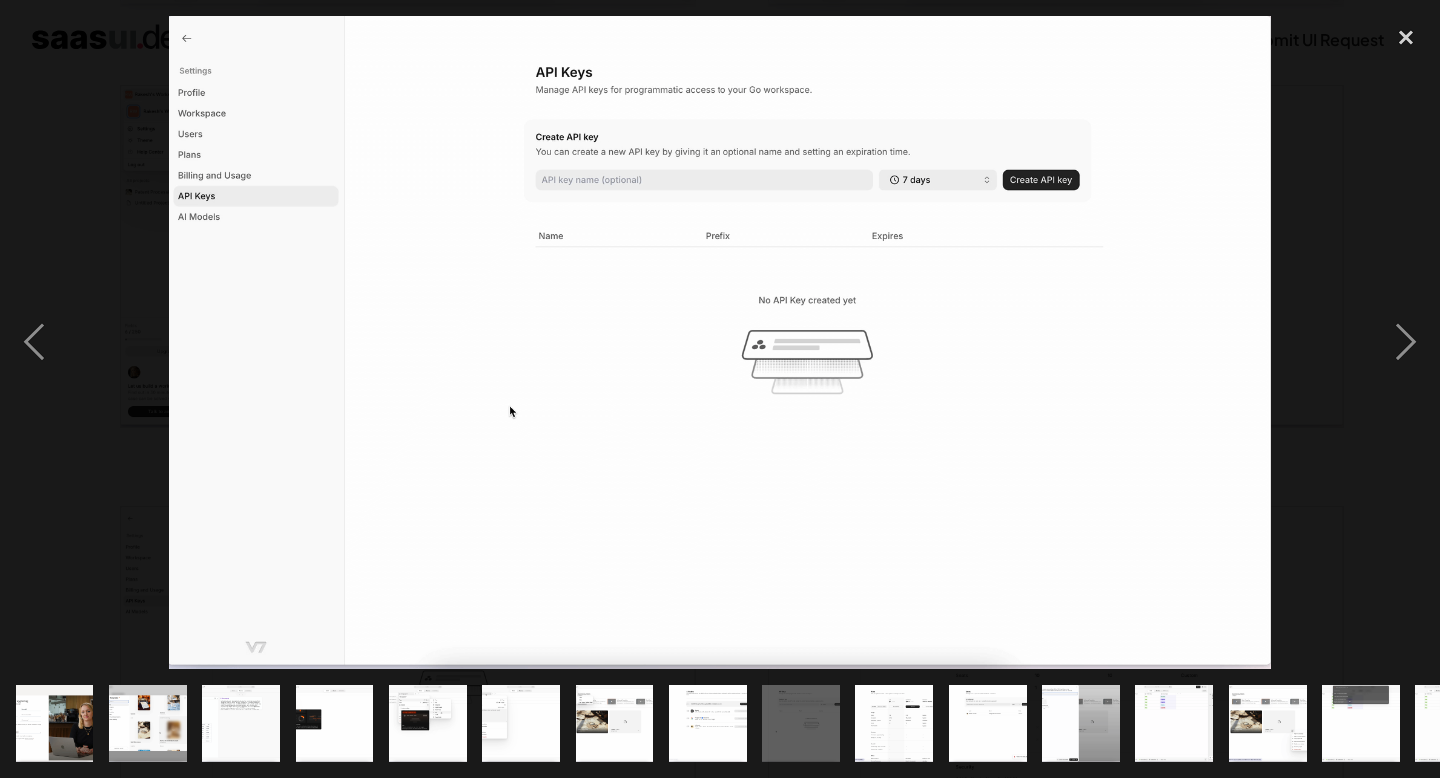 click at bounding box center [720, 343] 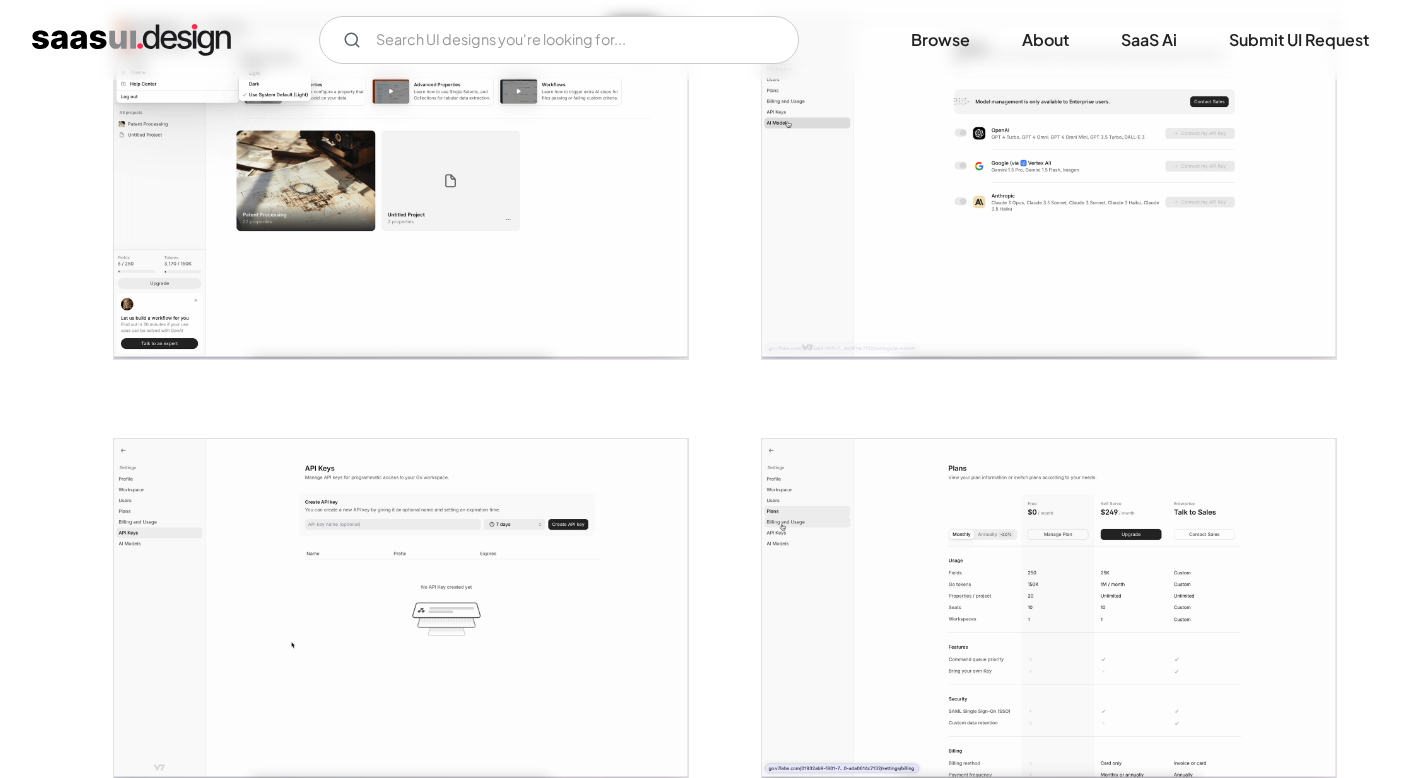 scroll, scrollTop: 2229, scrollLeft: 0, axis: vertical 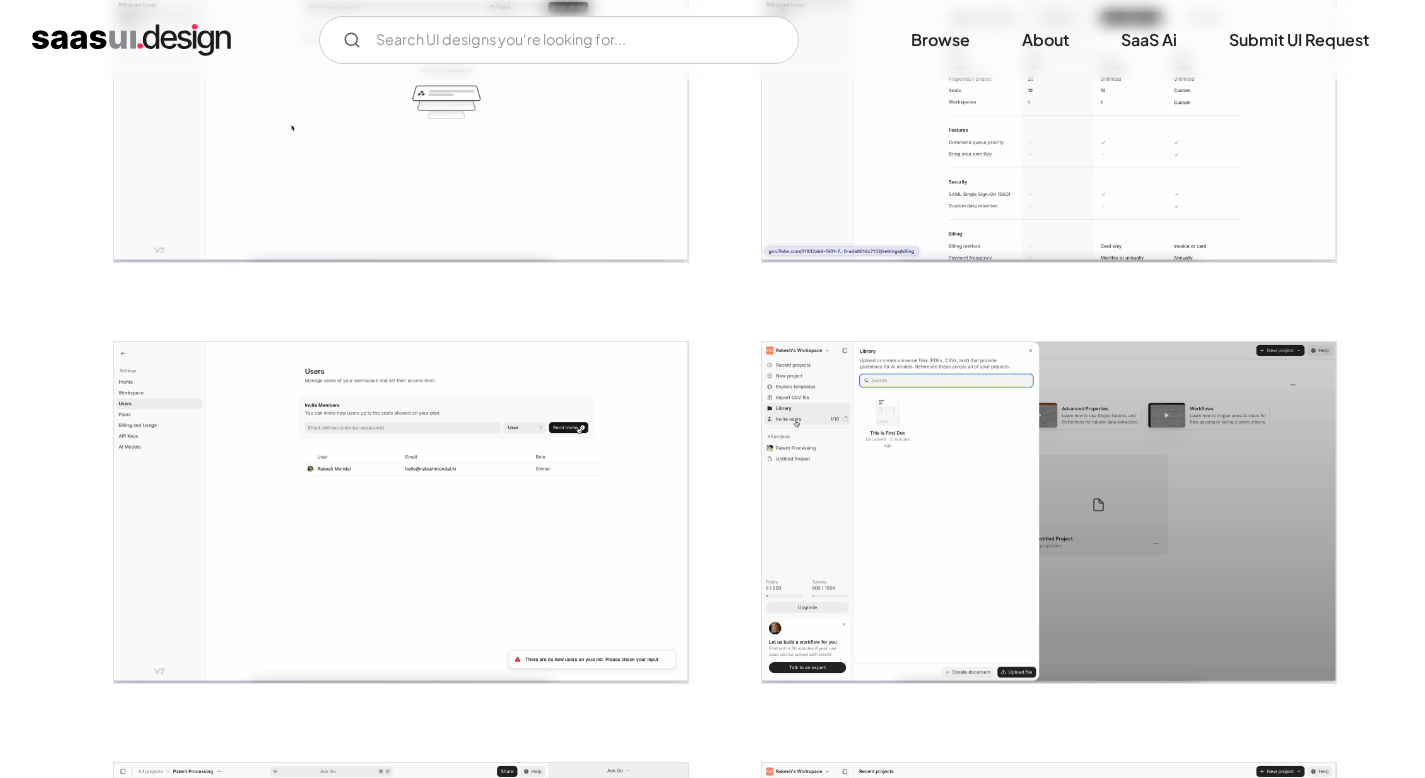 click at bounding box center [1049, 512] 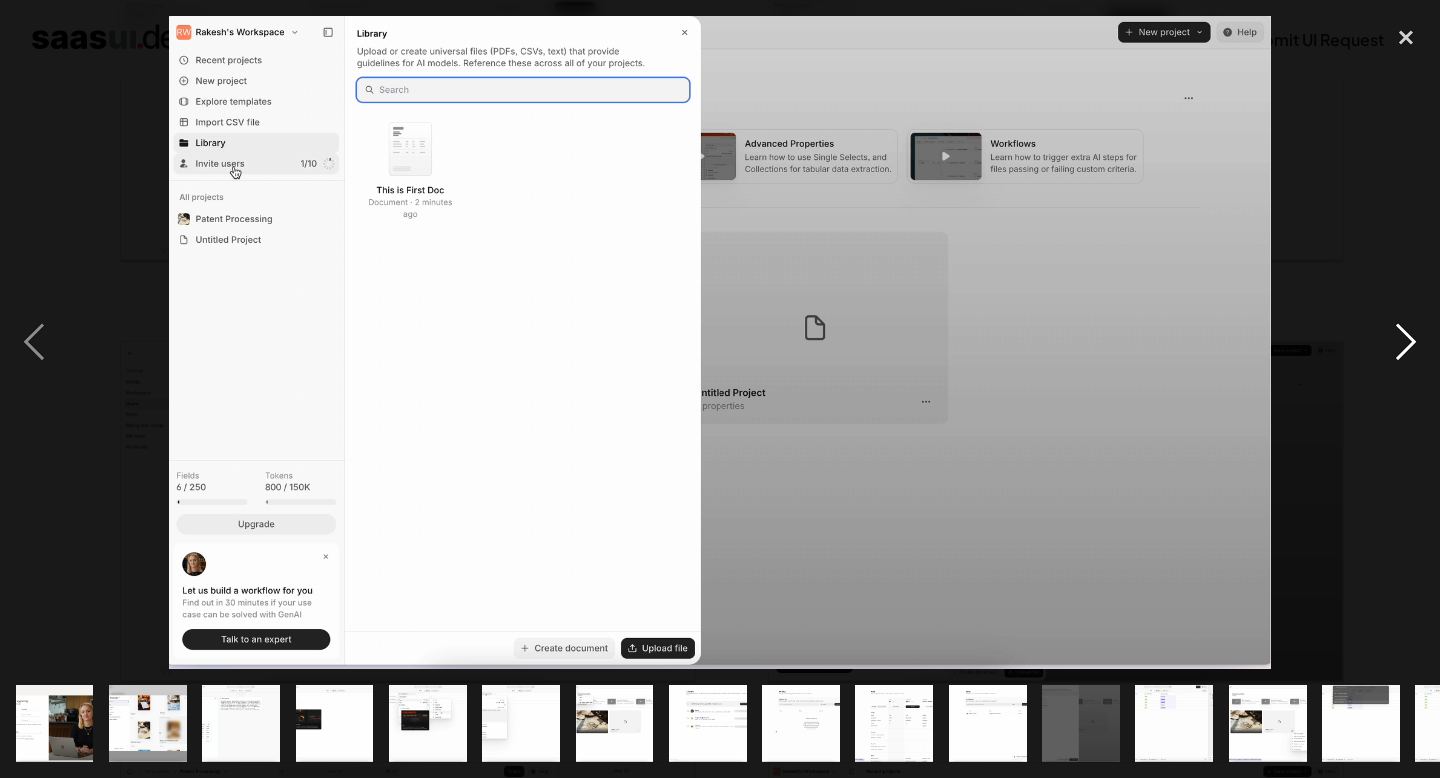 click at bounding box center [1406, 343] 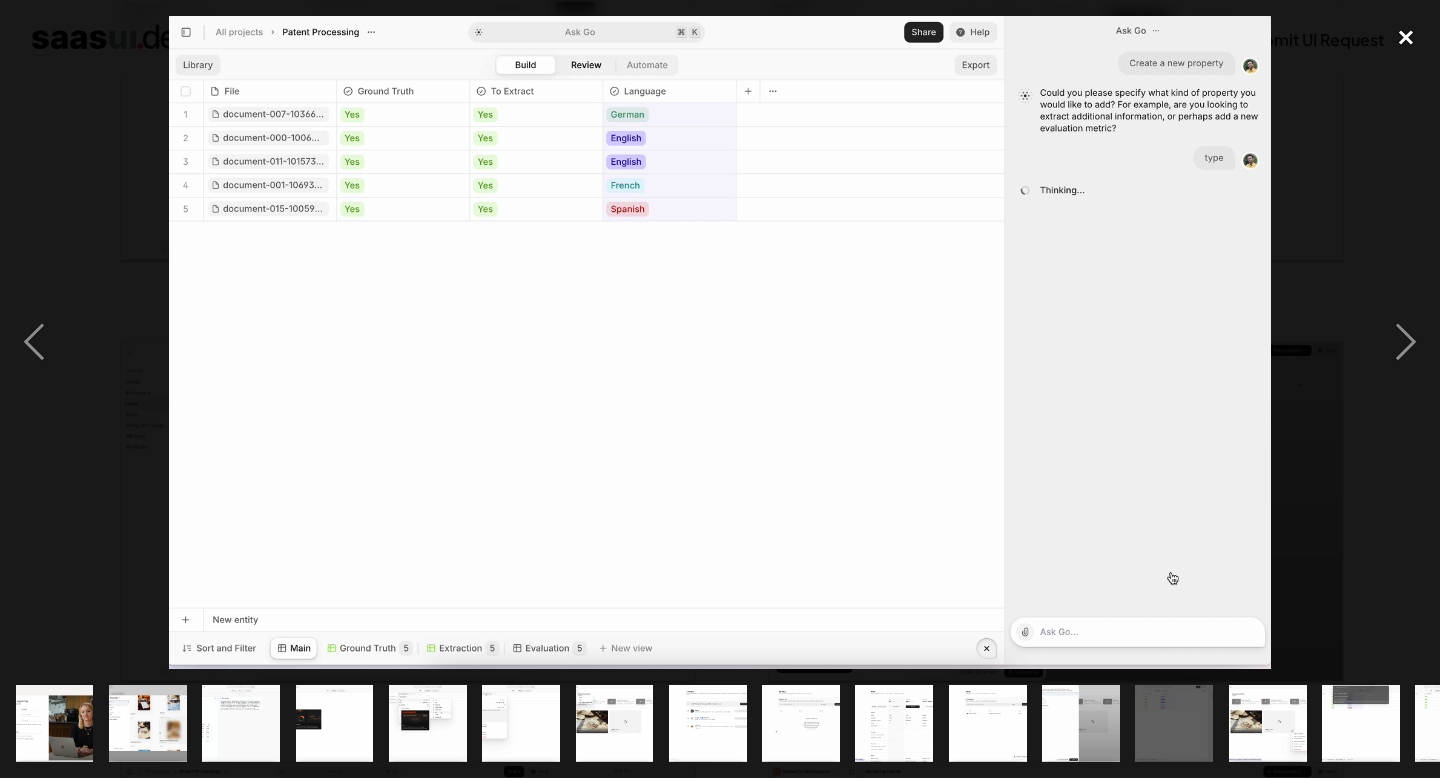 click at bounding box center (1406, 38) 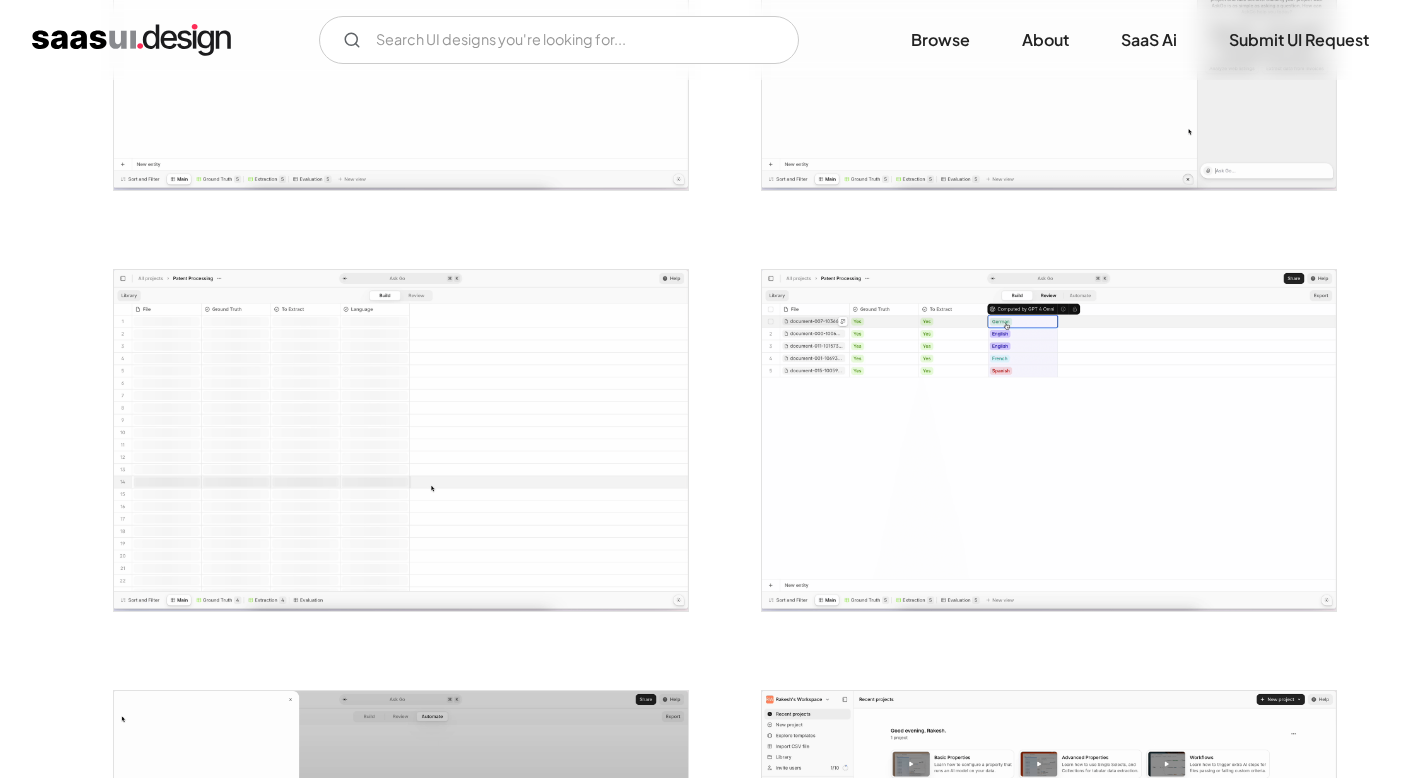 scroll, scrollTop: 4066, scrollLeft: 0, axis: vertical 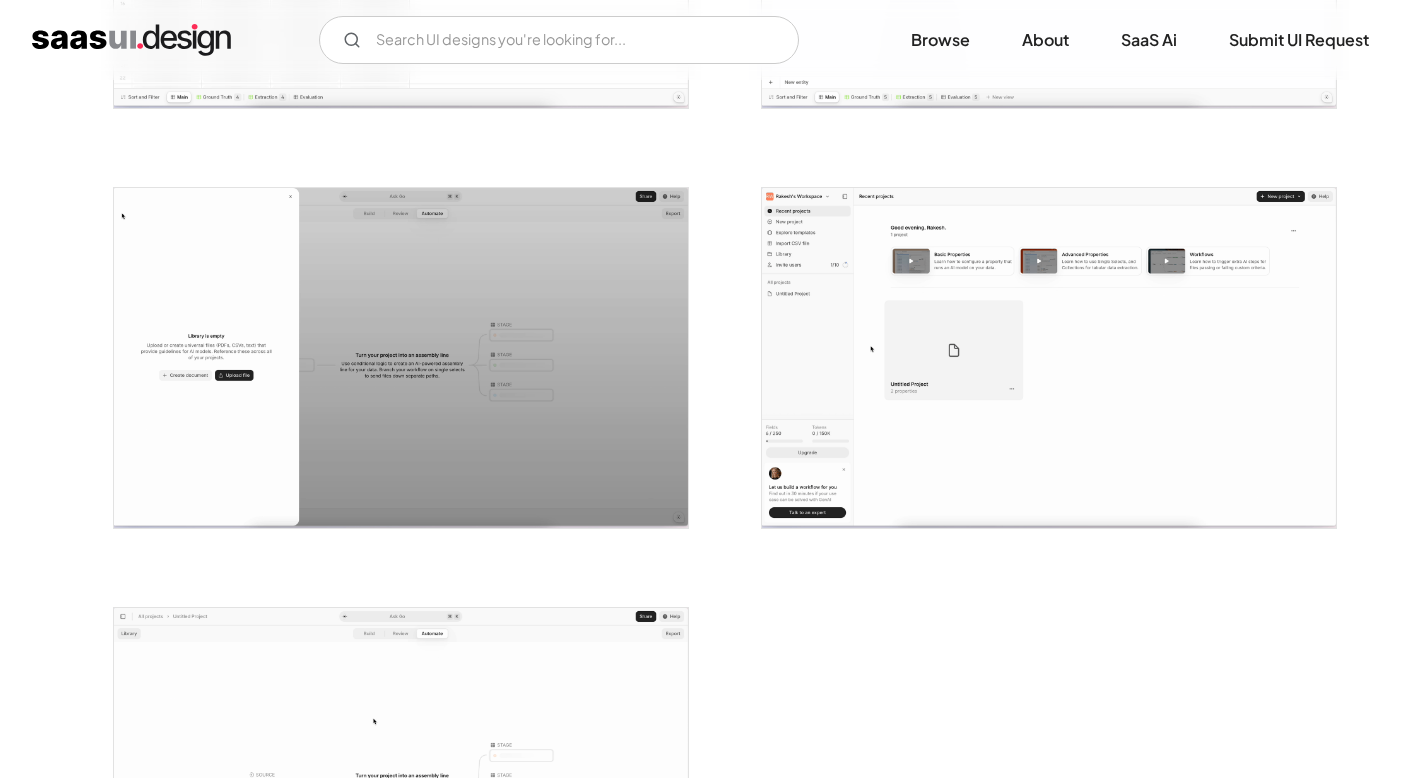 click at bounding box center [401, 358] 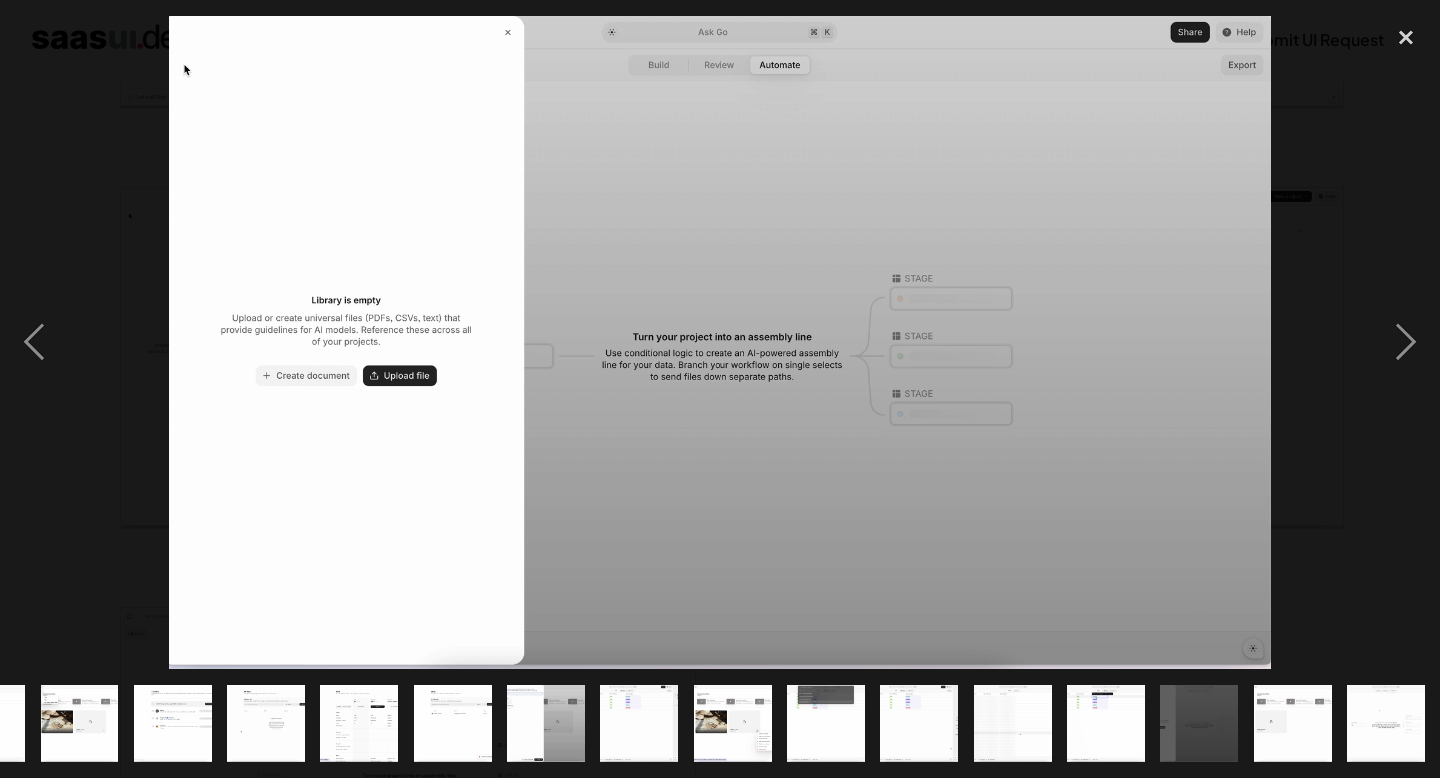 scroll, scrollTop: 0, scrollLeft: 536, axis: horizontal 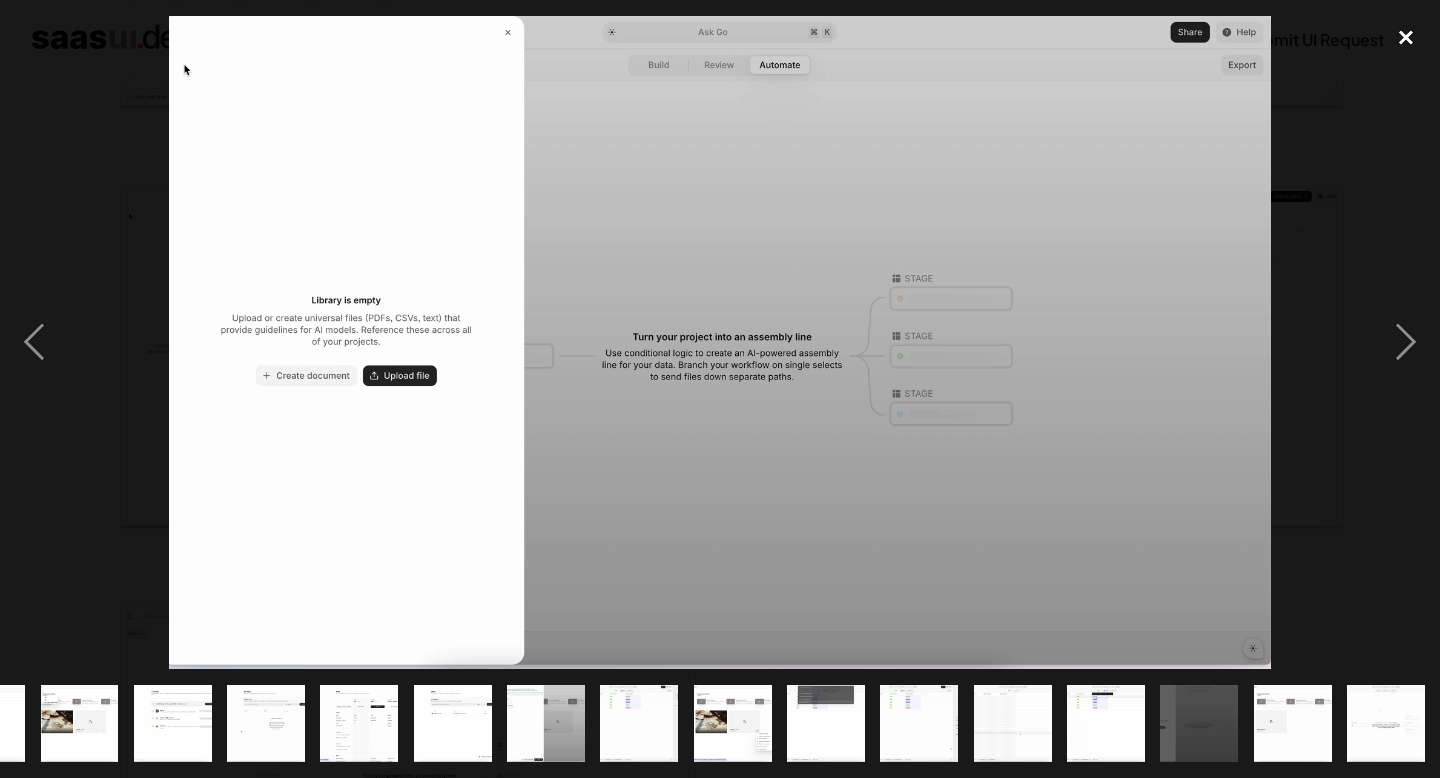 click at bounding box center [1406, 38] 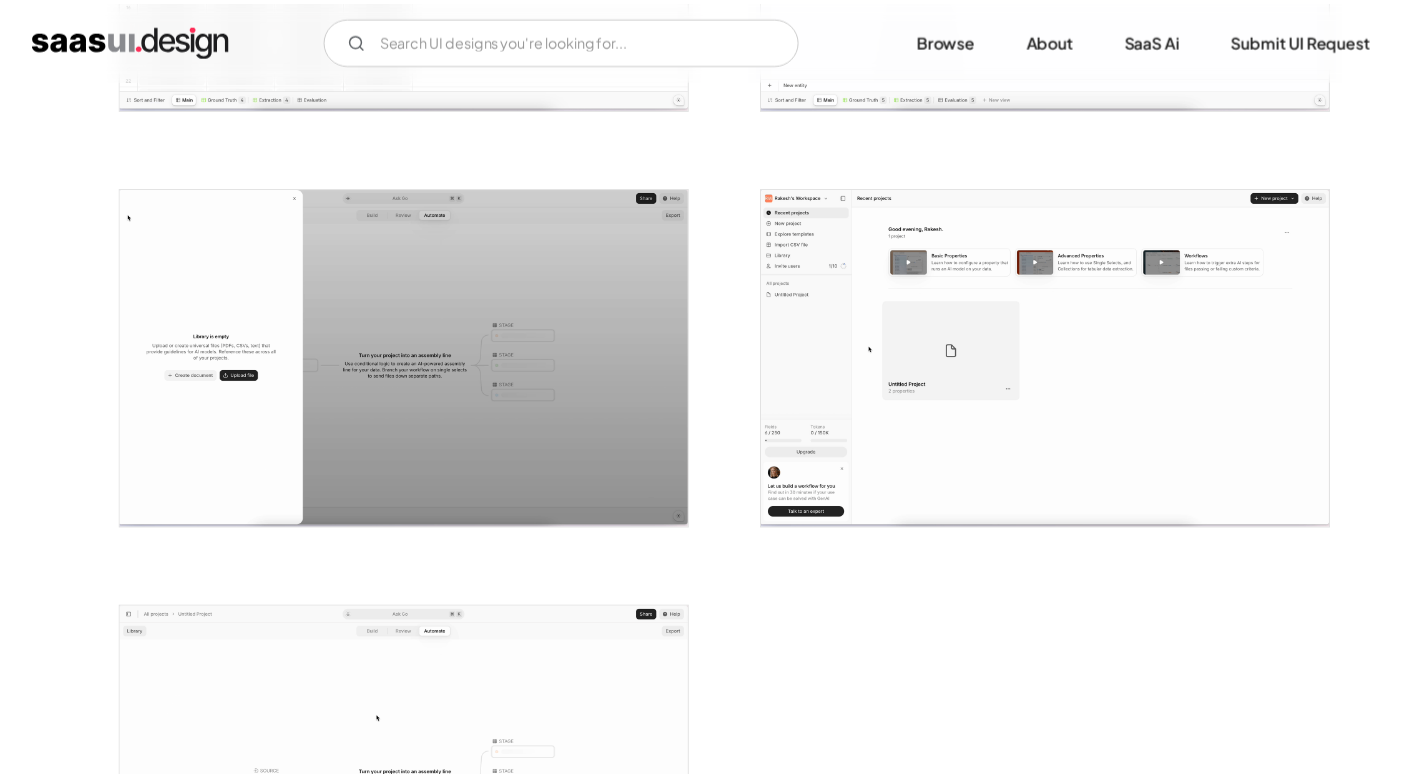 scroll, scrollTop: 4070, scrollLeft: 0, axis: vertical 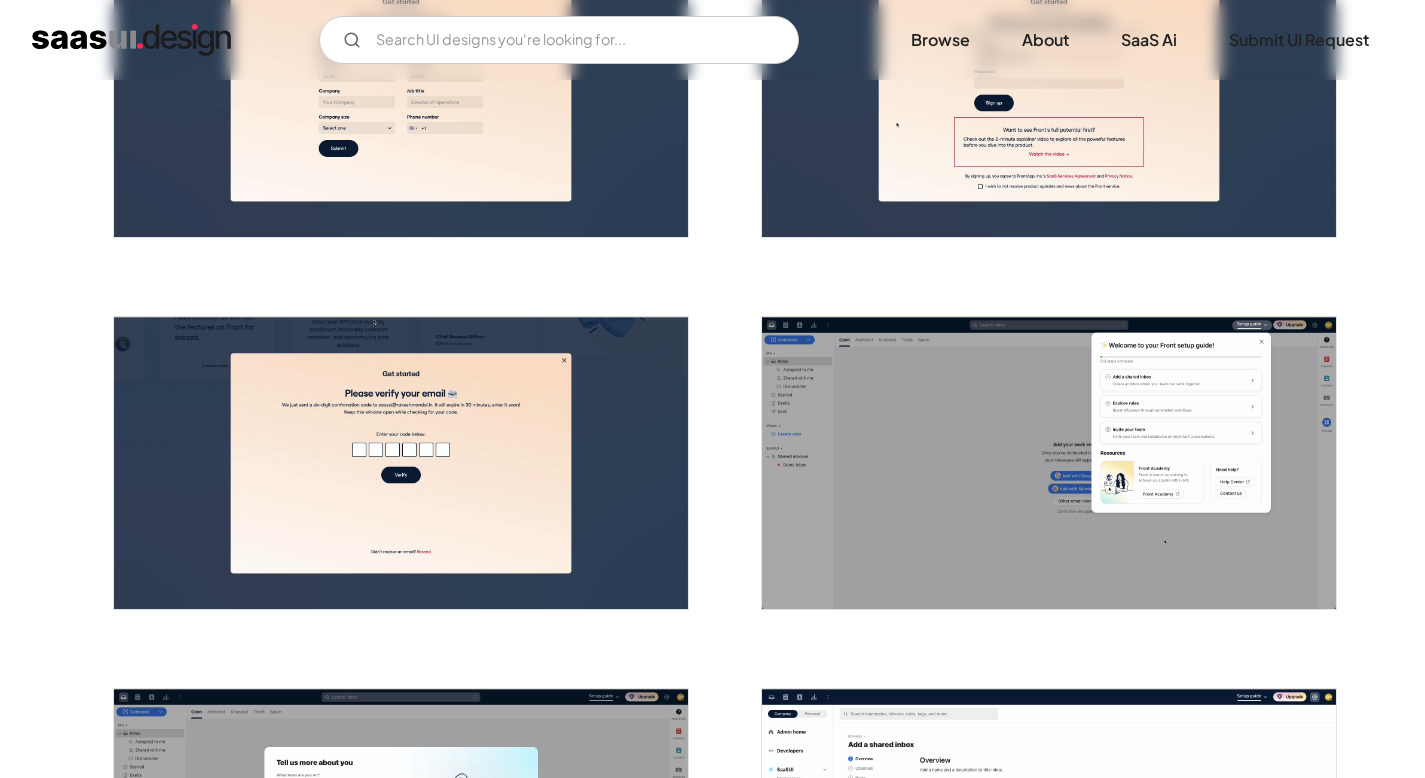click at bounding box center (1049, 463) 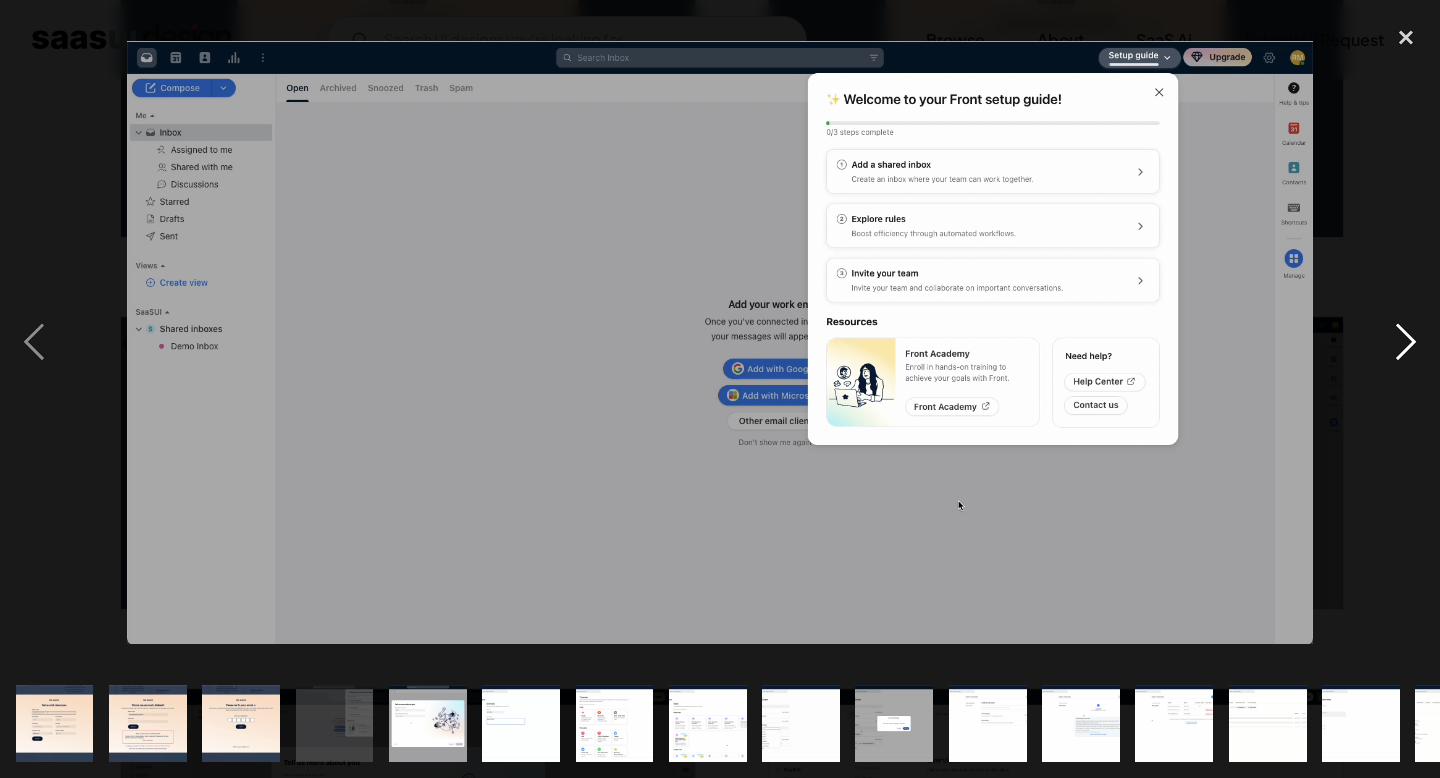 click at bounding box center (1406, 343) 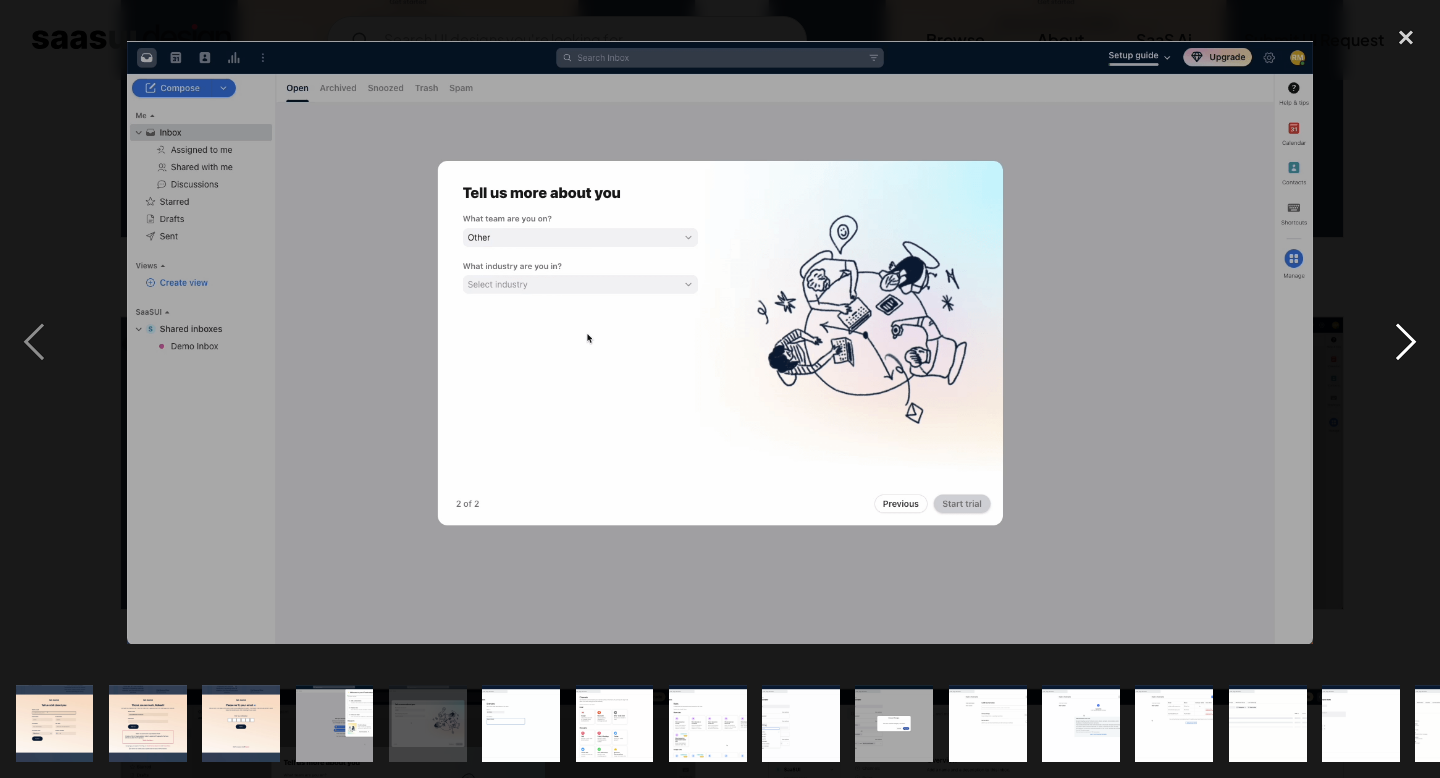 click at bounding box center (1406, 343) 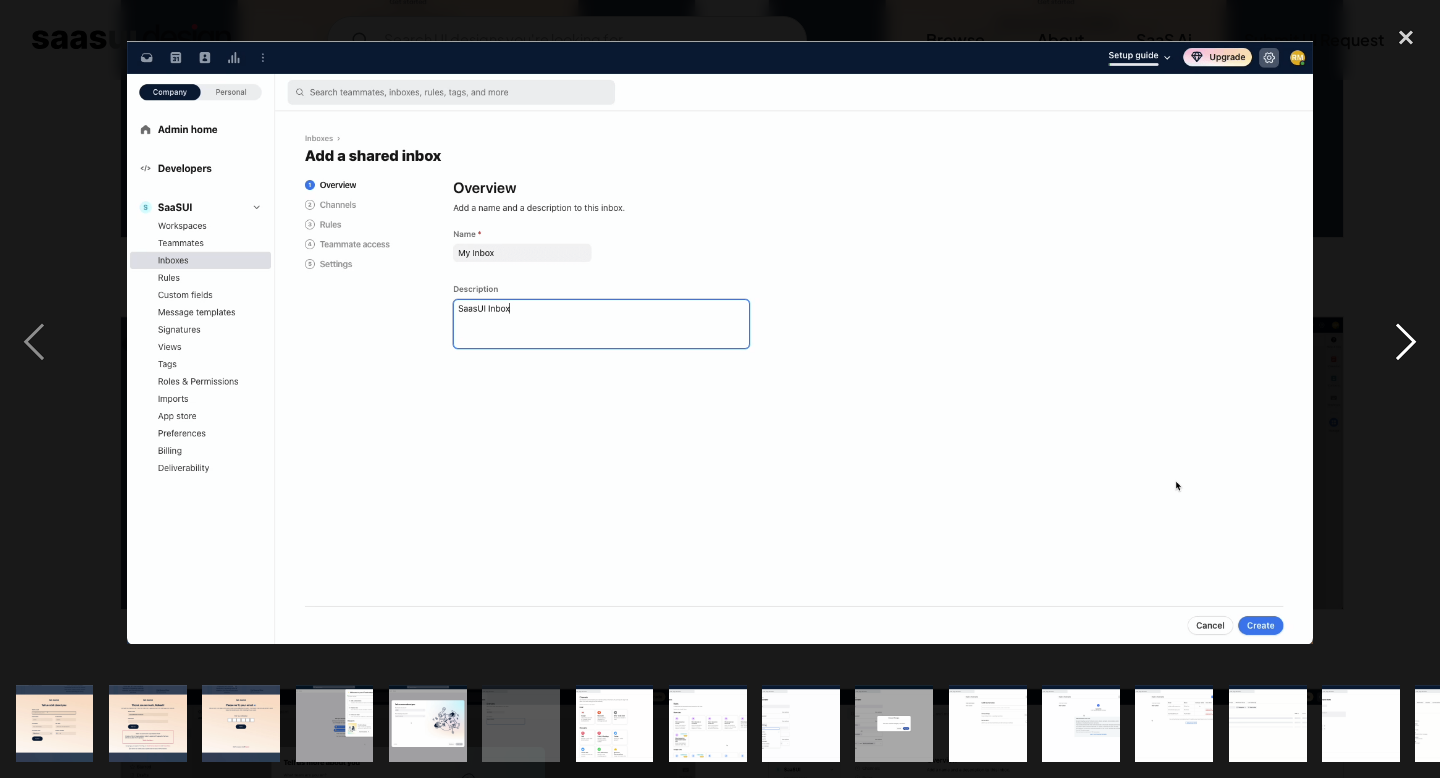 click at bounding box center (1406, 343) 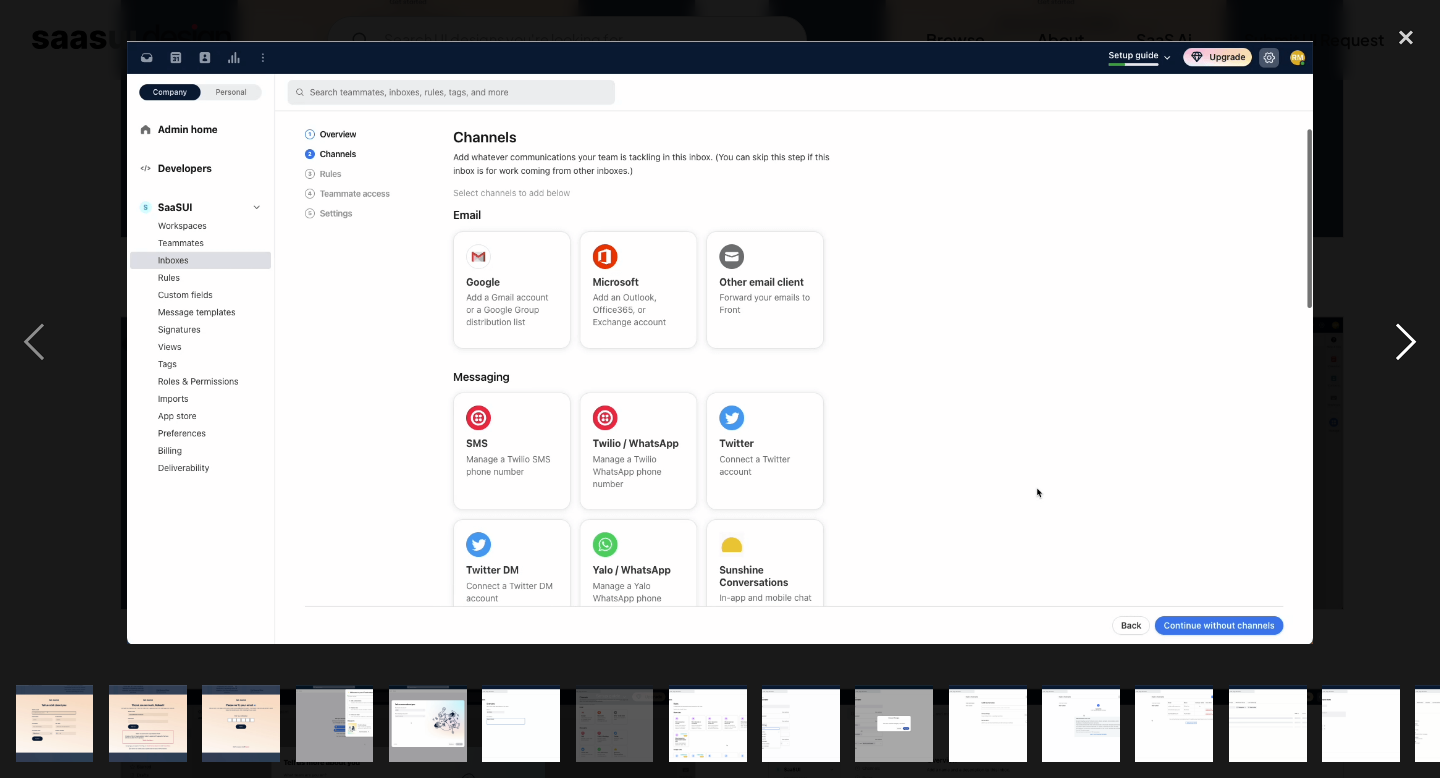 click at bounding box center [1406, 343] 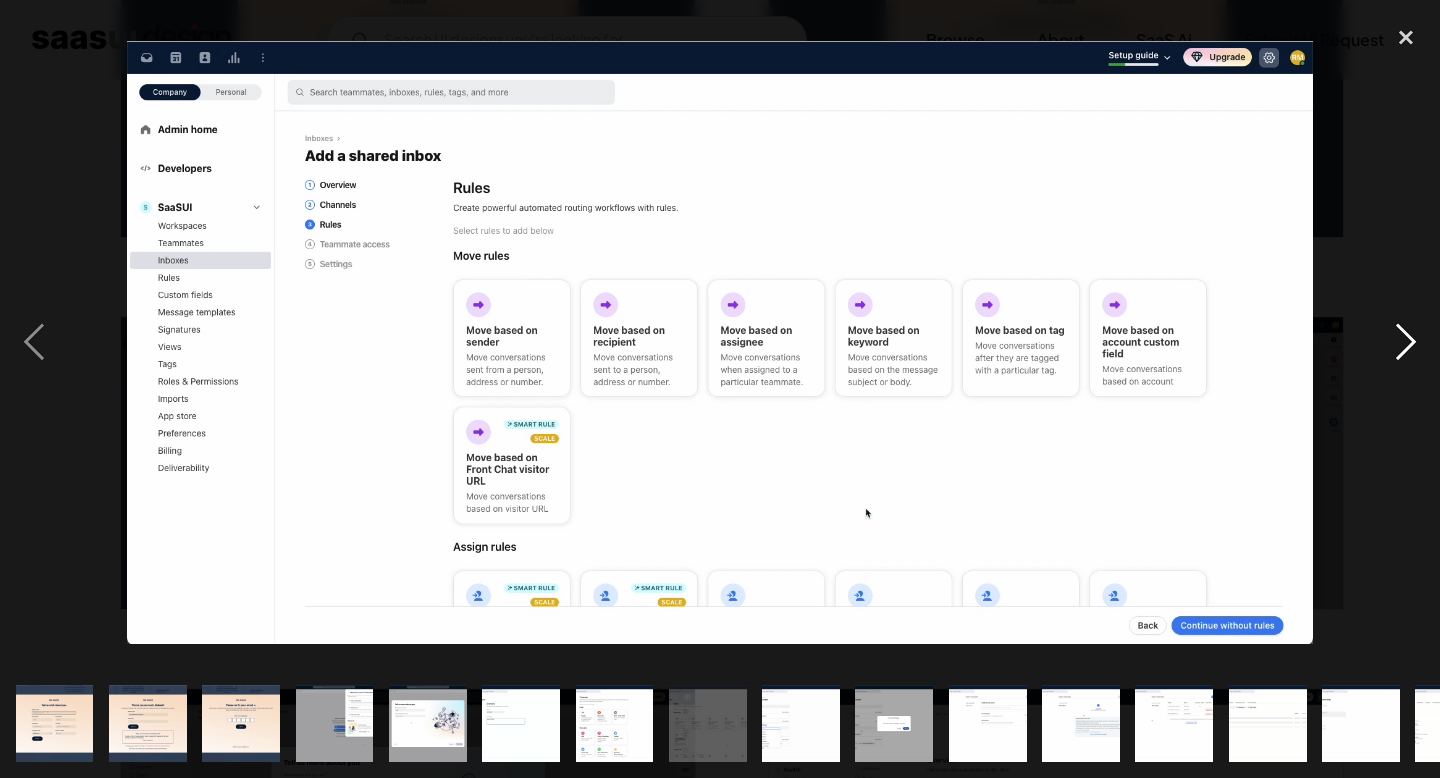click at bounding box center (1406, 343) 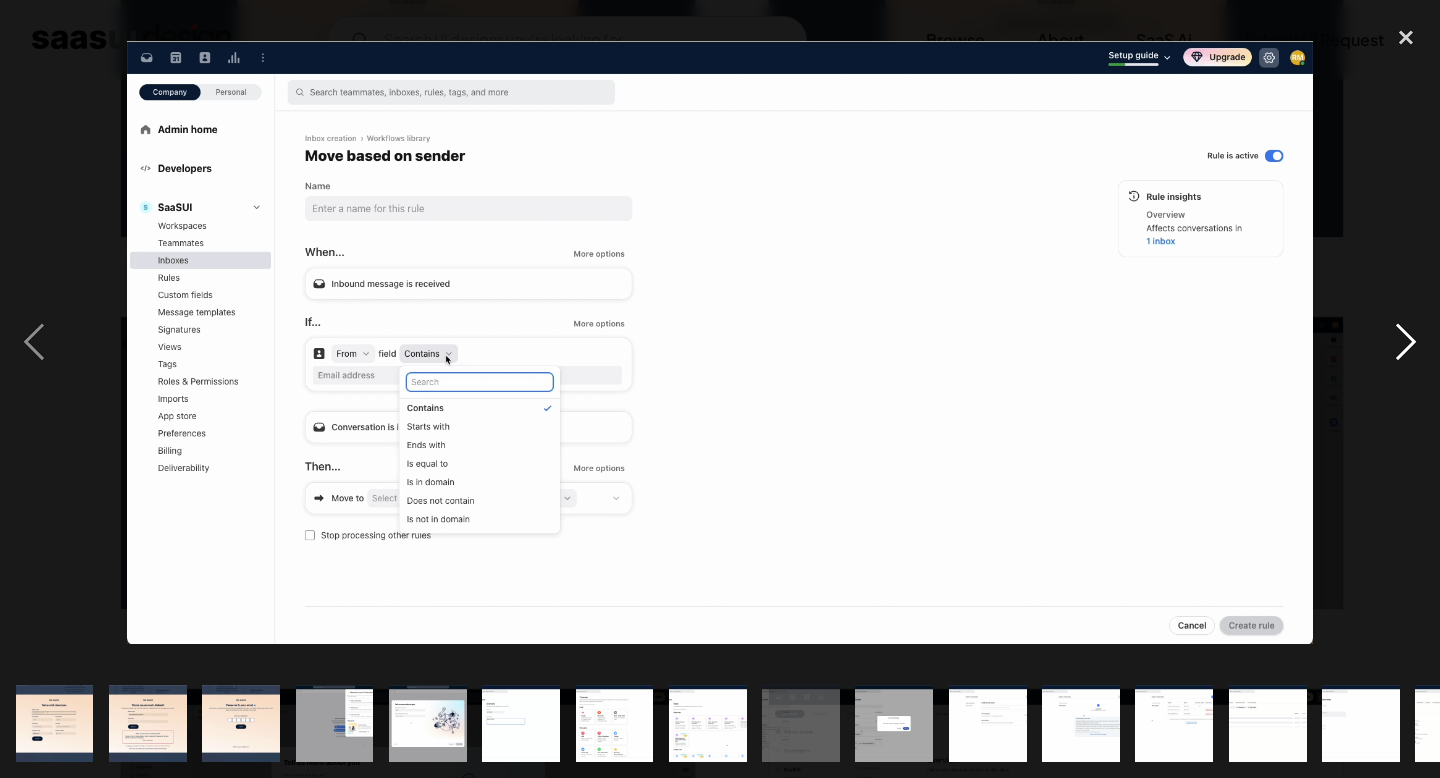 click at bounding box center [1406, 343] 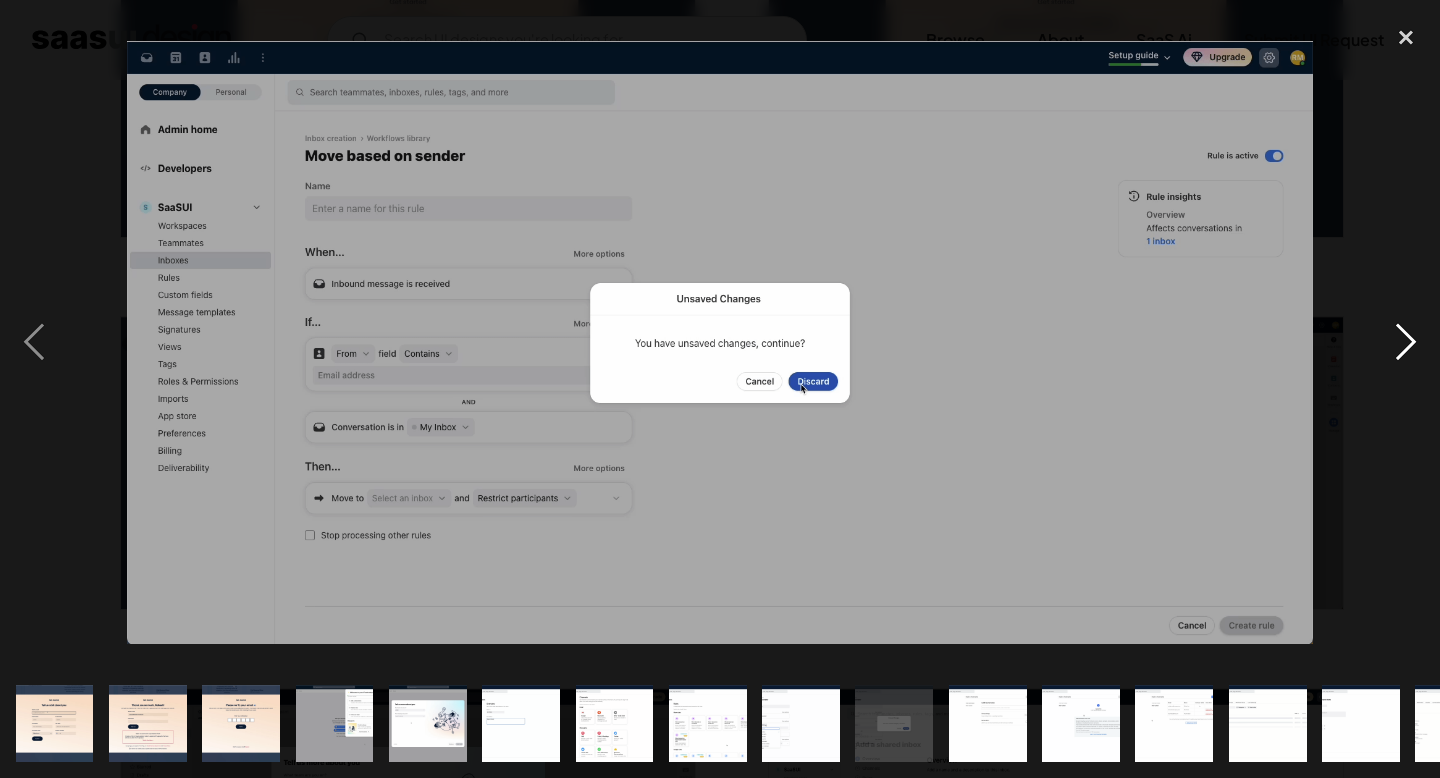 click at bounding box center (1406, 343) 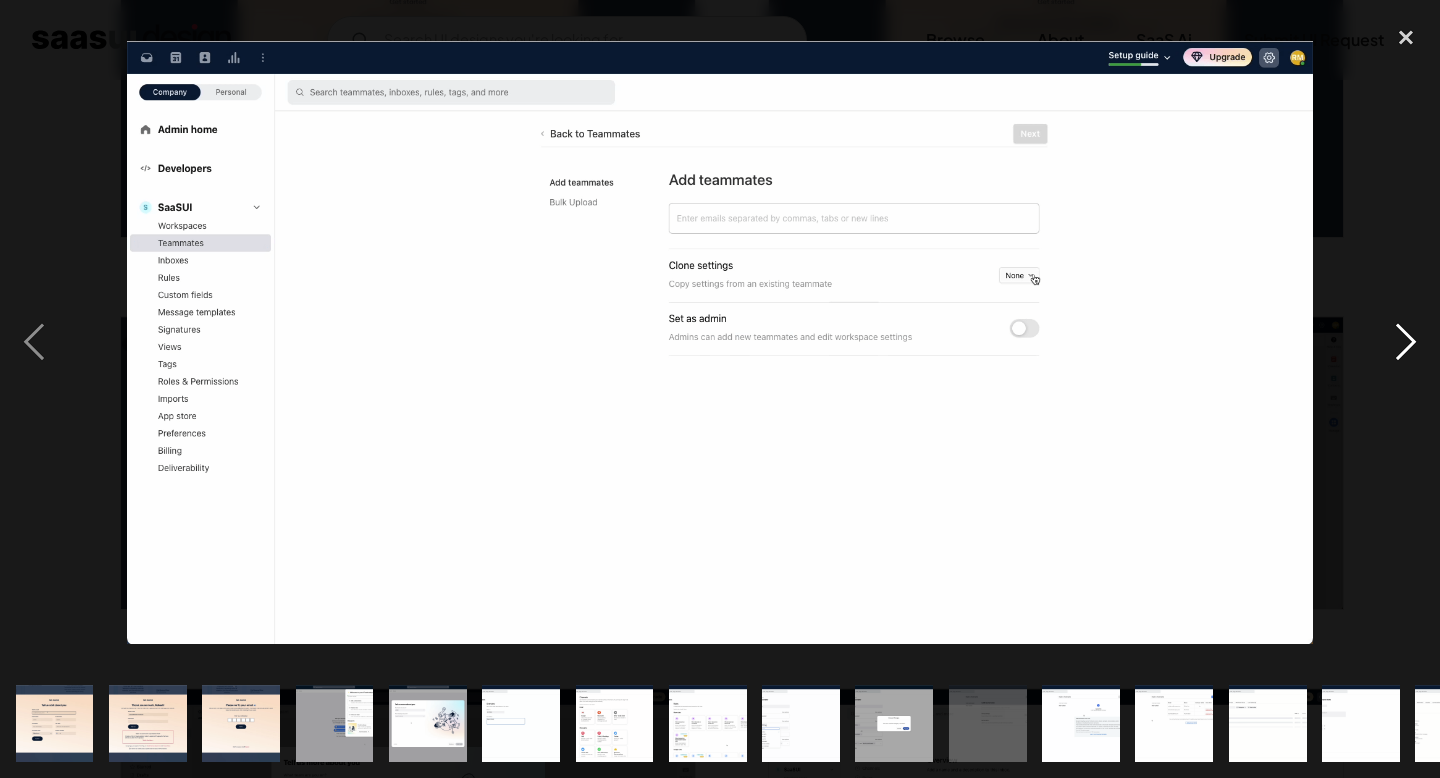 click at bounding box center [1406, 343] 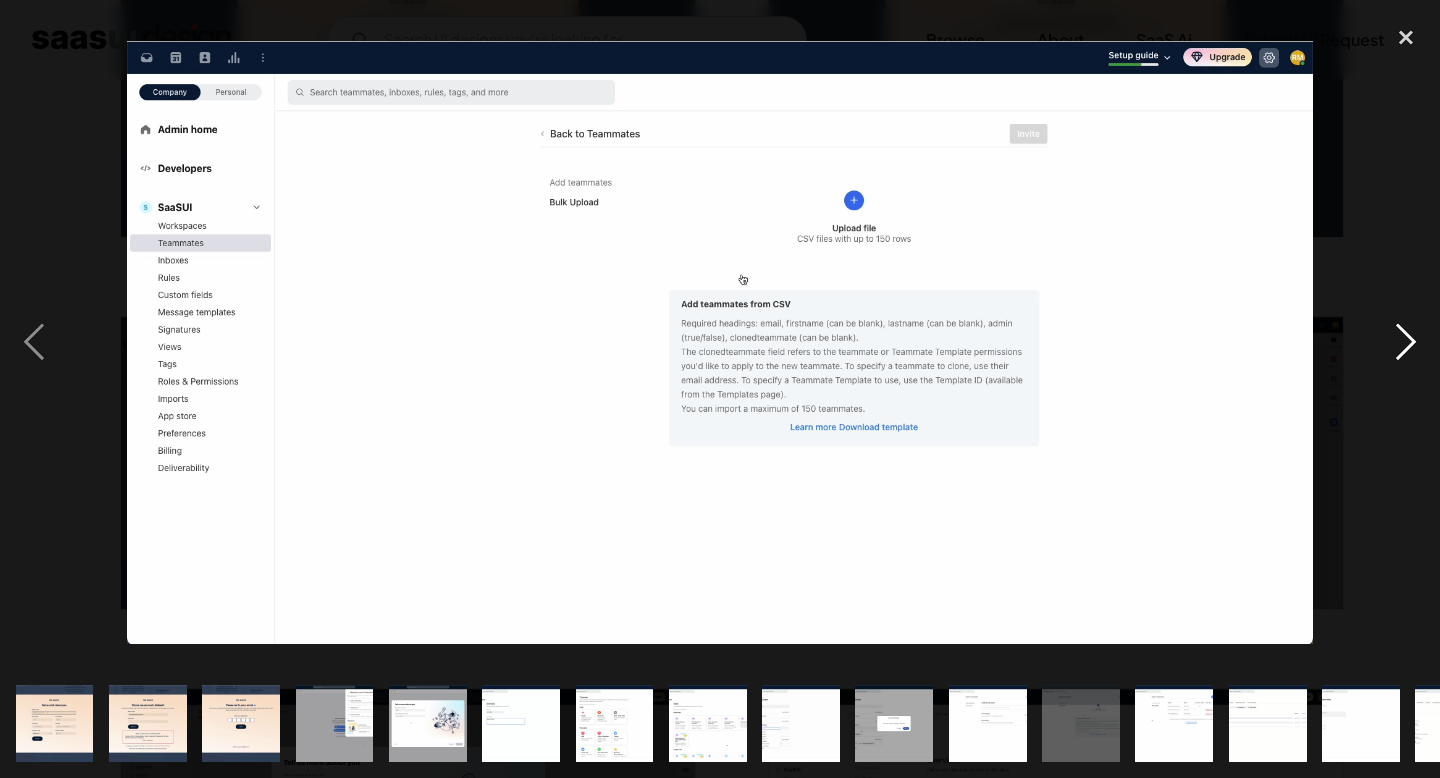 click at bounding box center [1406, 343] 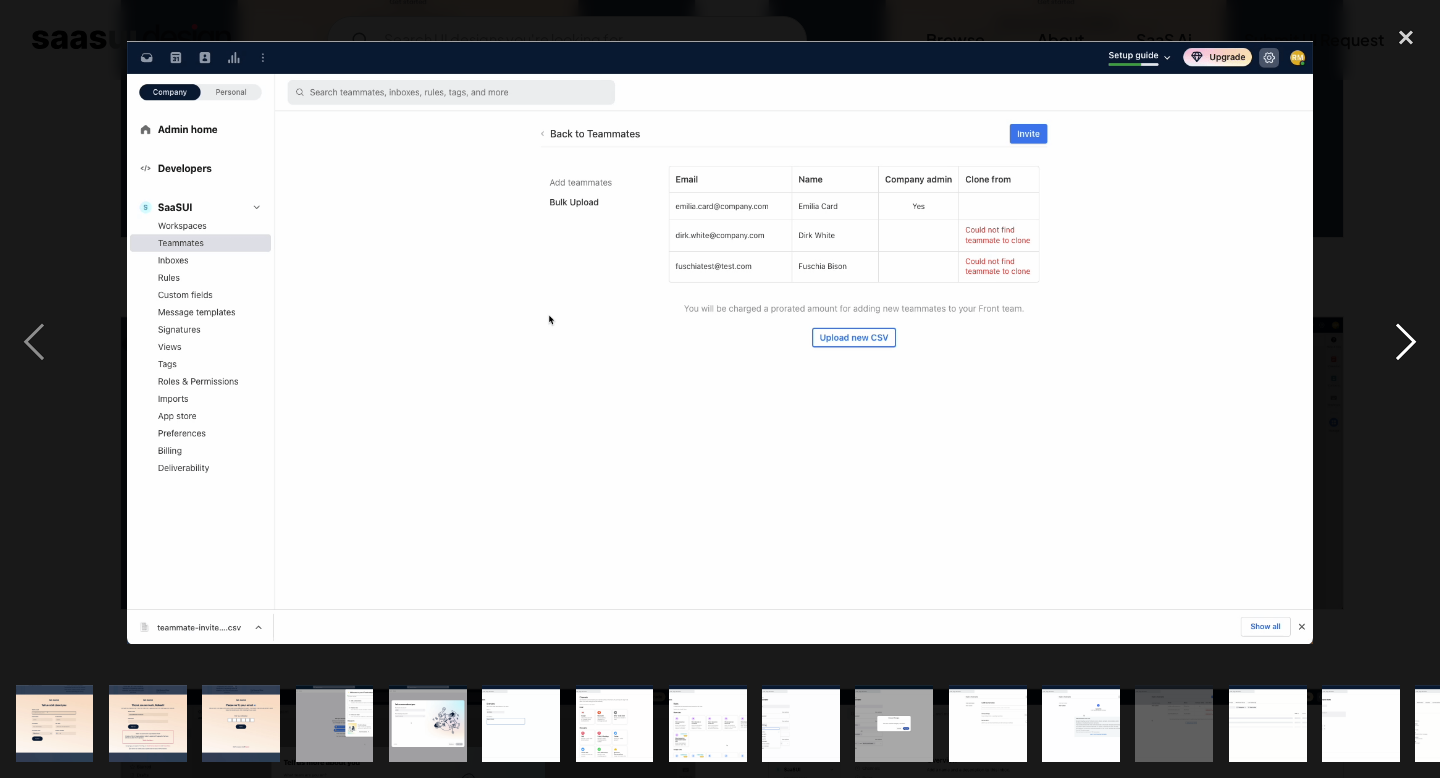 click at bounding box center [1406, 343] 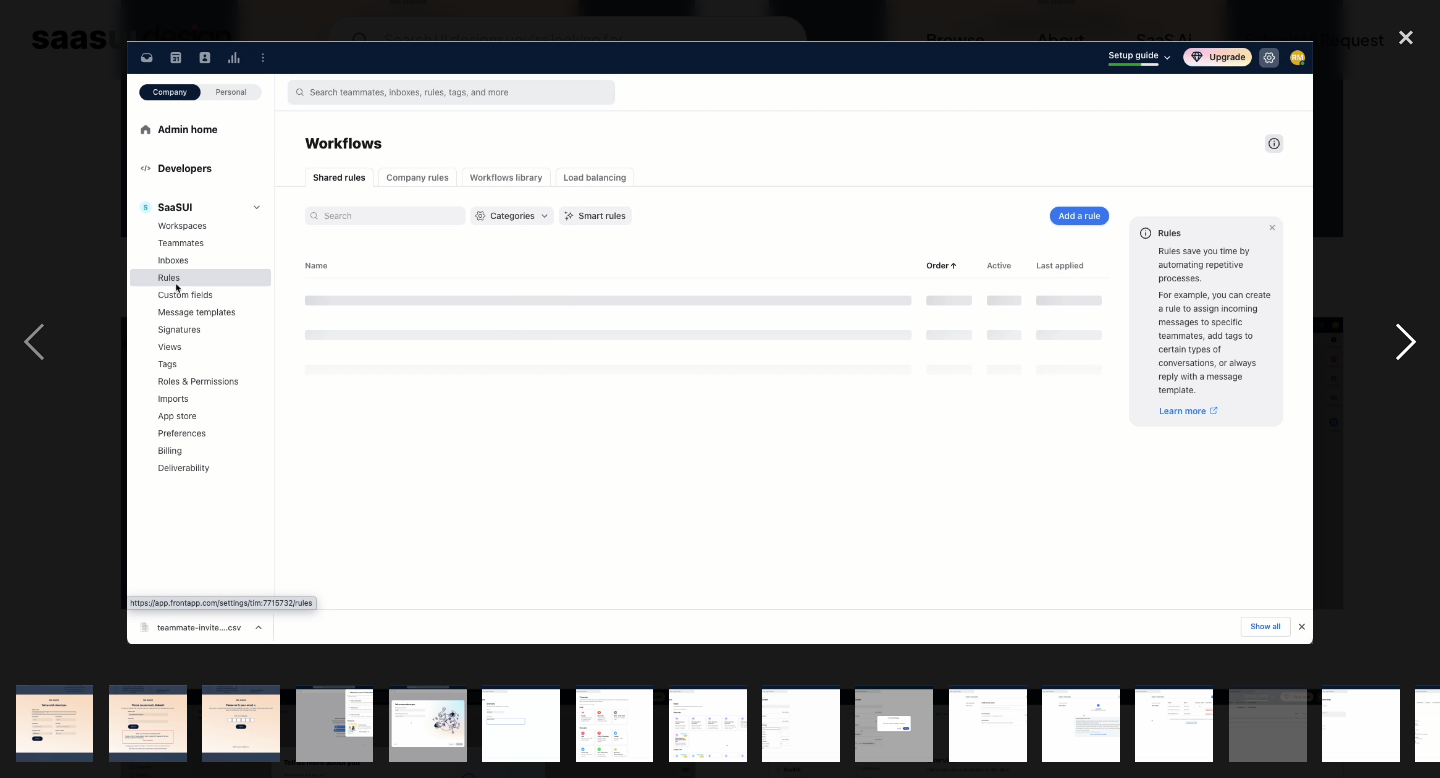click at bounding box center [1406, 343] 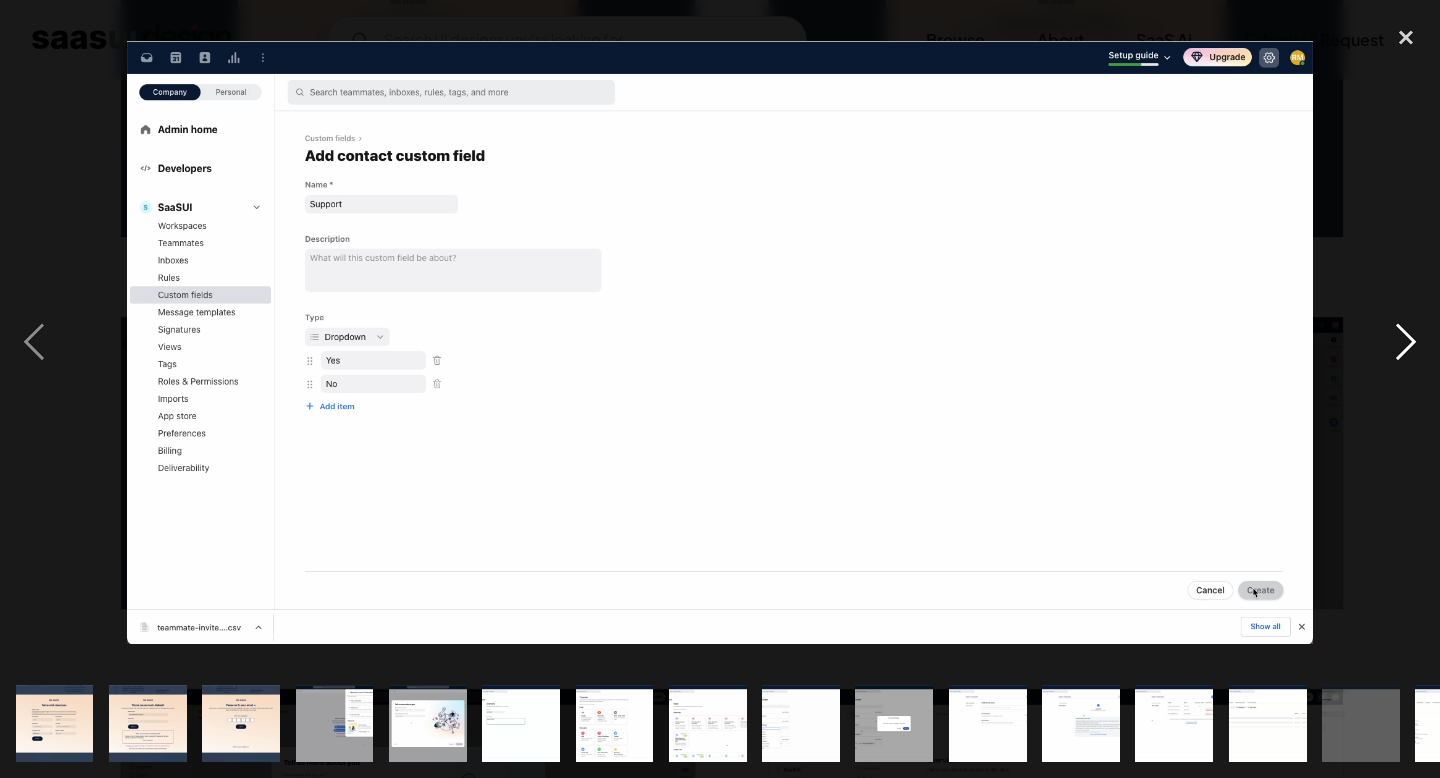 click at bounding box center (1406, 343) 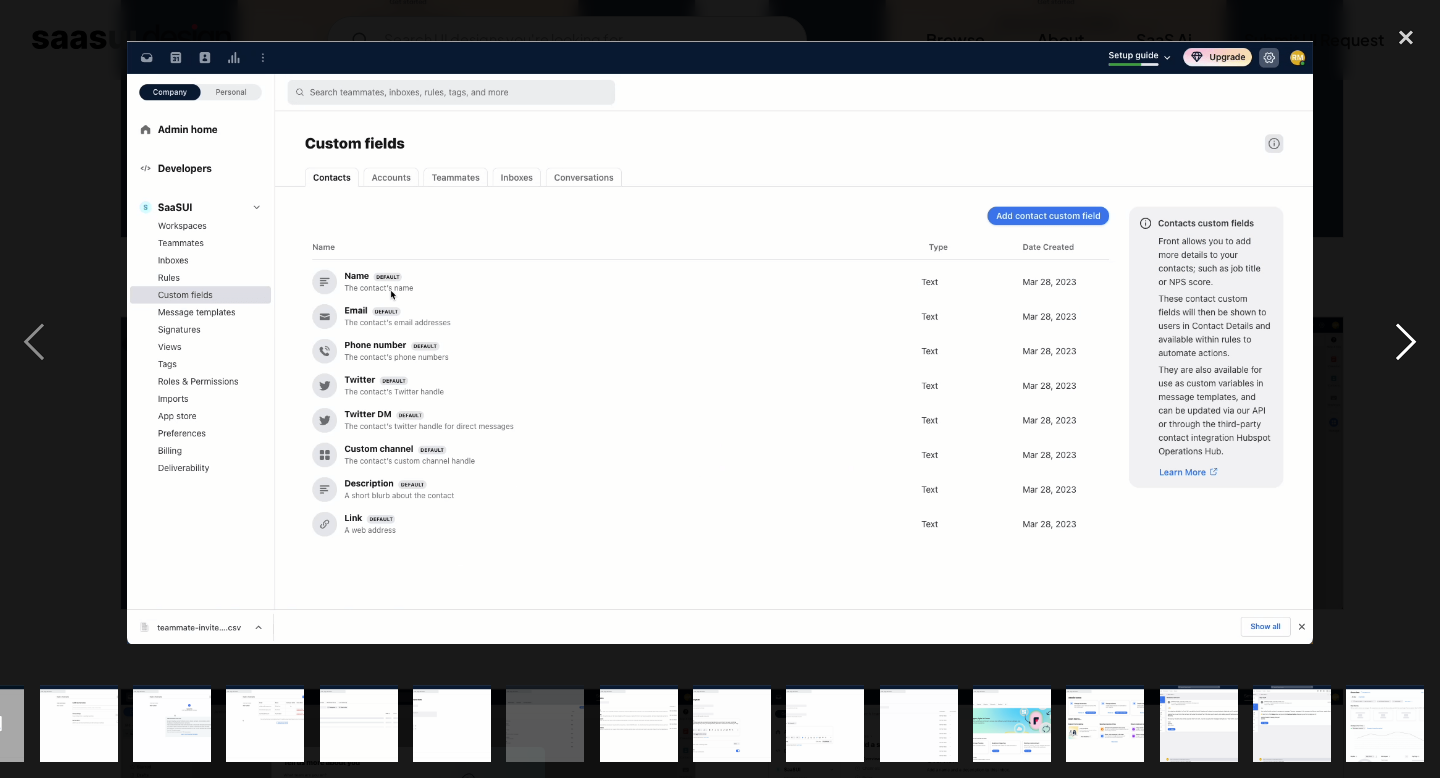 scroll, scrollTop: 0, scrollLeft: 909, axis: horizontal 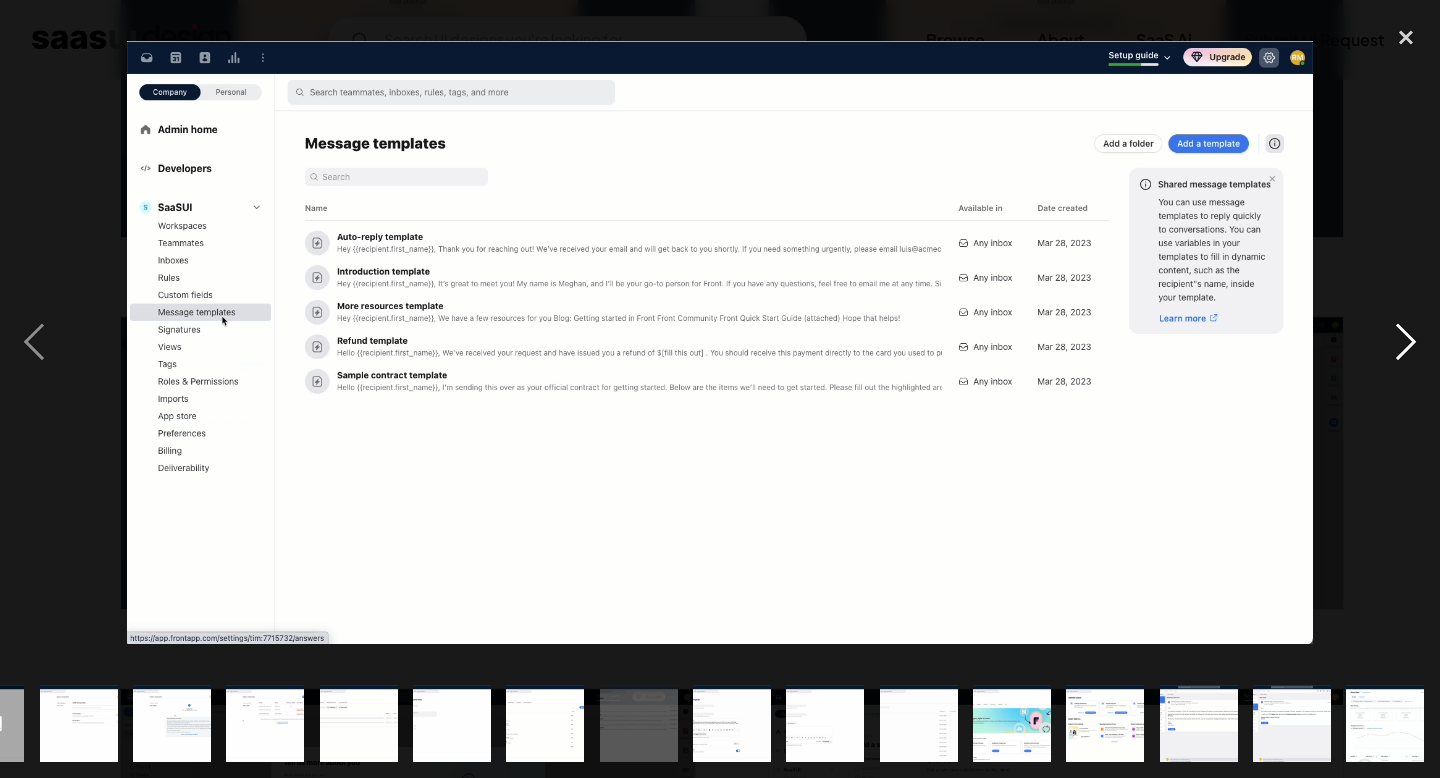 click at bounding box center [1406, 343] 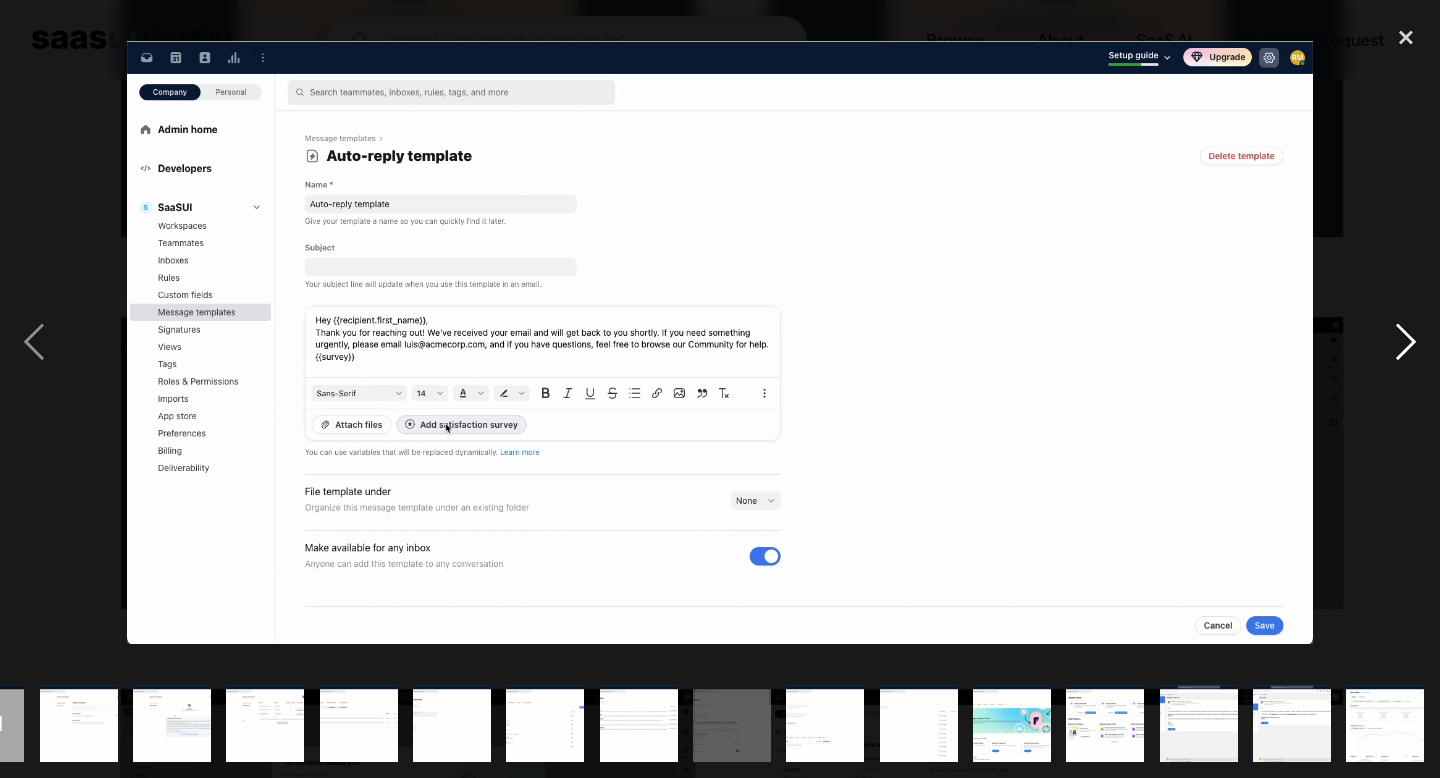 click at bounding box center [1406, 343] 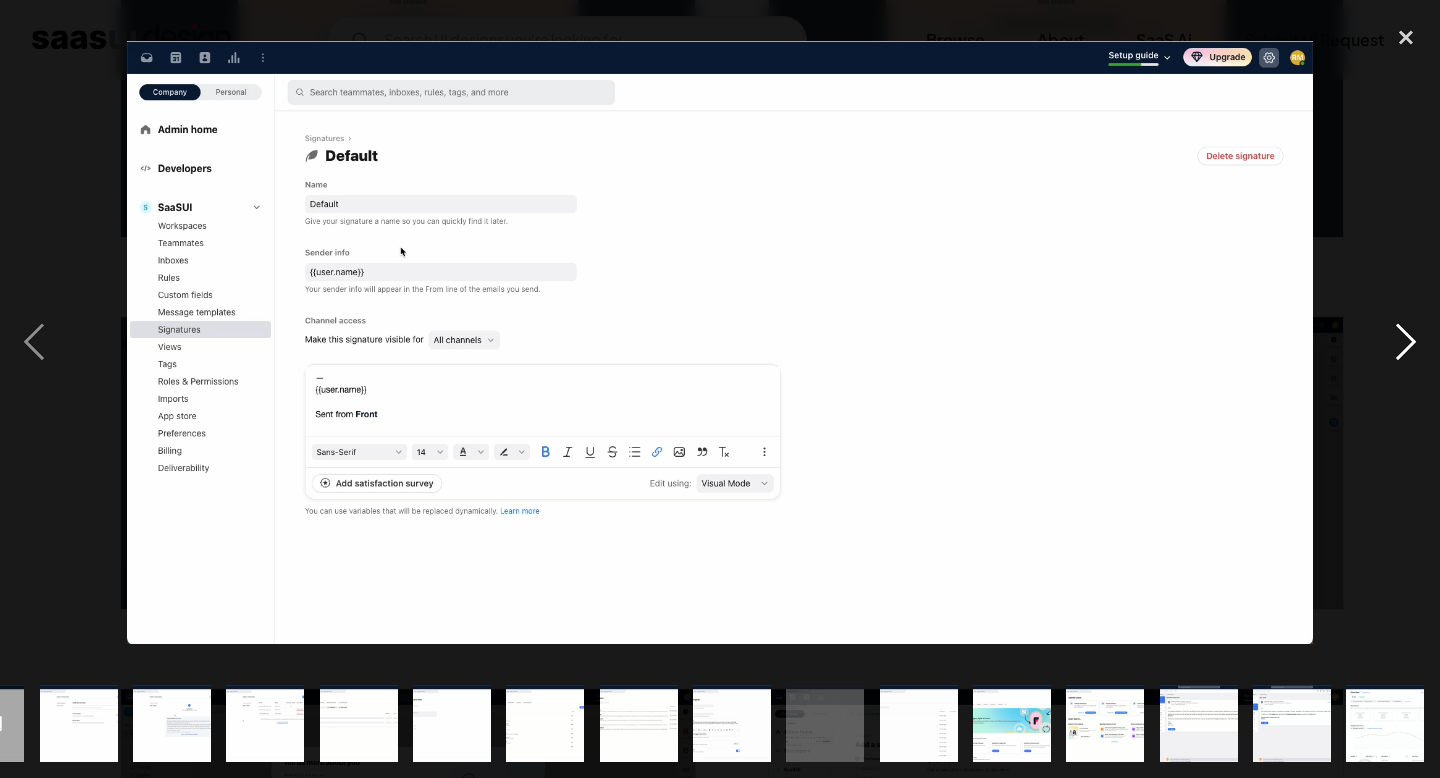 click at bounding box center (1406, 343) 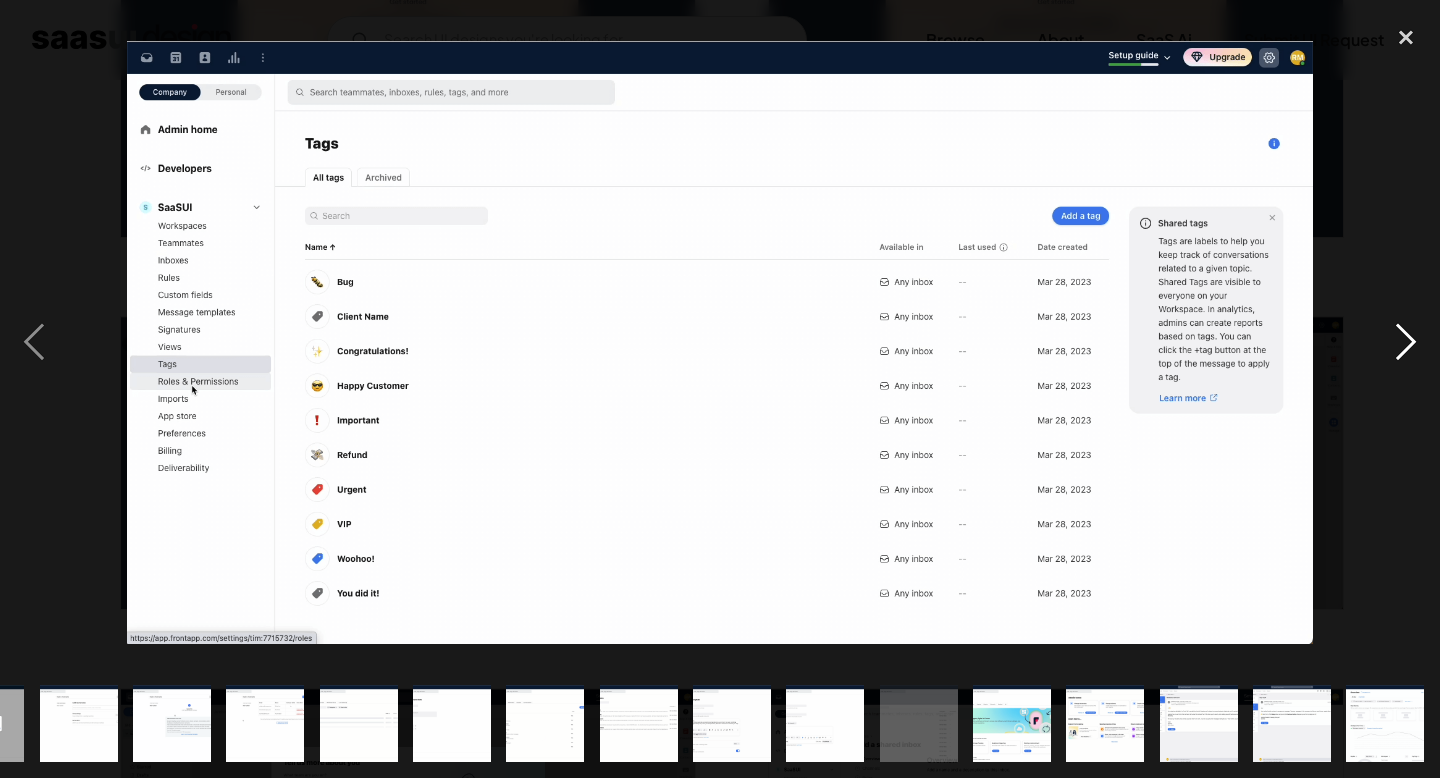 click at bounding box center (1406, 343) 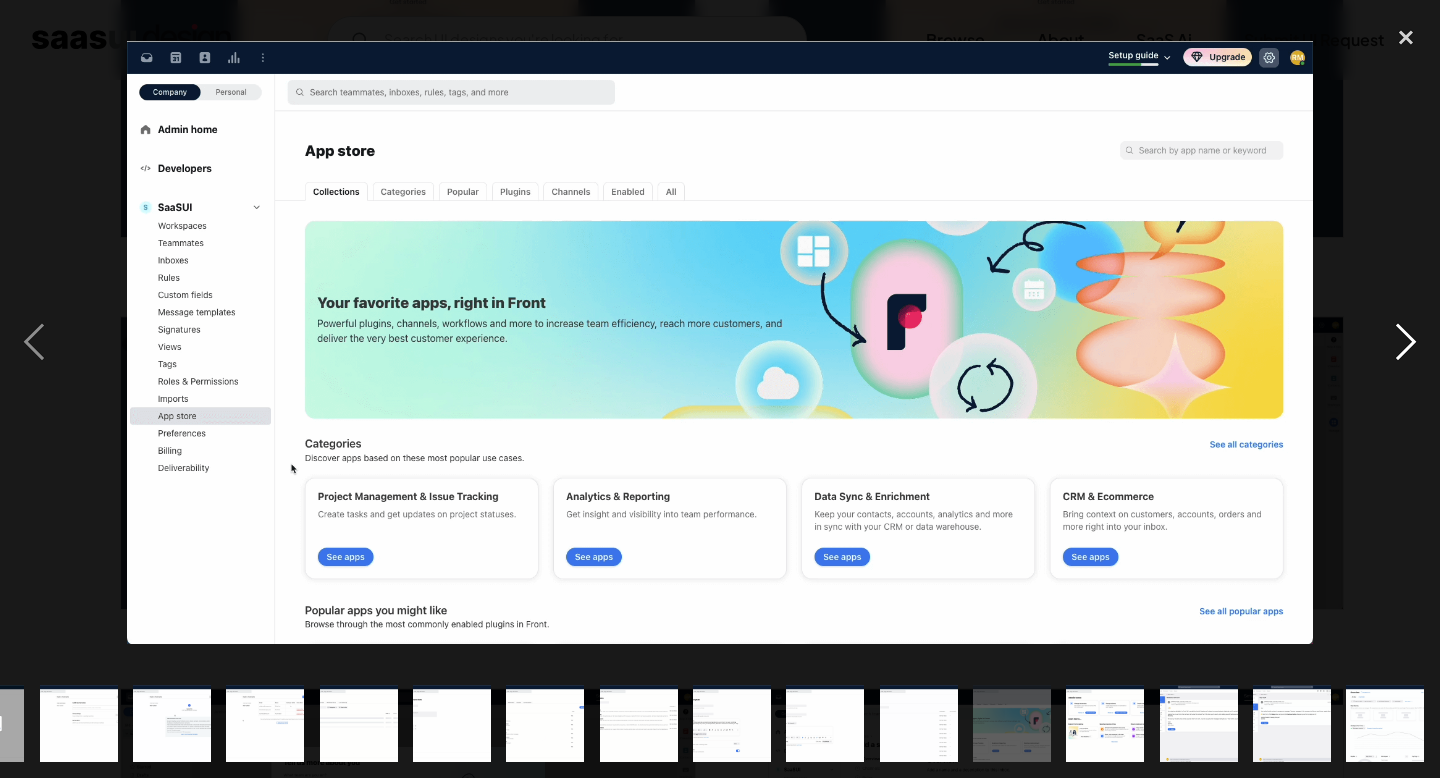 click at bounding box center (1406, 343) 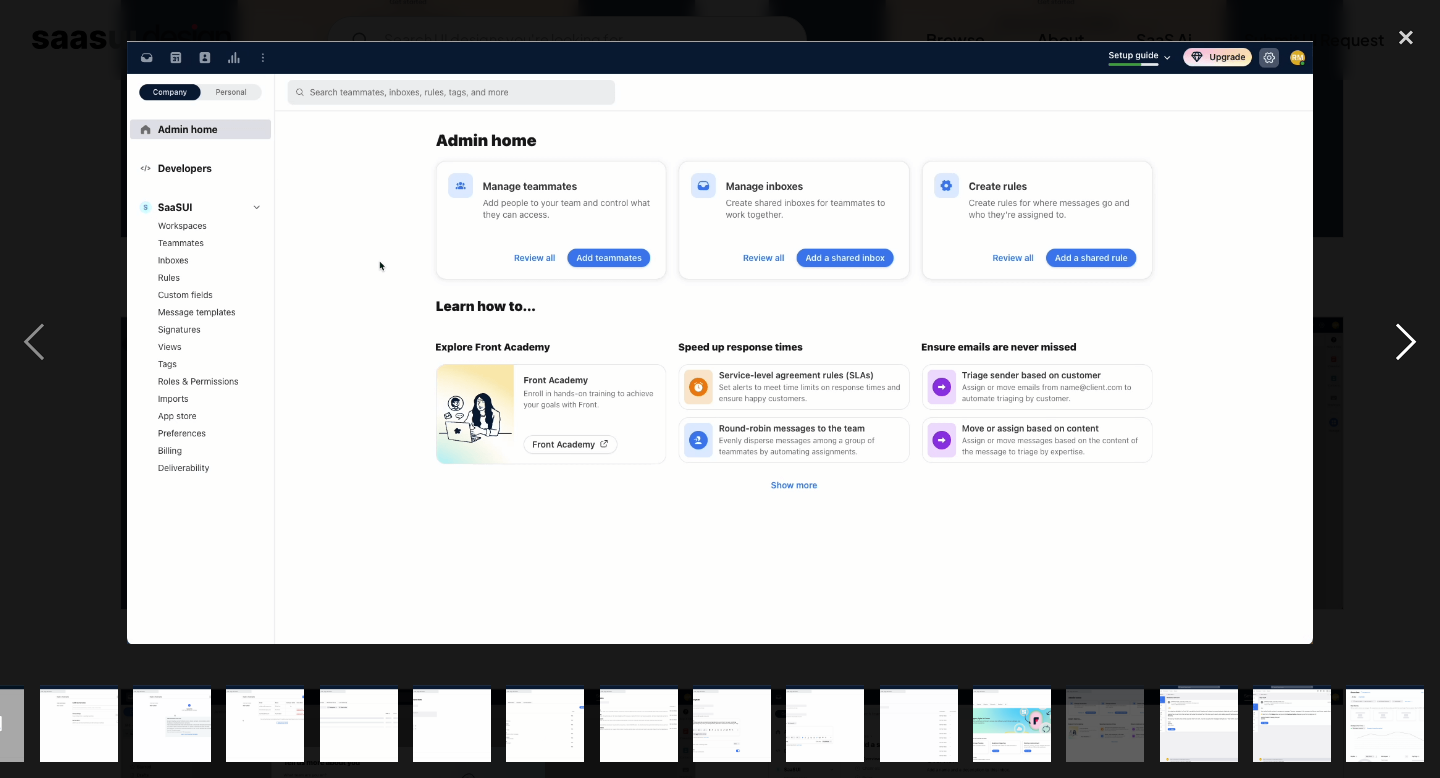 click at bounding box center [1406, 343] 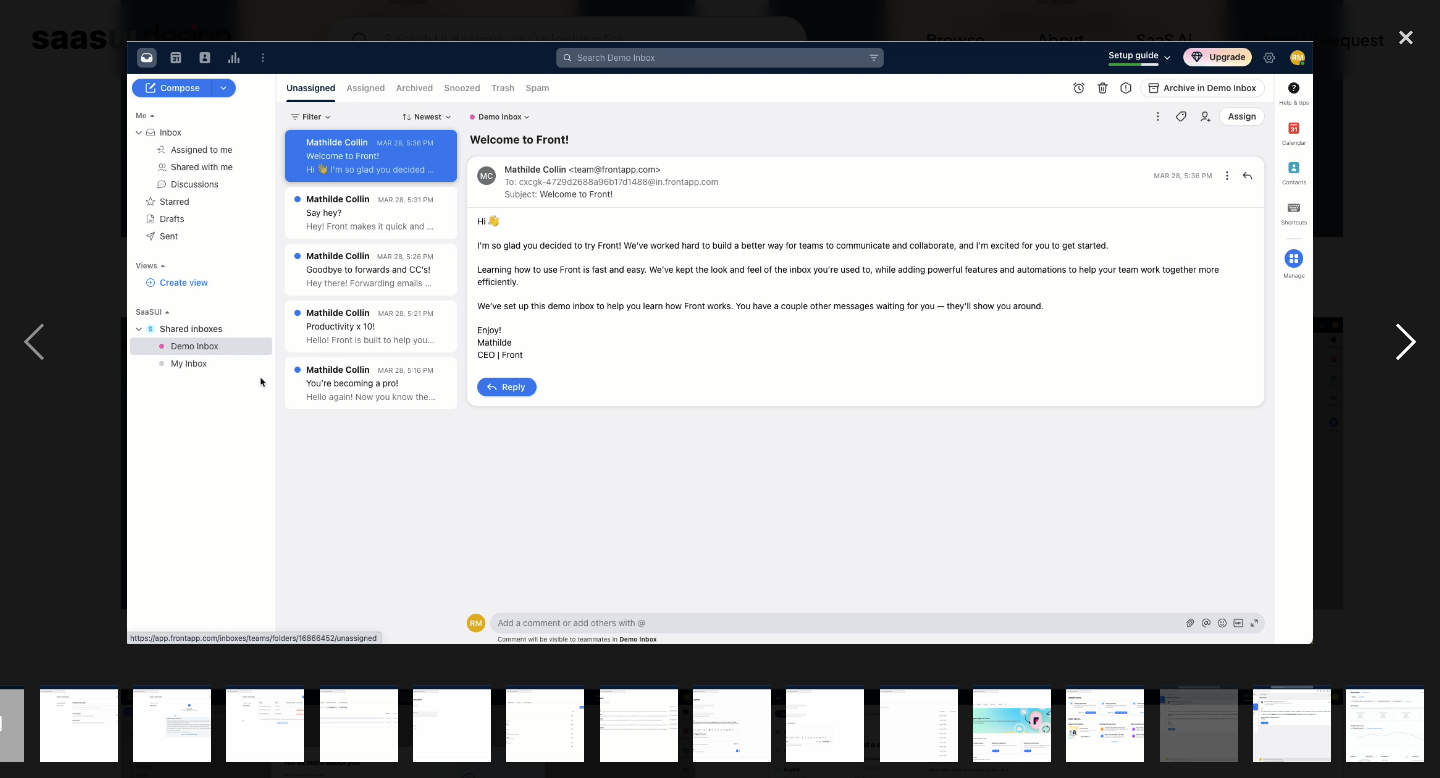 click at bounding box center (1406, 343) 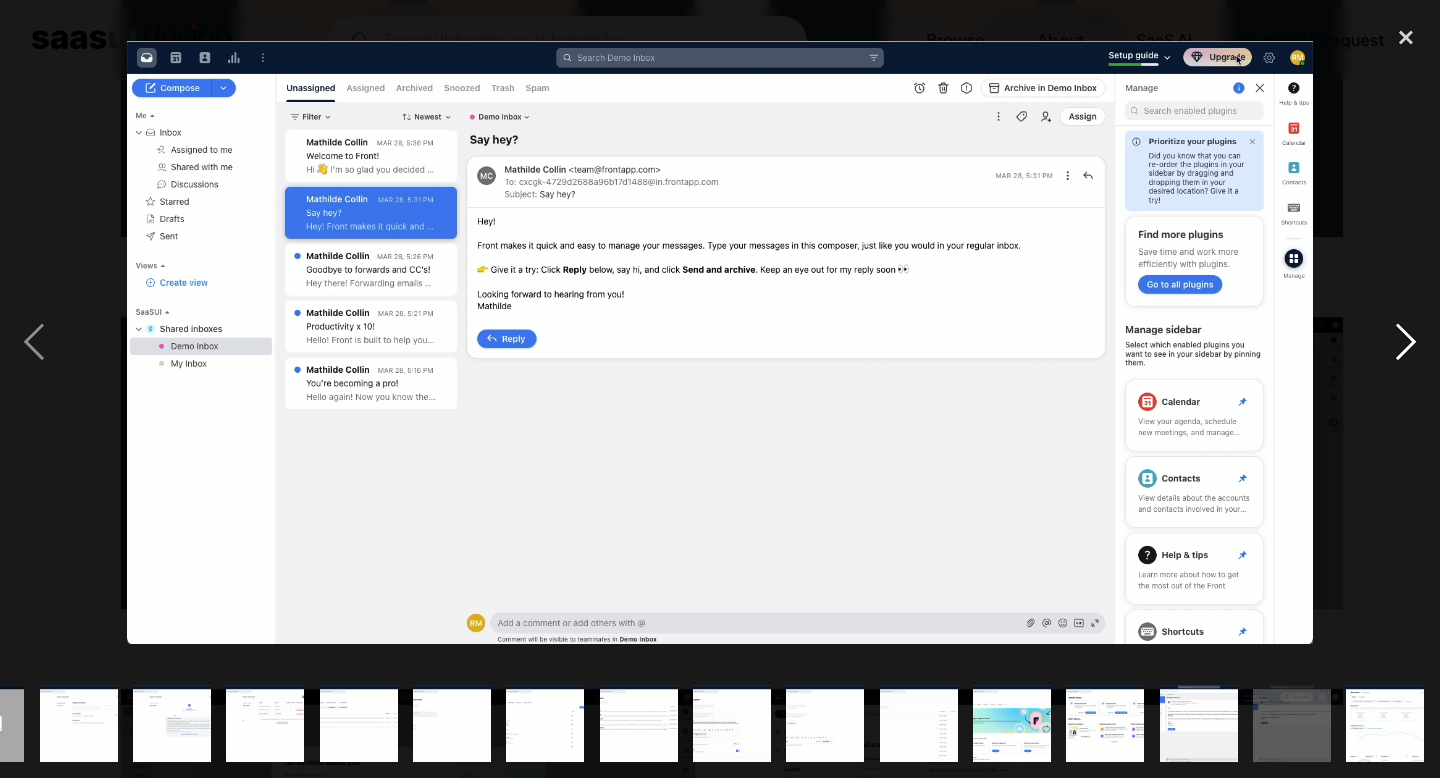 click at bounding box center (1406, 343) 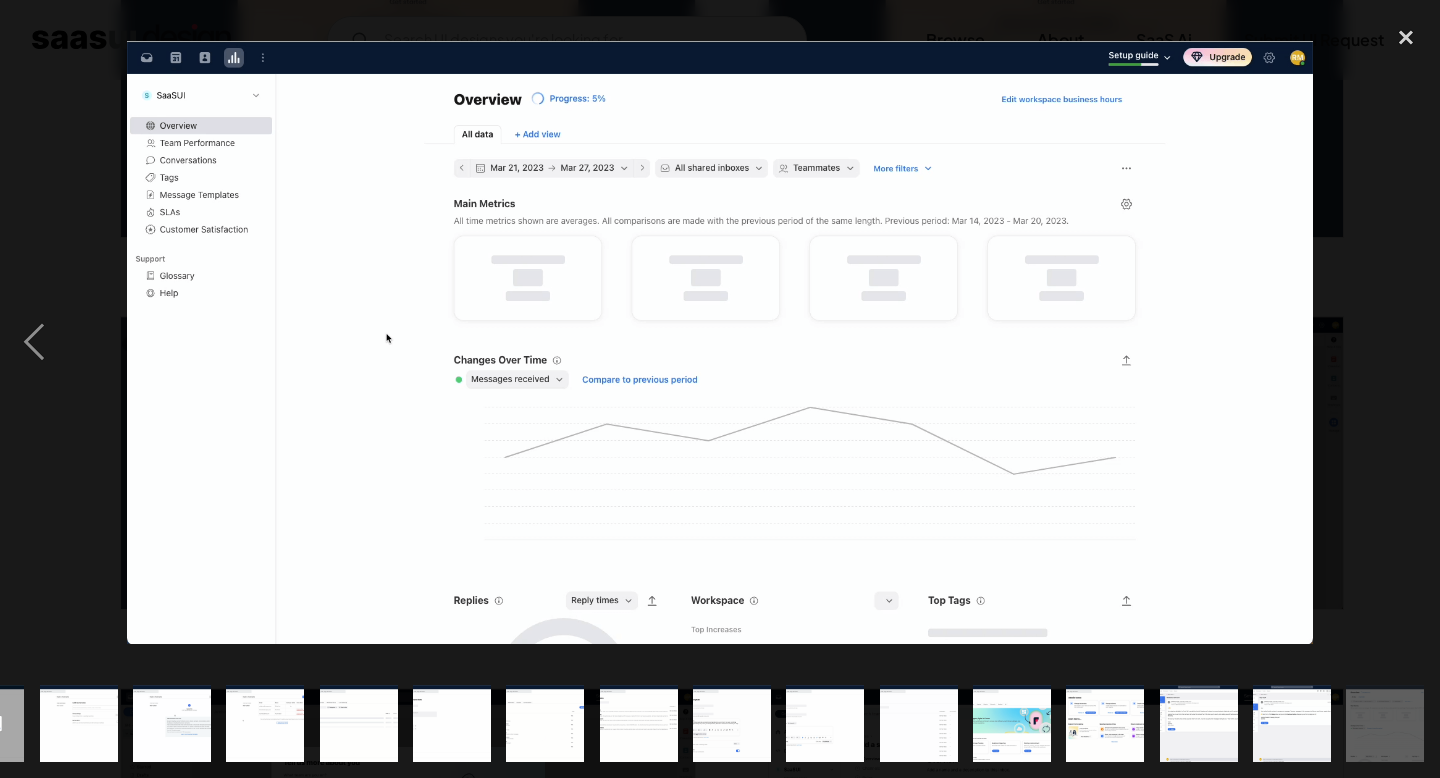 click at bounding box center (1406, 343) 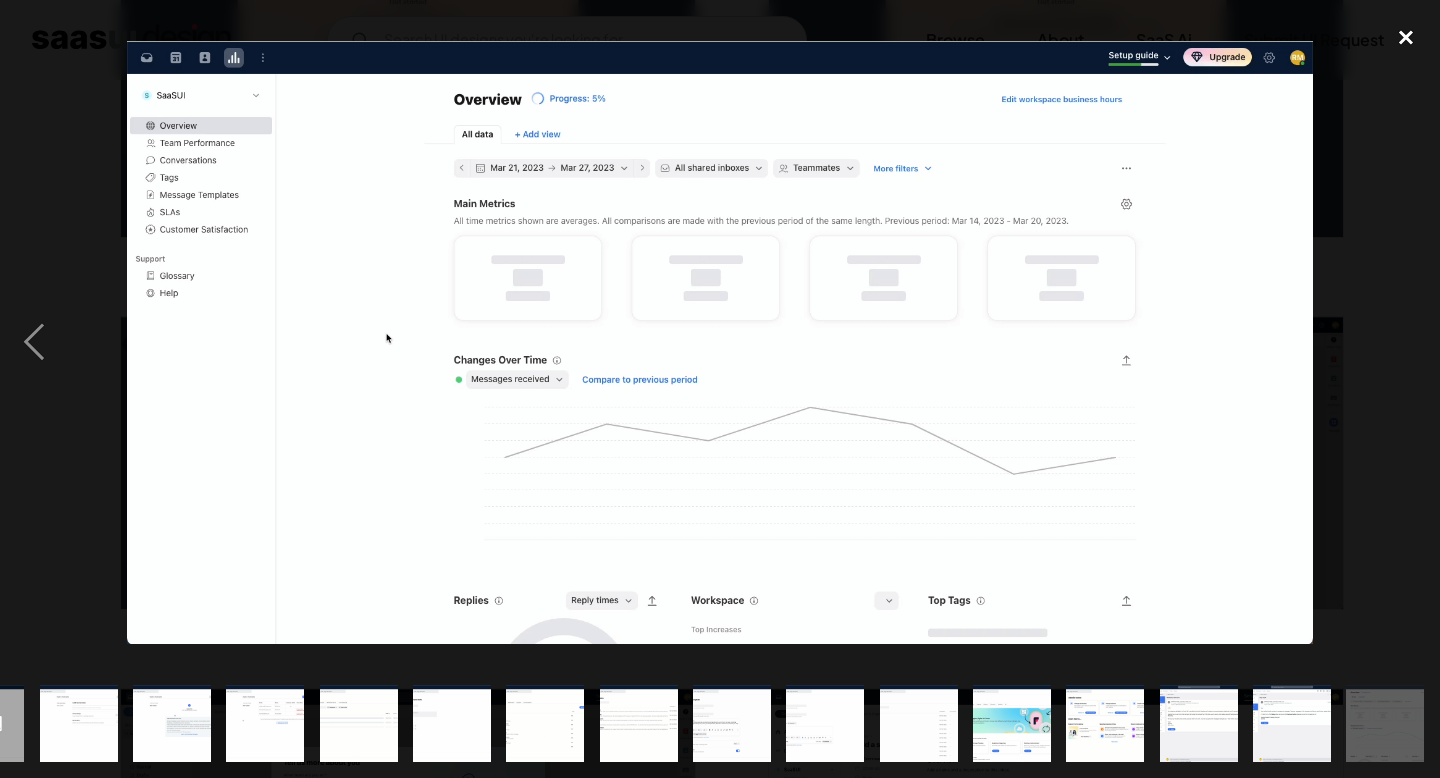click at bounding box center (1406, 38) 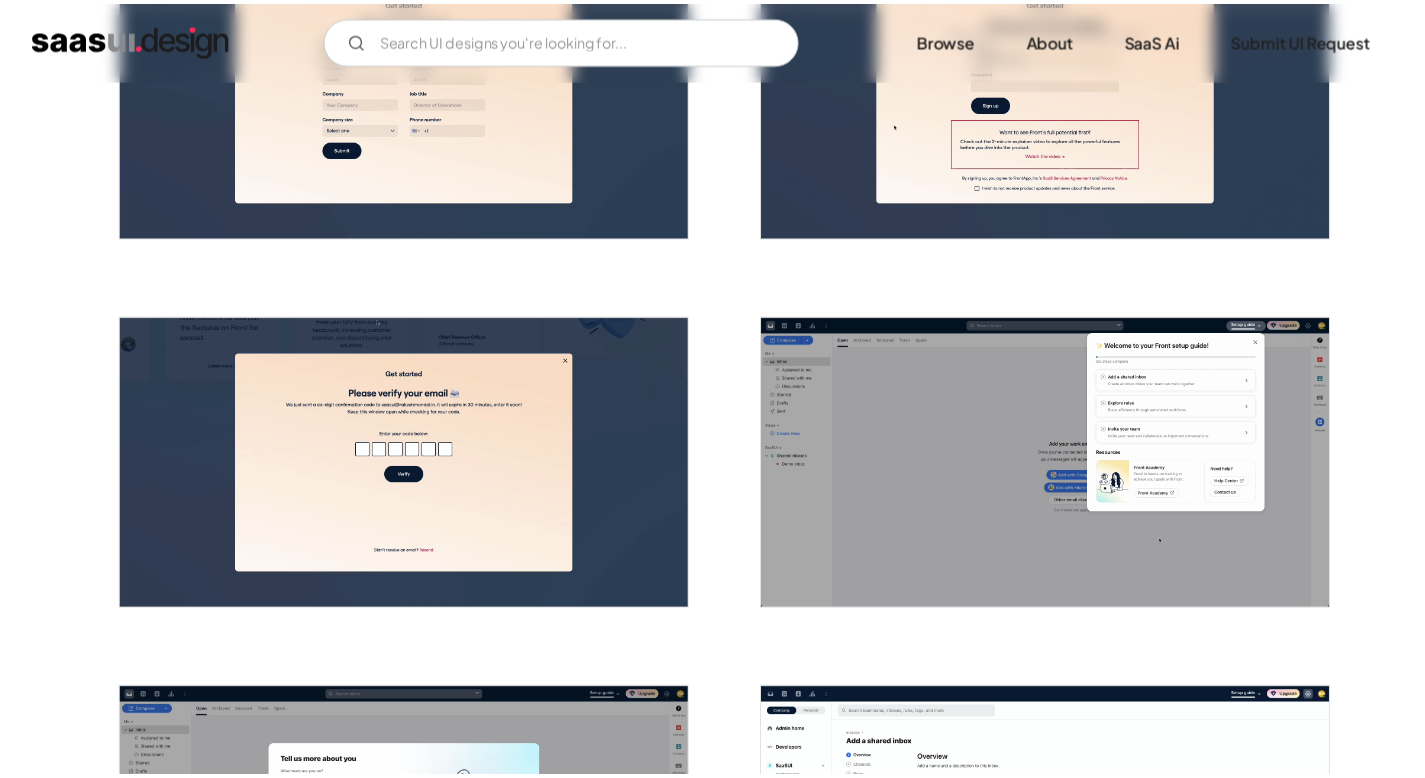 scroll, scrollTop: 530, scrollLeft: 0, axis: vertical 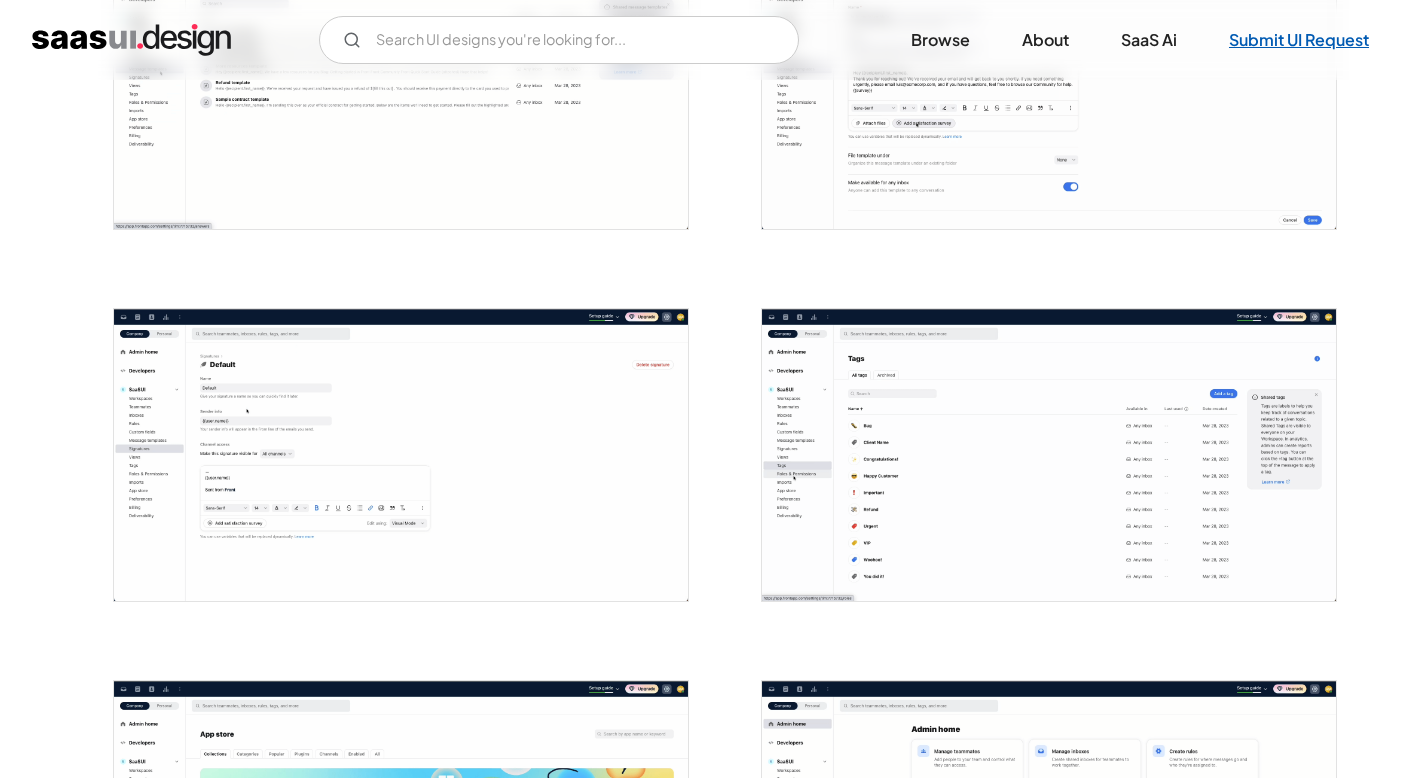click on "Submit UI Request" at bounding box center (1299, 40) 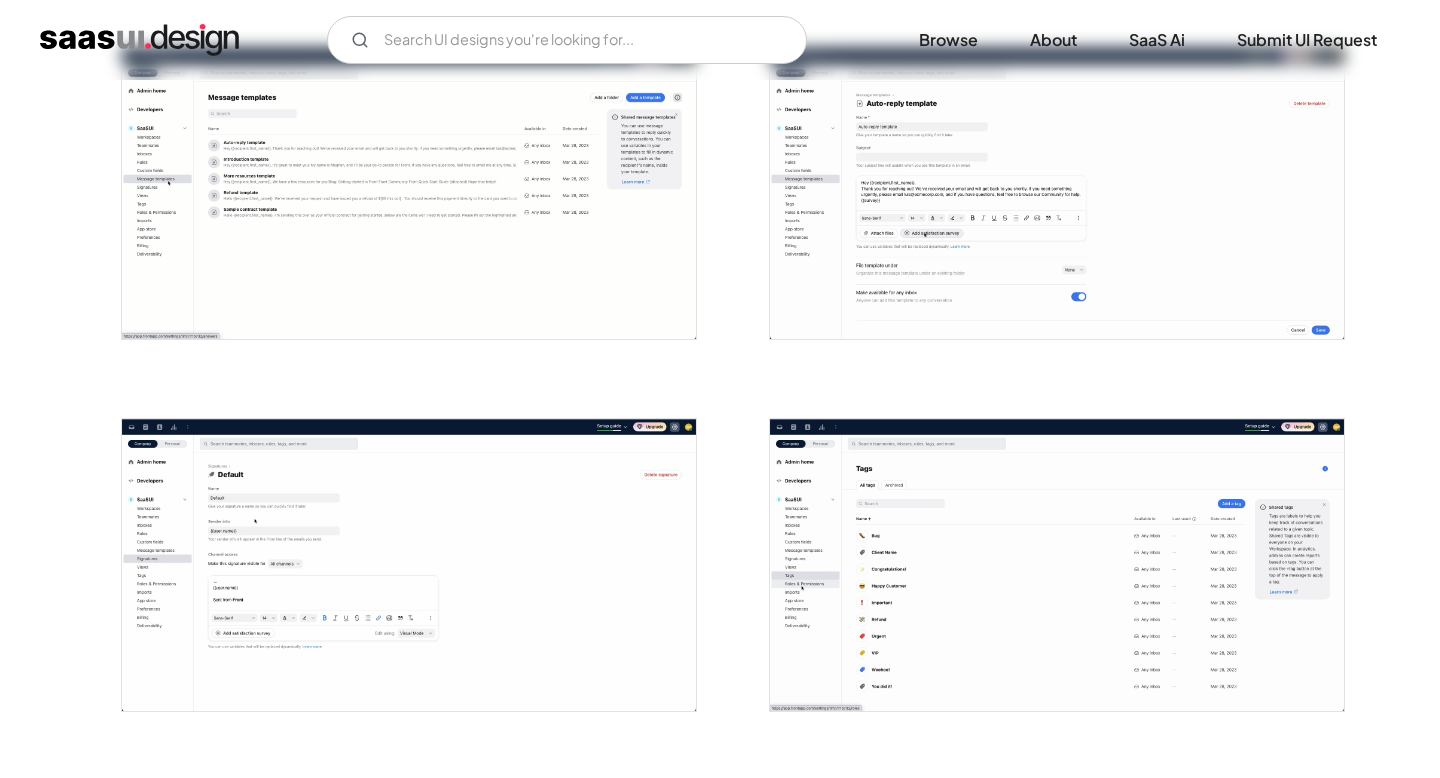 scroll, scrollTop: 3381, scrollLeft: 0, axis: vertical 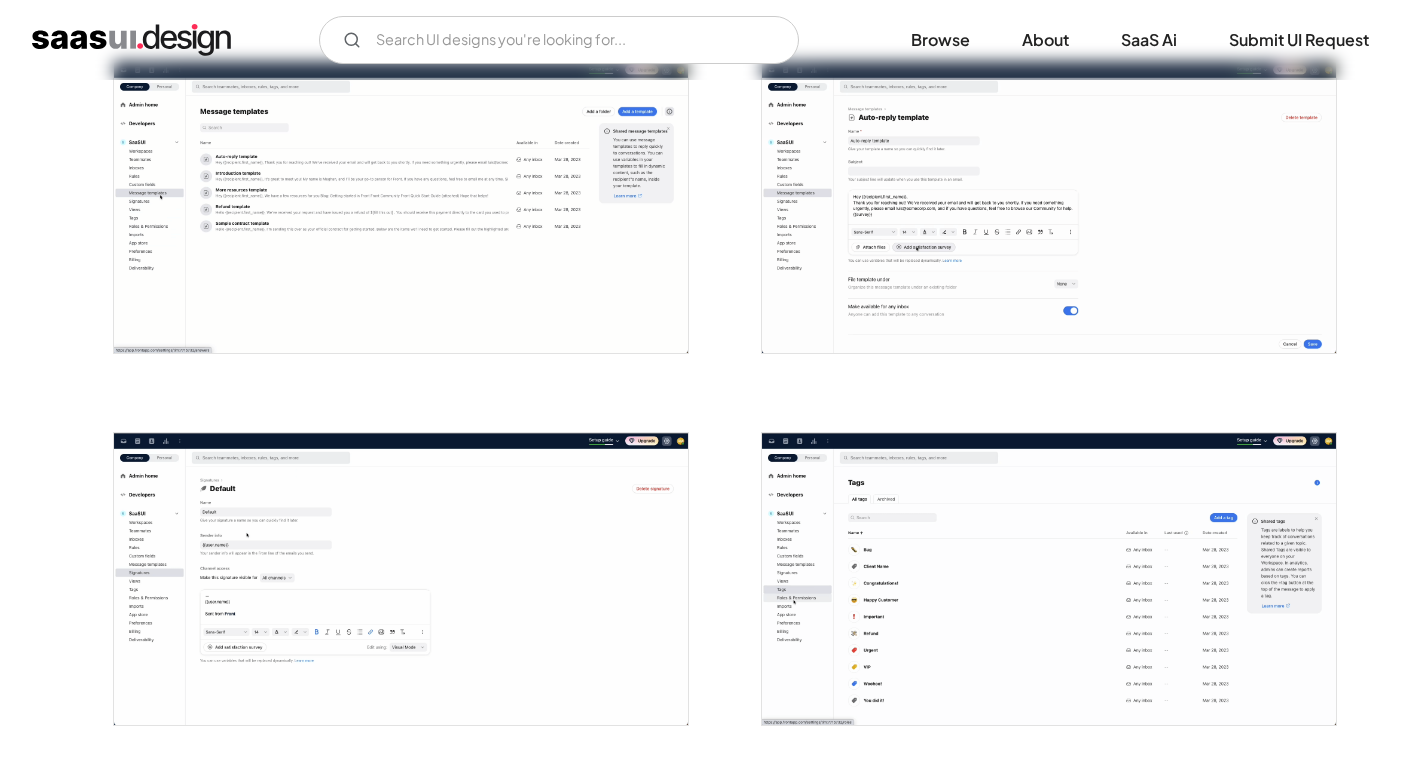 click at bounding box center (1049, 208) 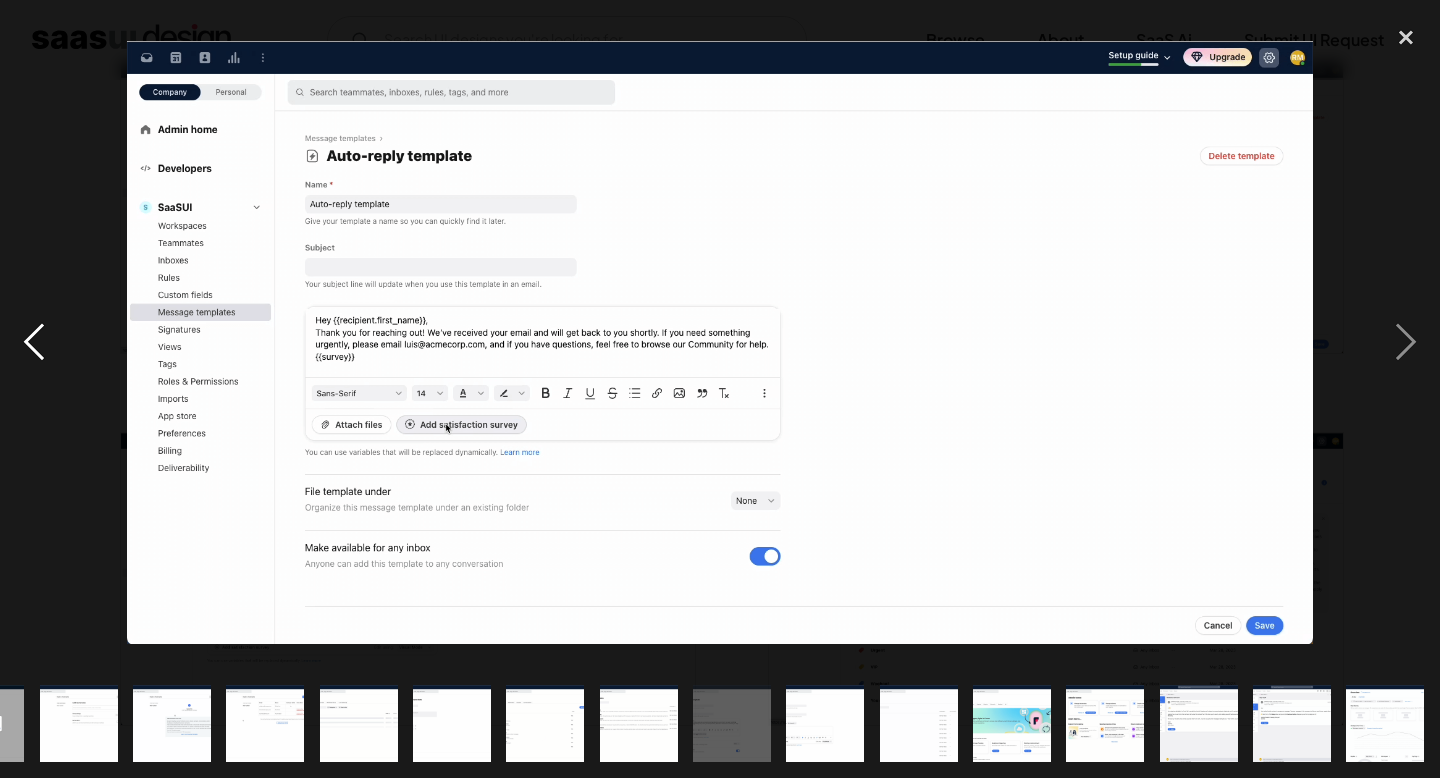 scroll, scrollTop: 0, scrollLeft: 909, axis: horizontal 